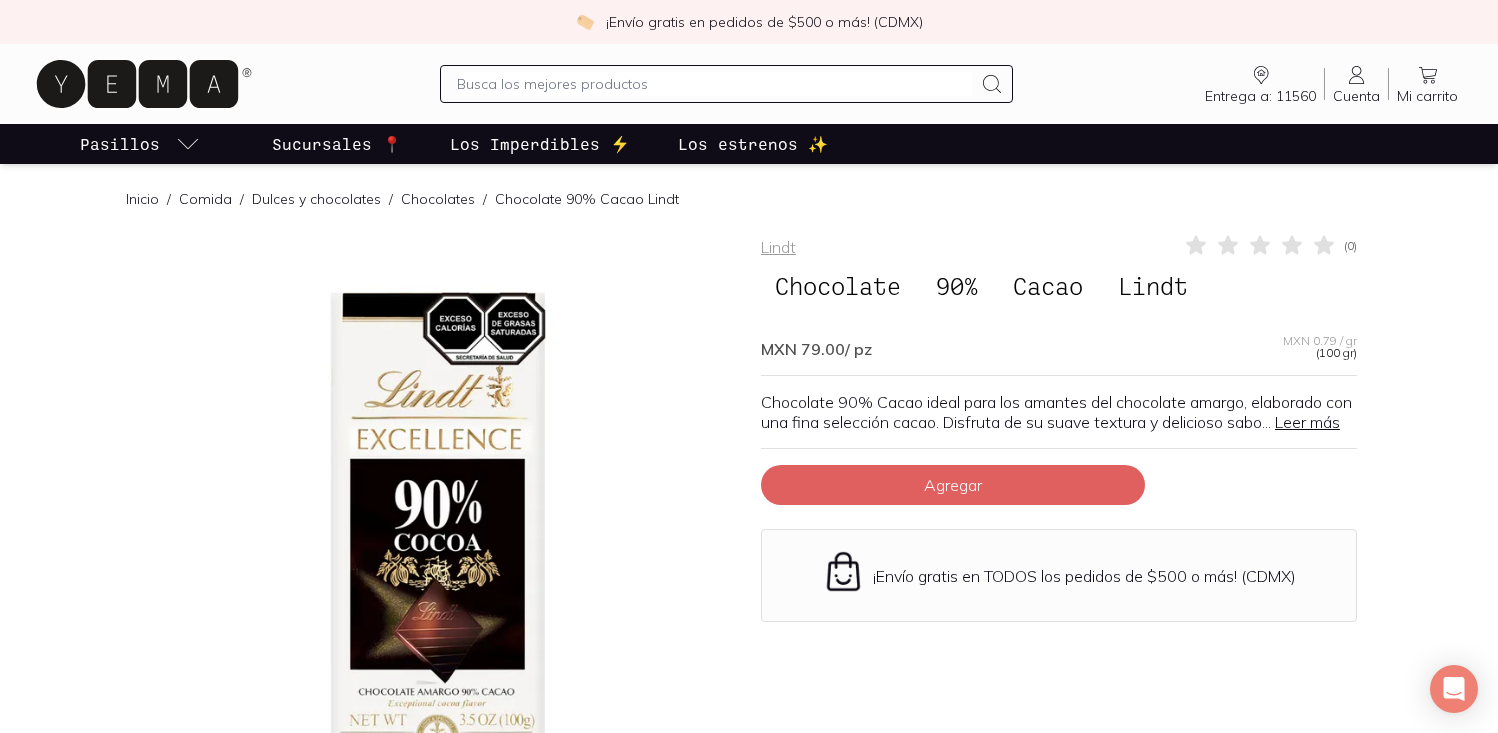 scroll, scrollTop: 0, scrollLeft: 0, axis: both 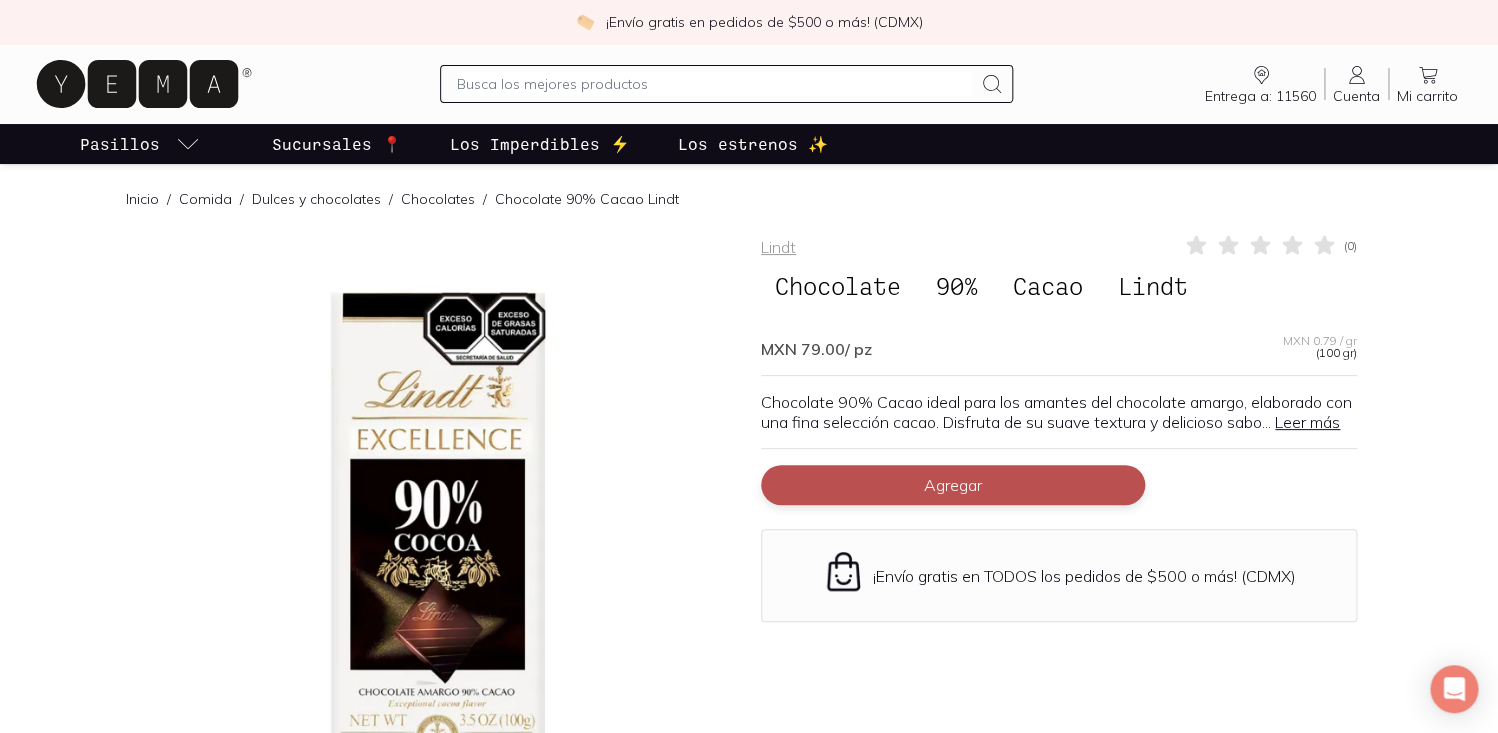 click on "Agregar" at bounding box center (953, 485) 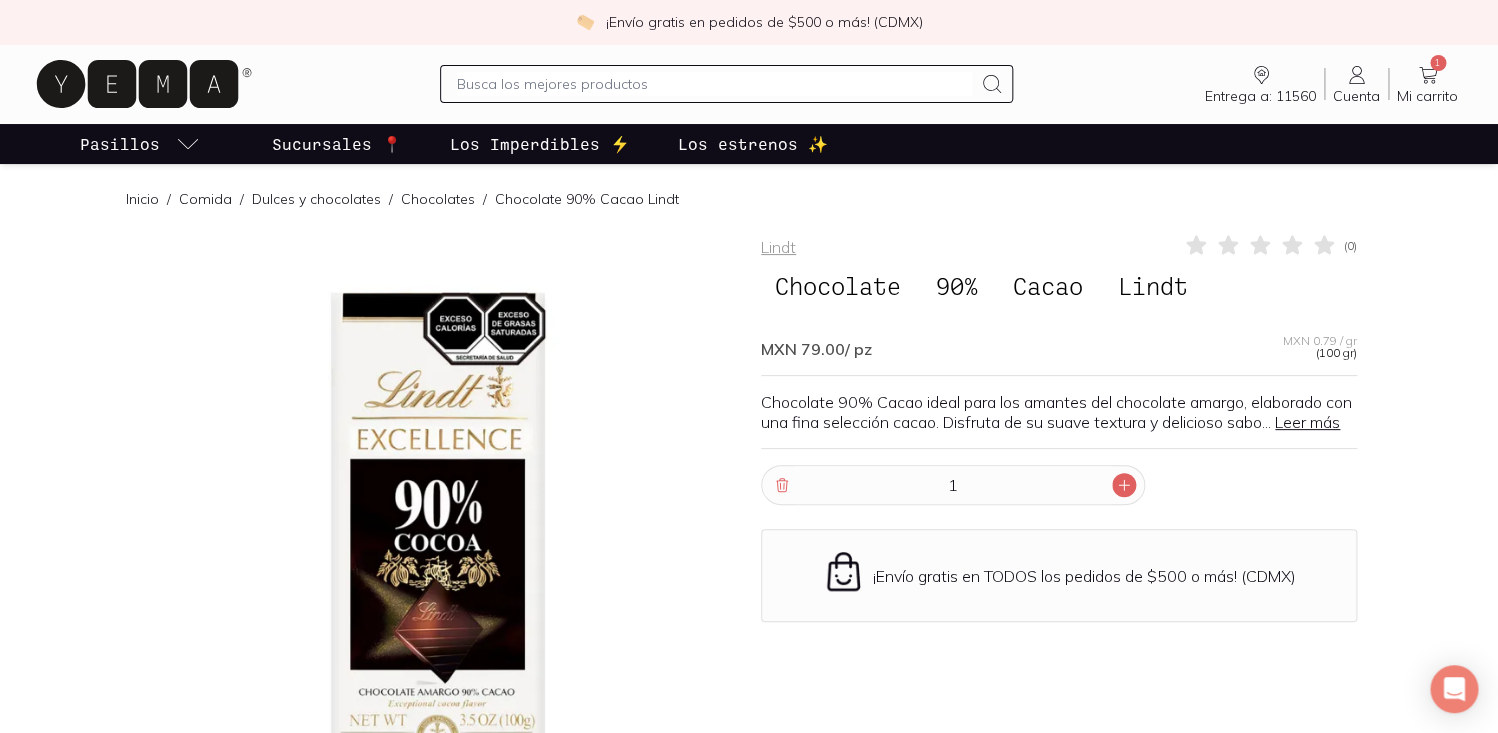 click 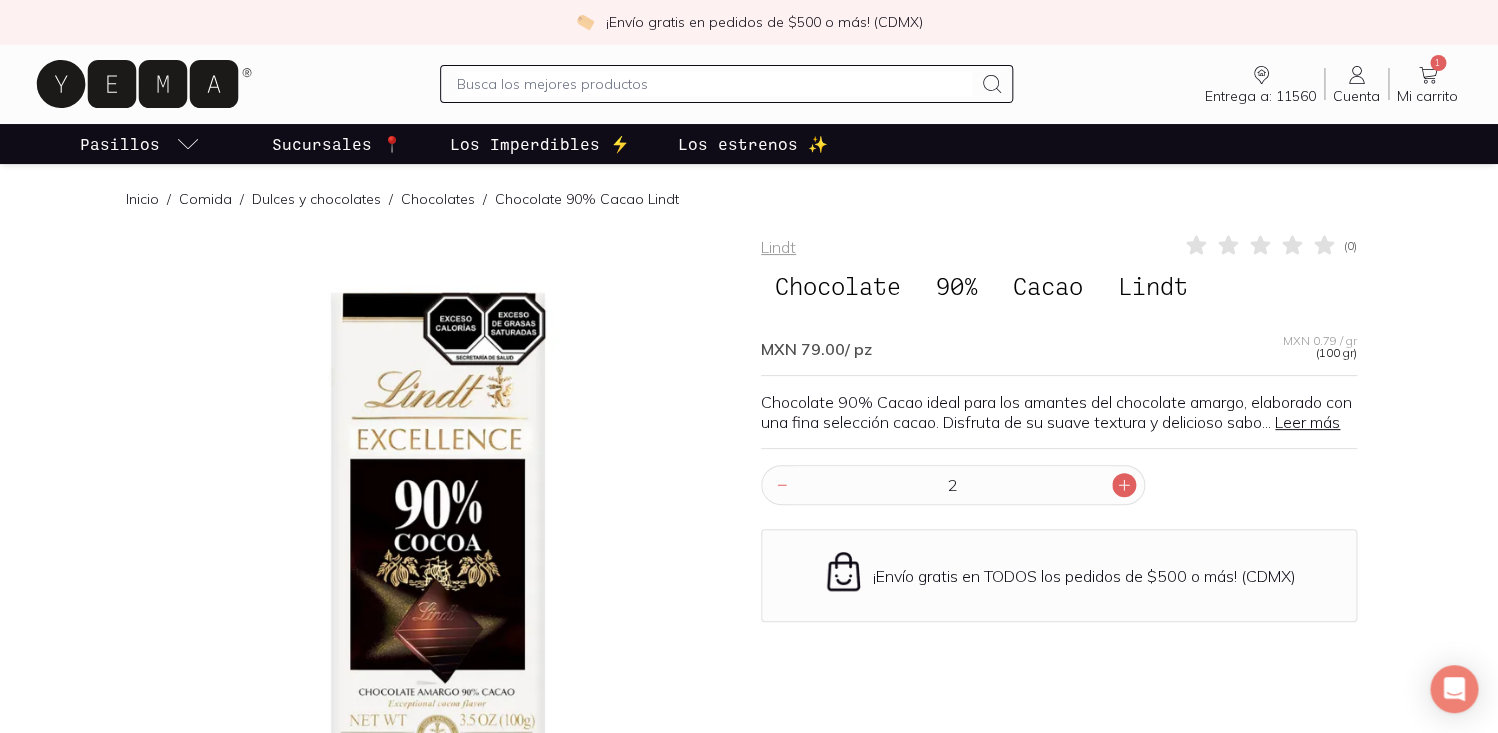click 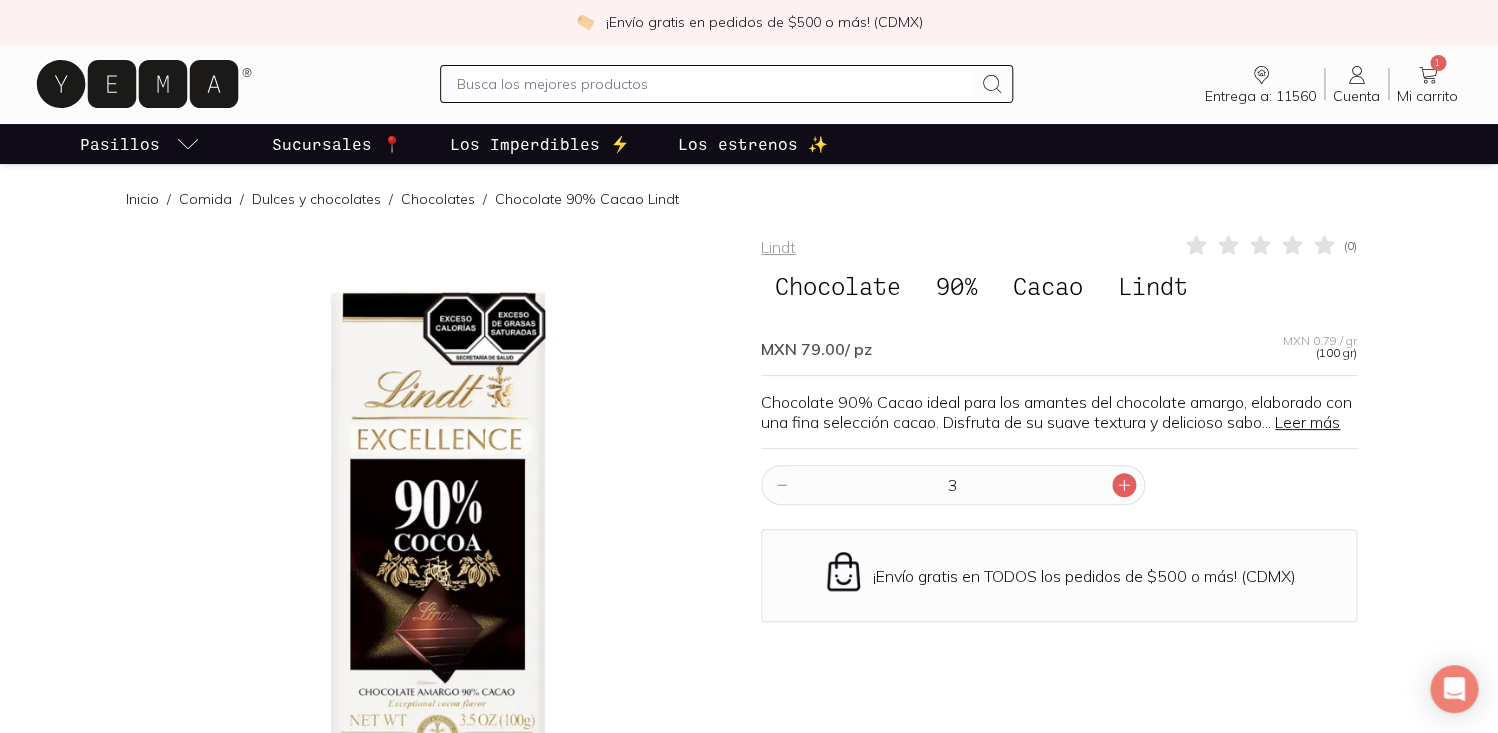click 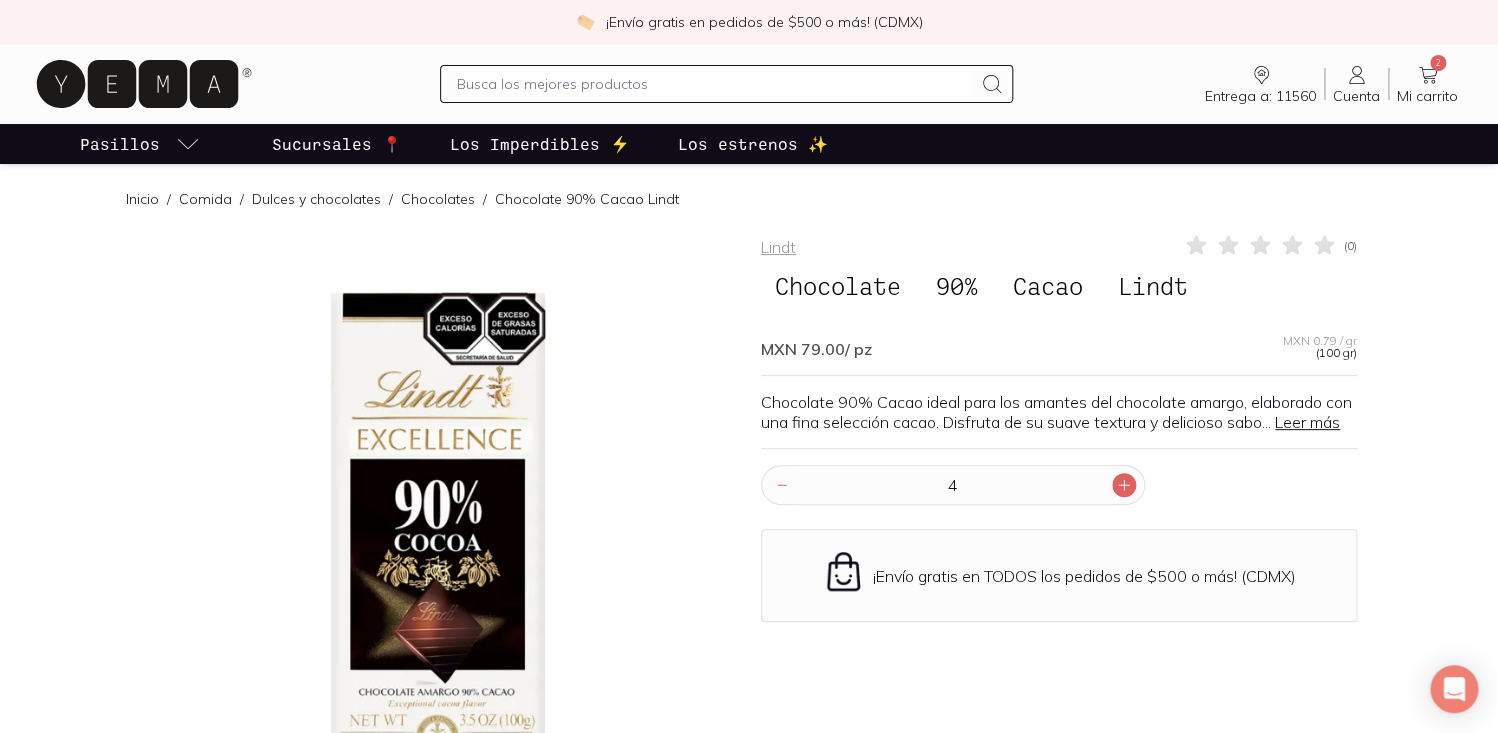 click 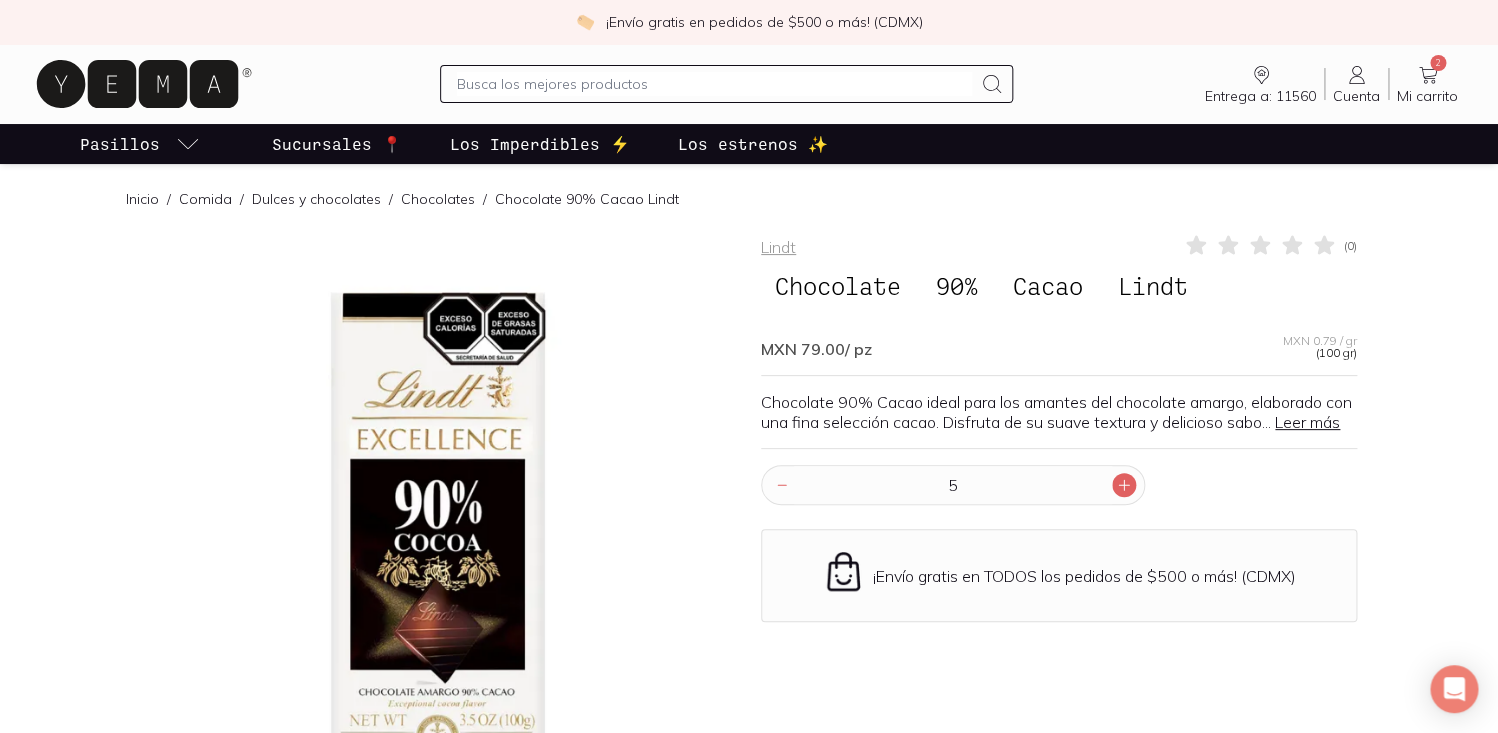 click 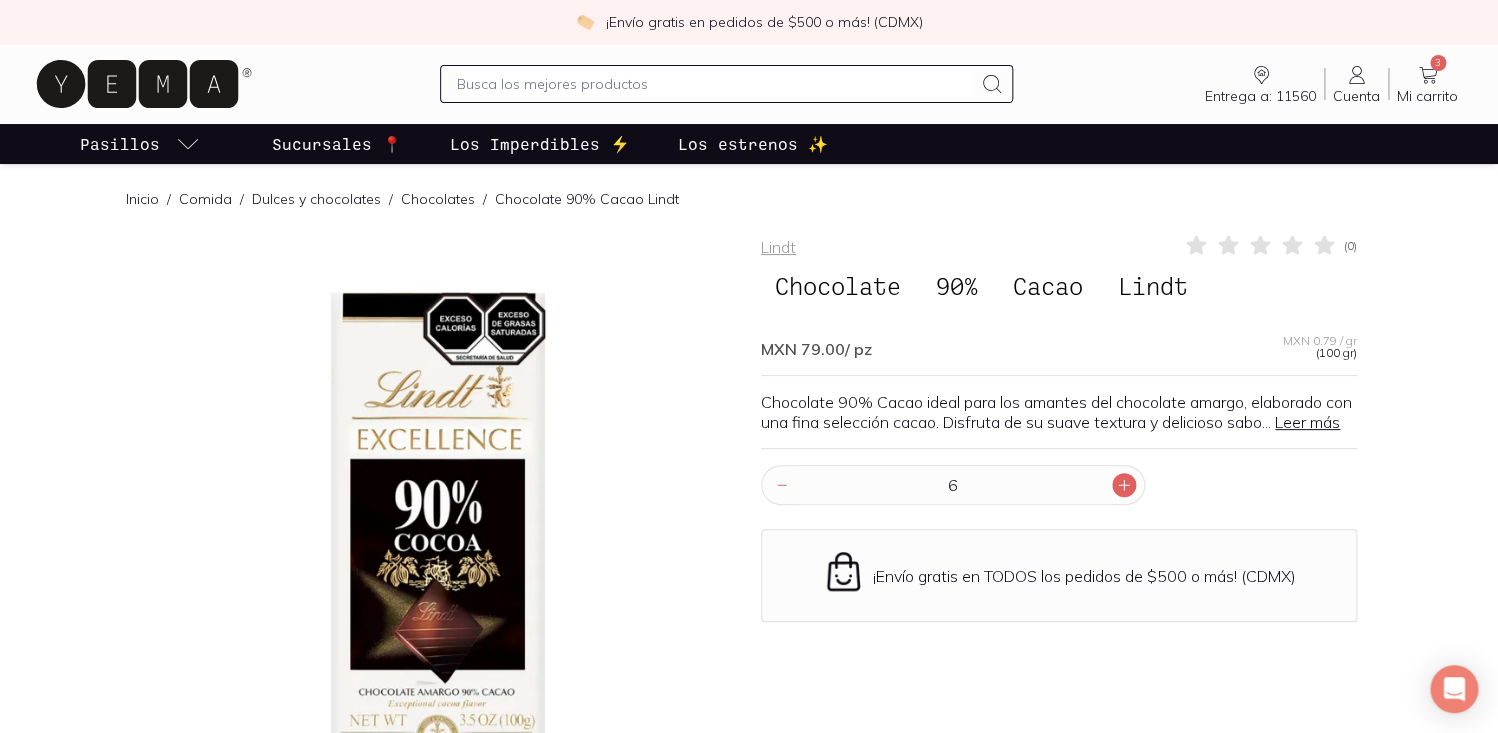 click 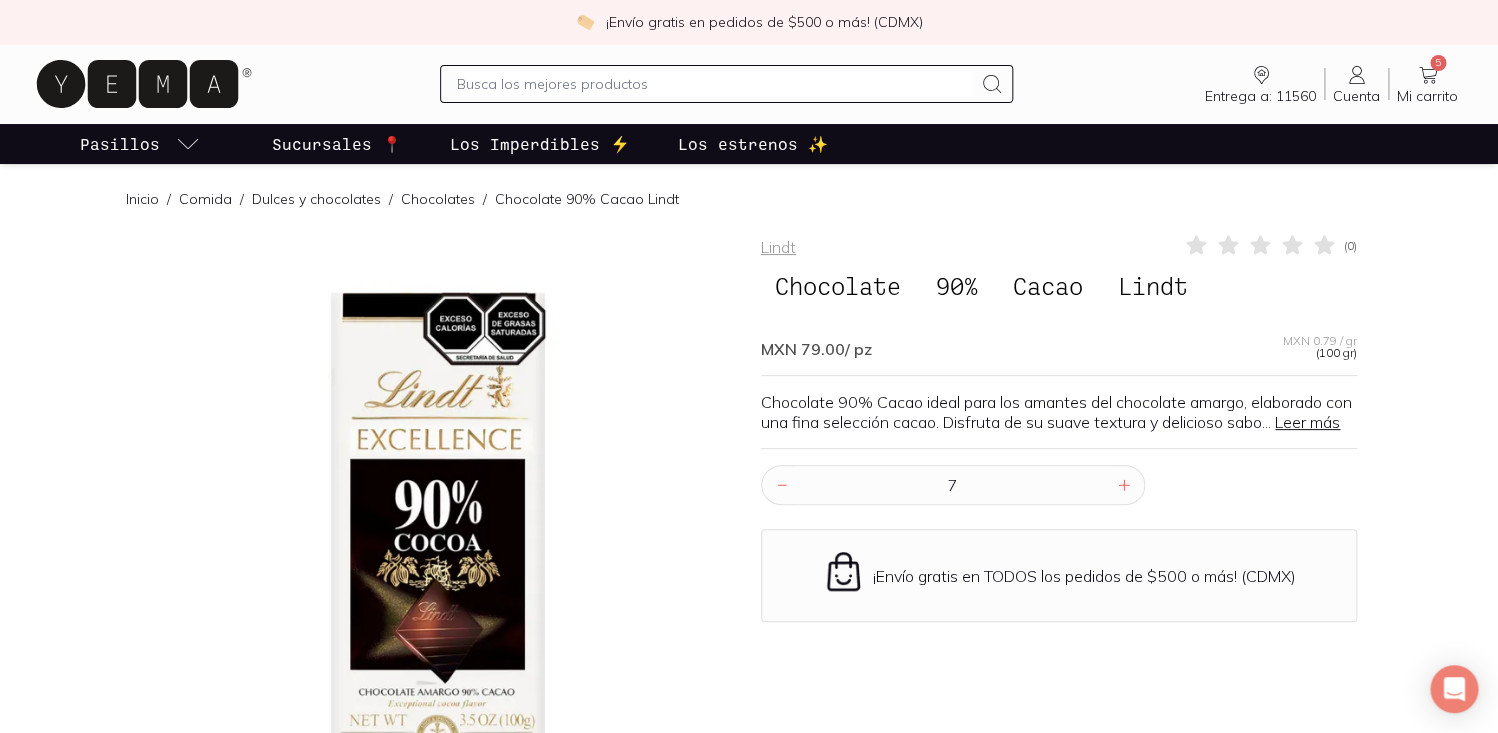 click 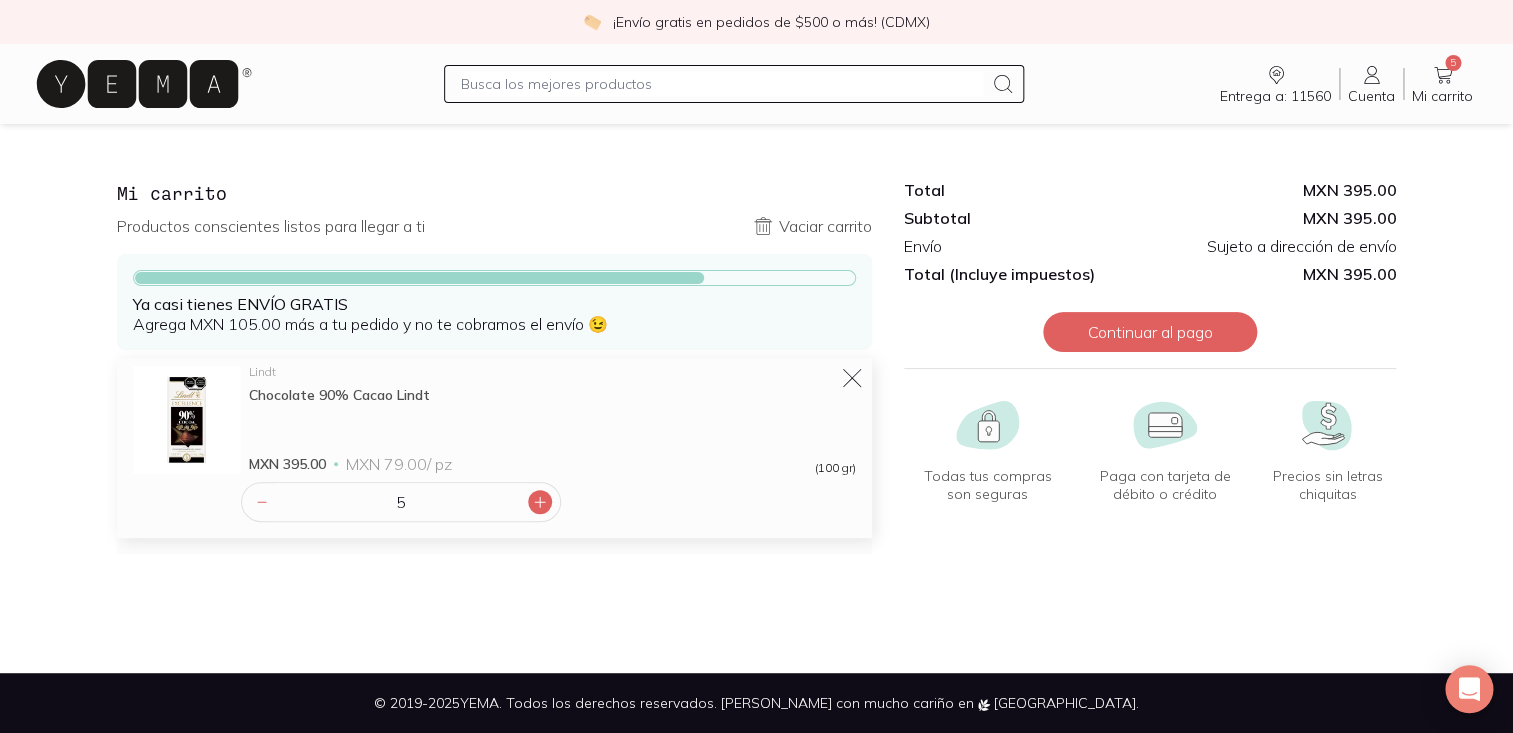 click 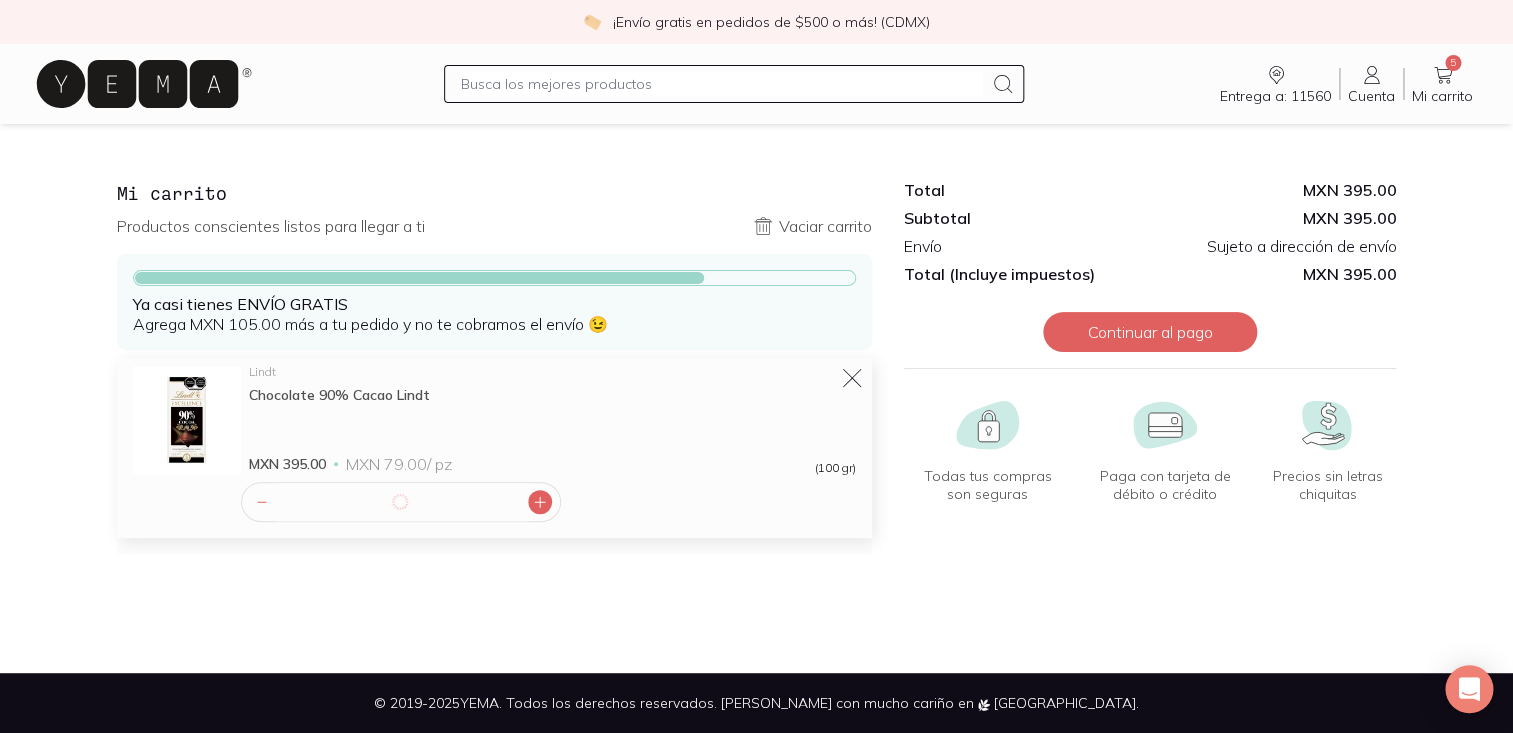click 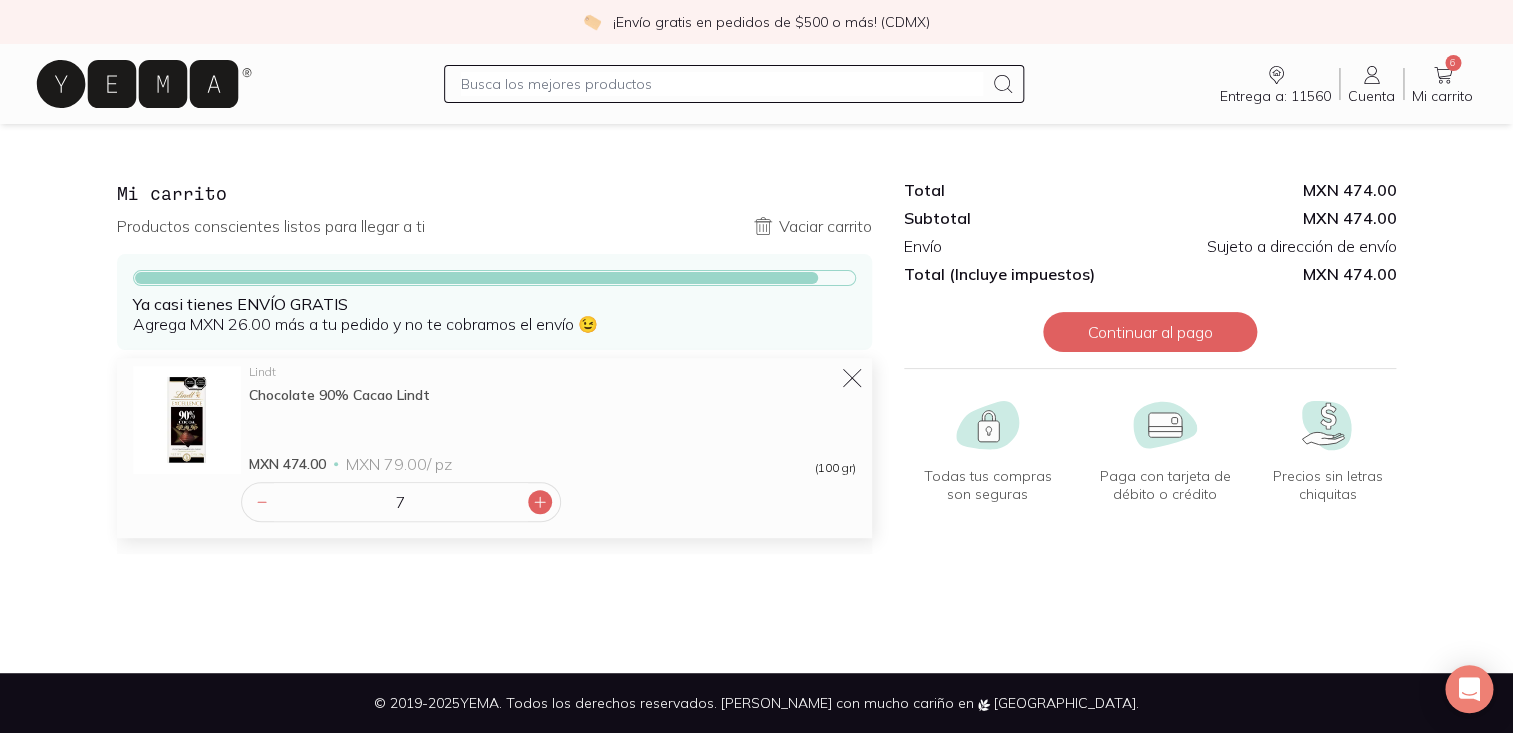 click 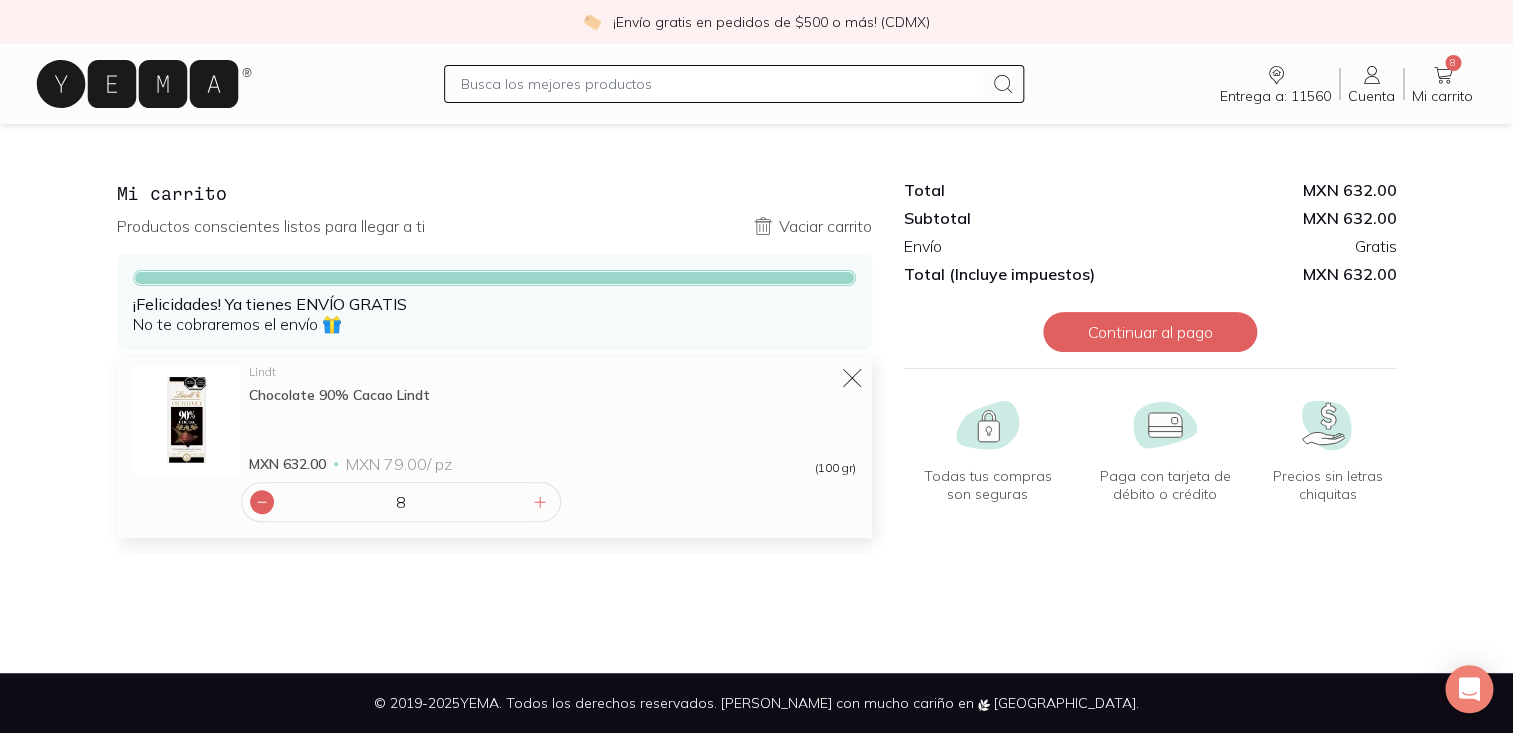 click 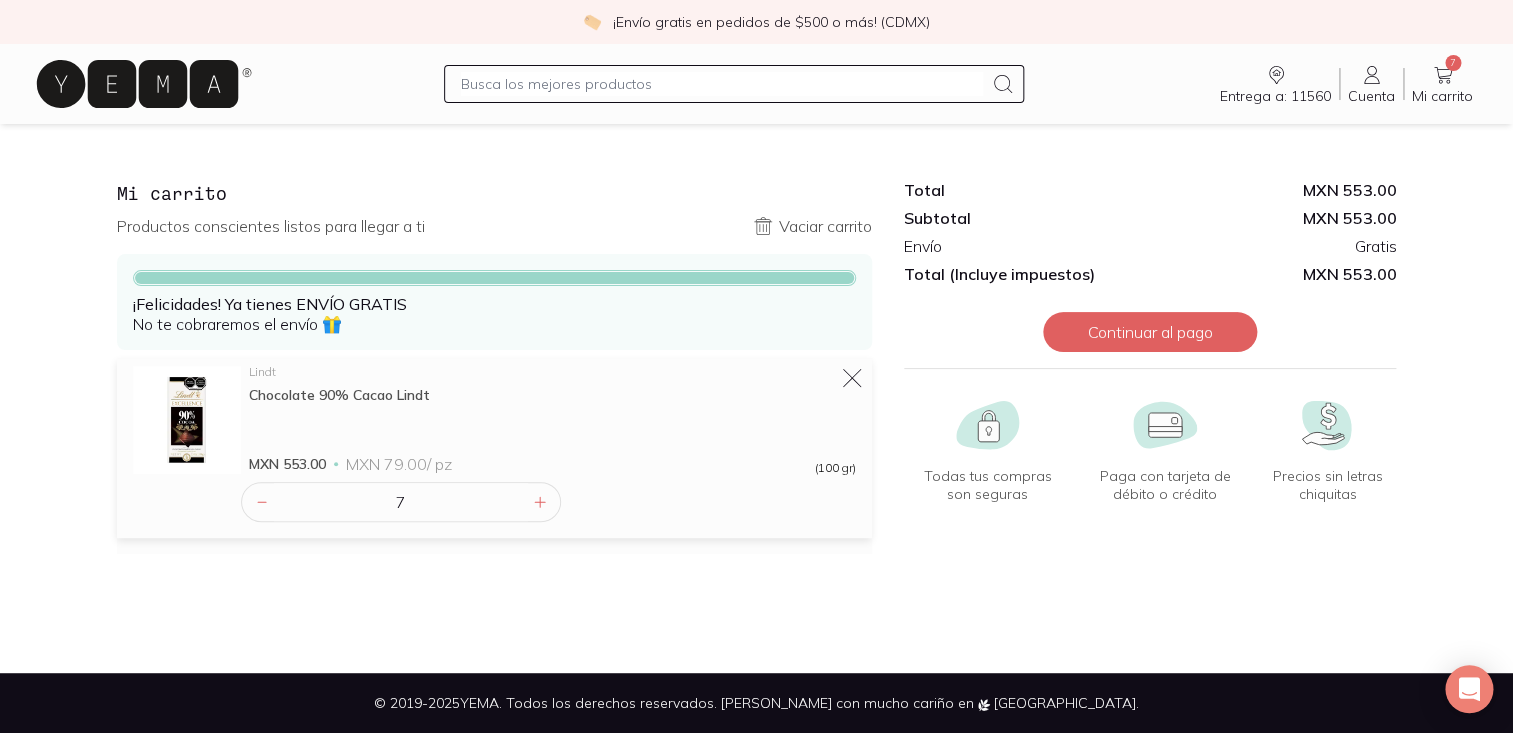 click at bounding box center [722, 84] 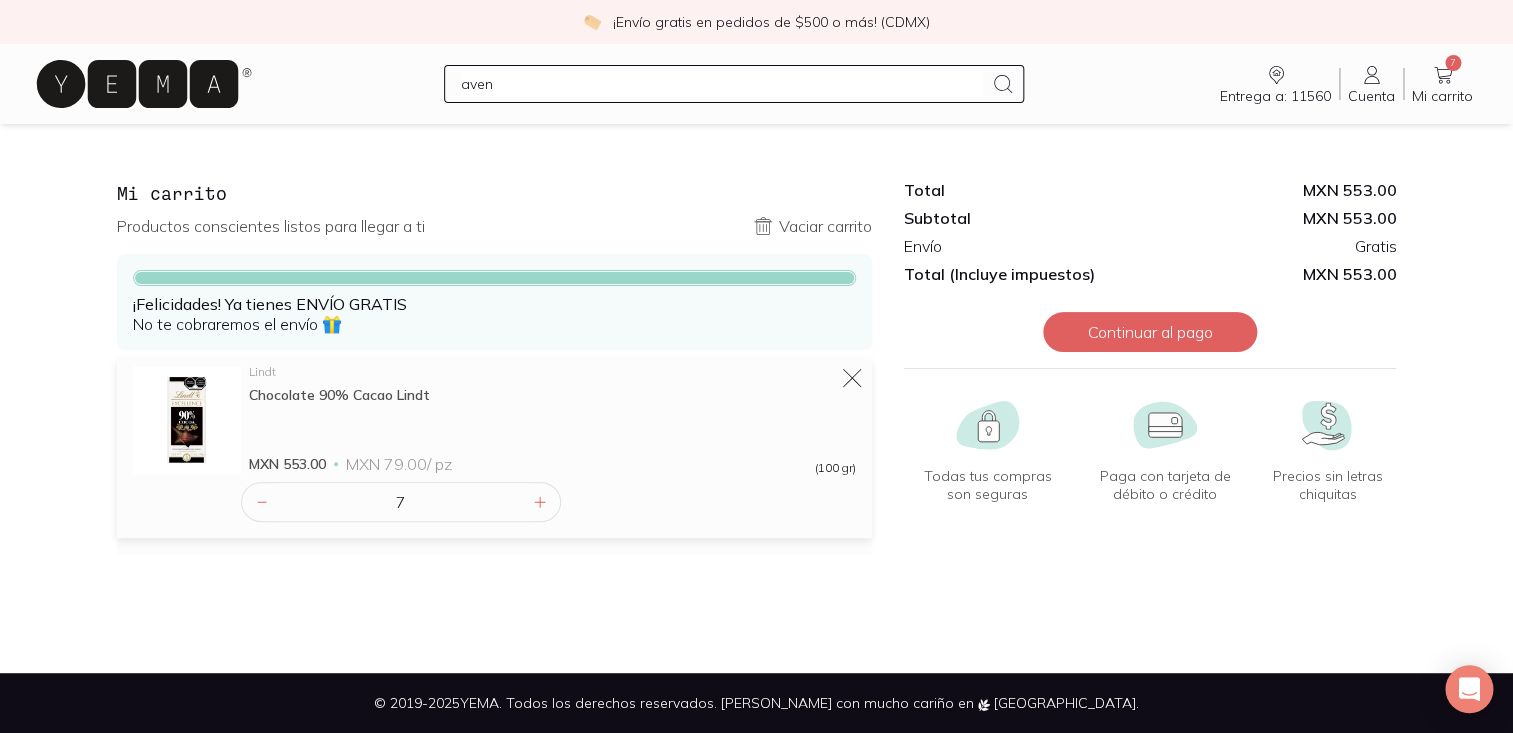 type on "avena" 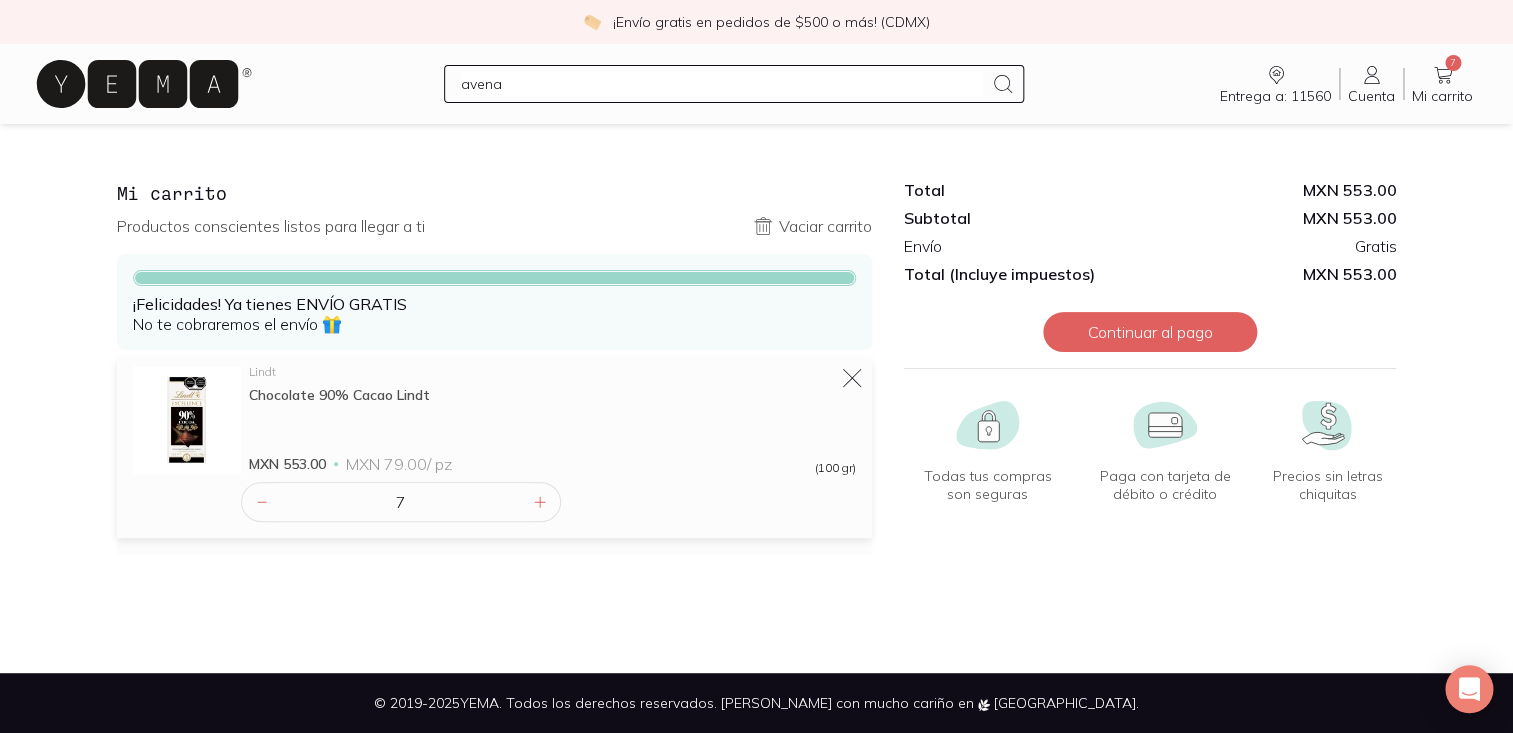 type 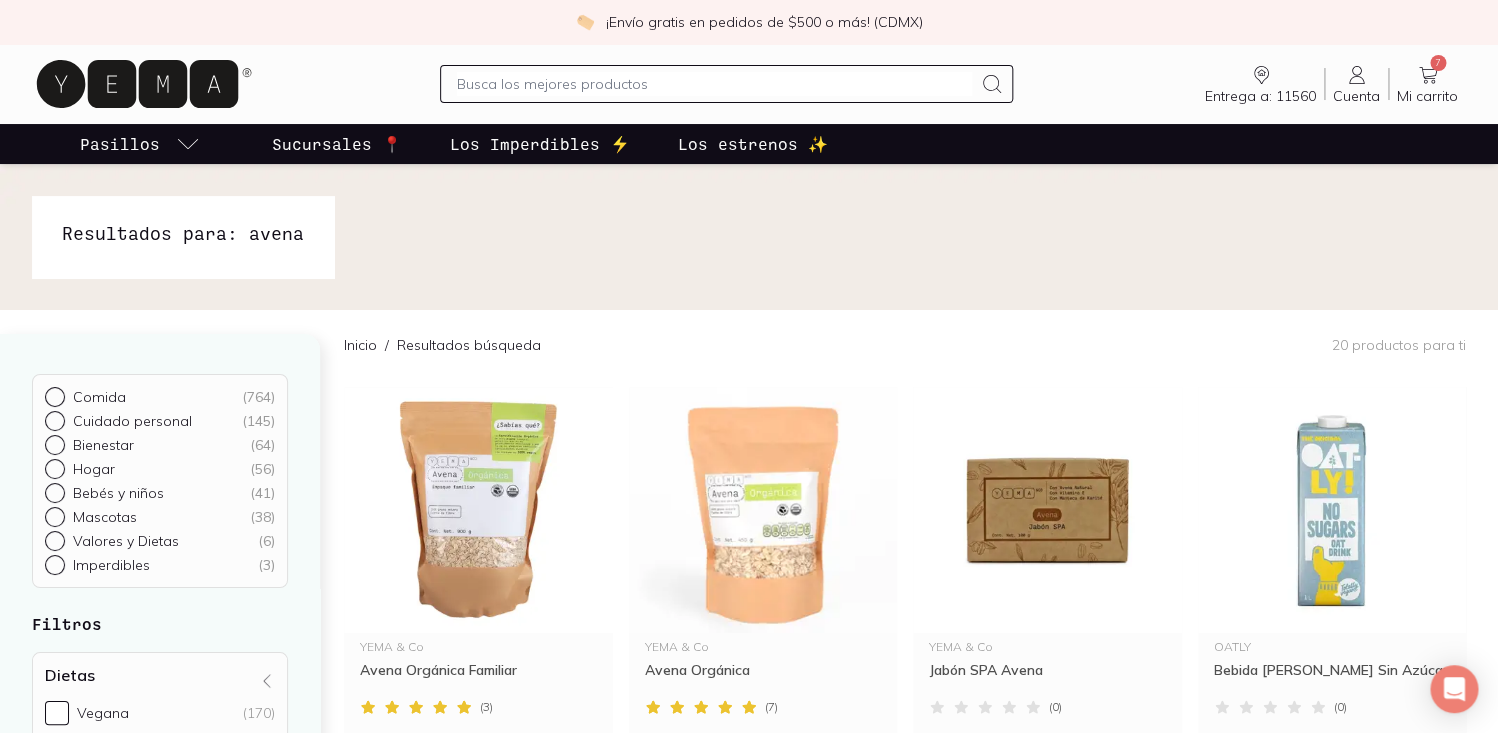 click on "Sucursales 📍" at bounding box center (337, 144) 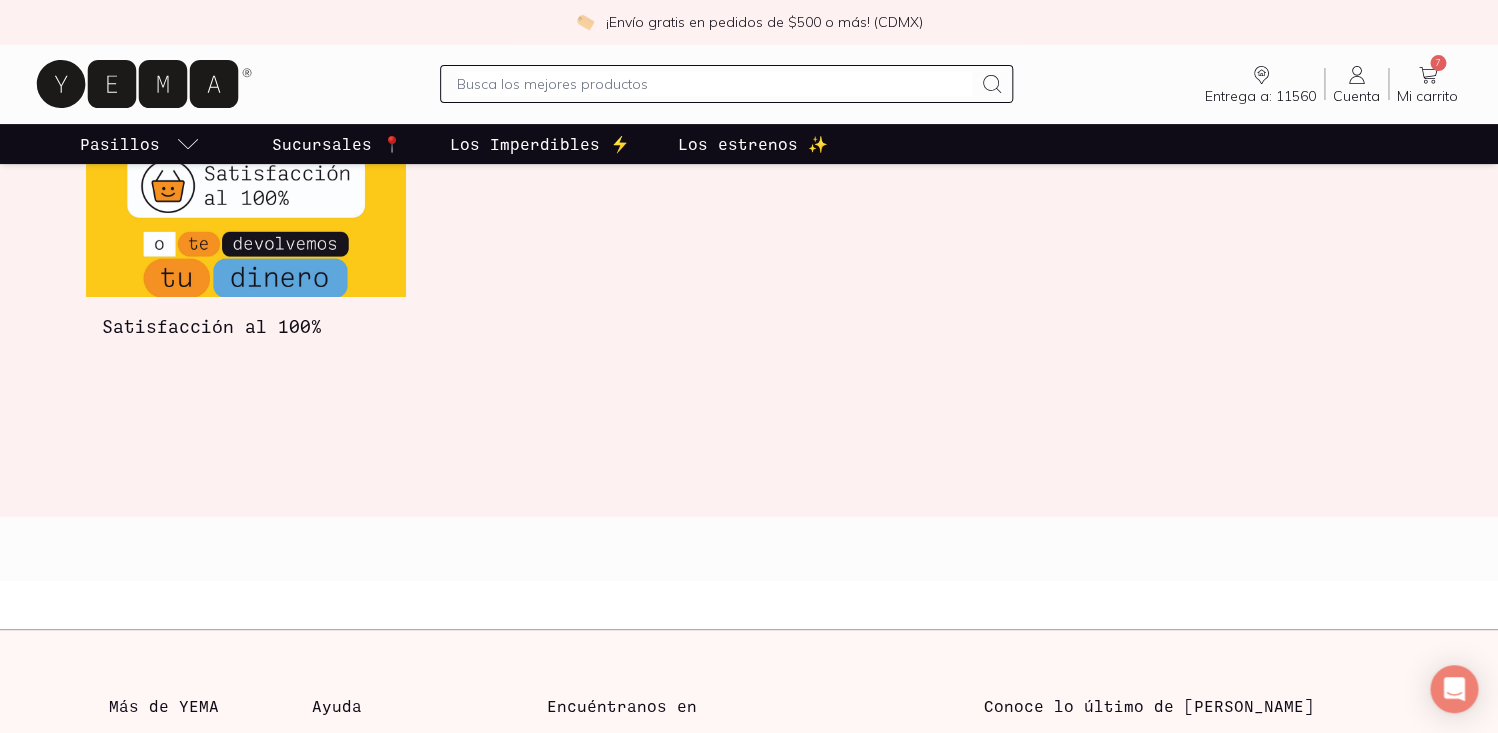 scroll, scrollTop: 3102, scrollLeft: 0, axis: vertical 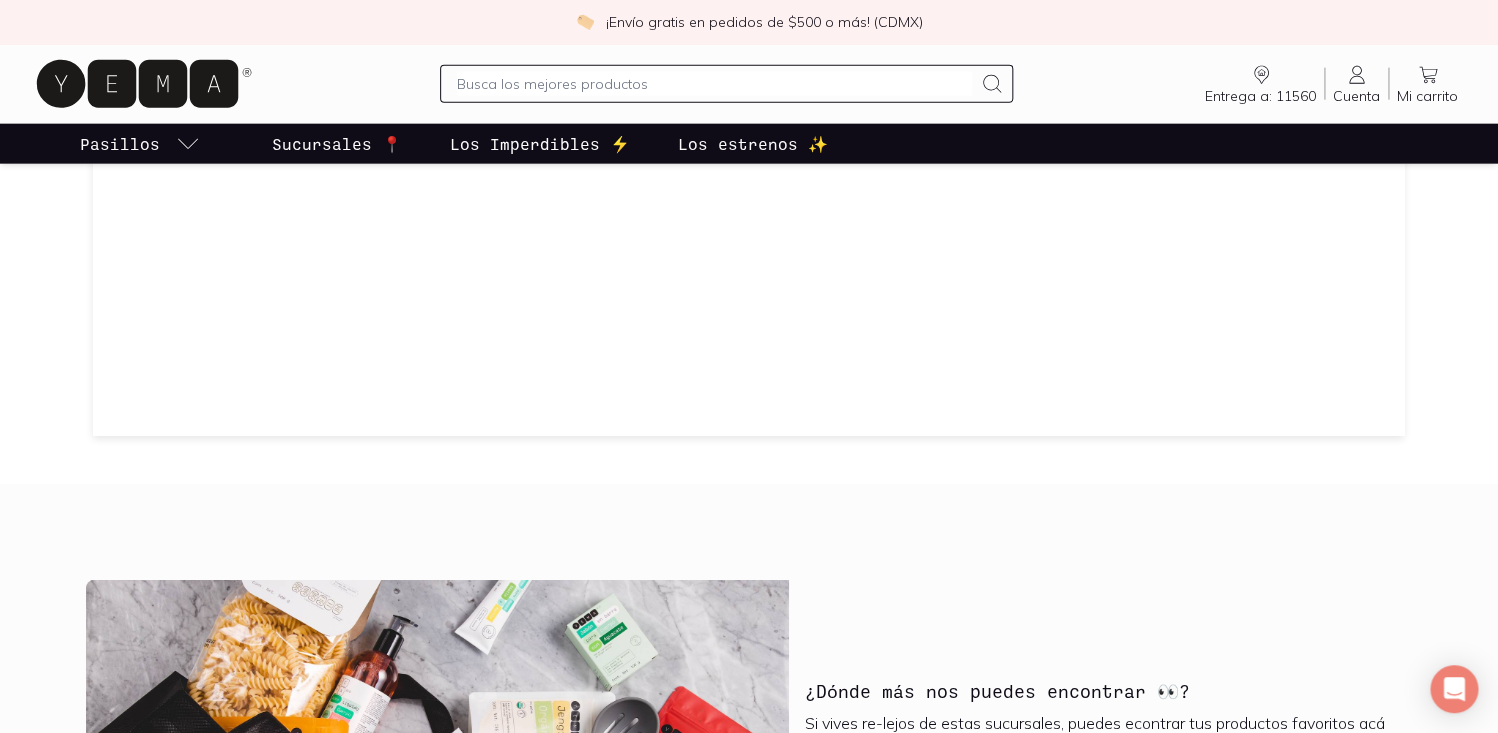drag, startPoint x: 937, startPoint y: 609, endPoint x: 872, endPoint y: 603, distance: 65.27634 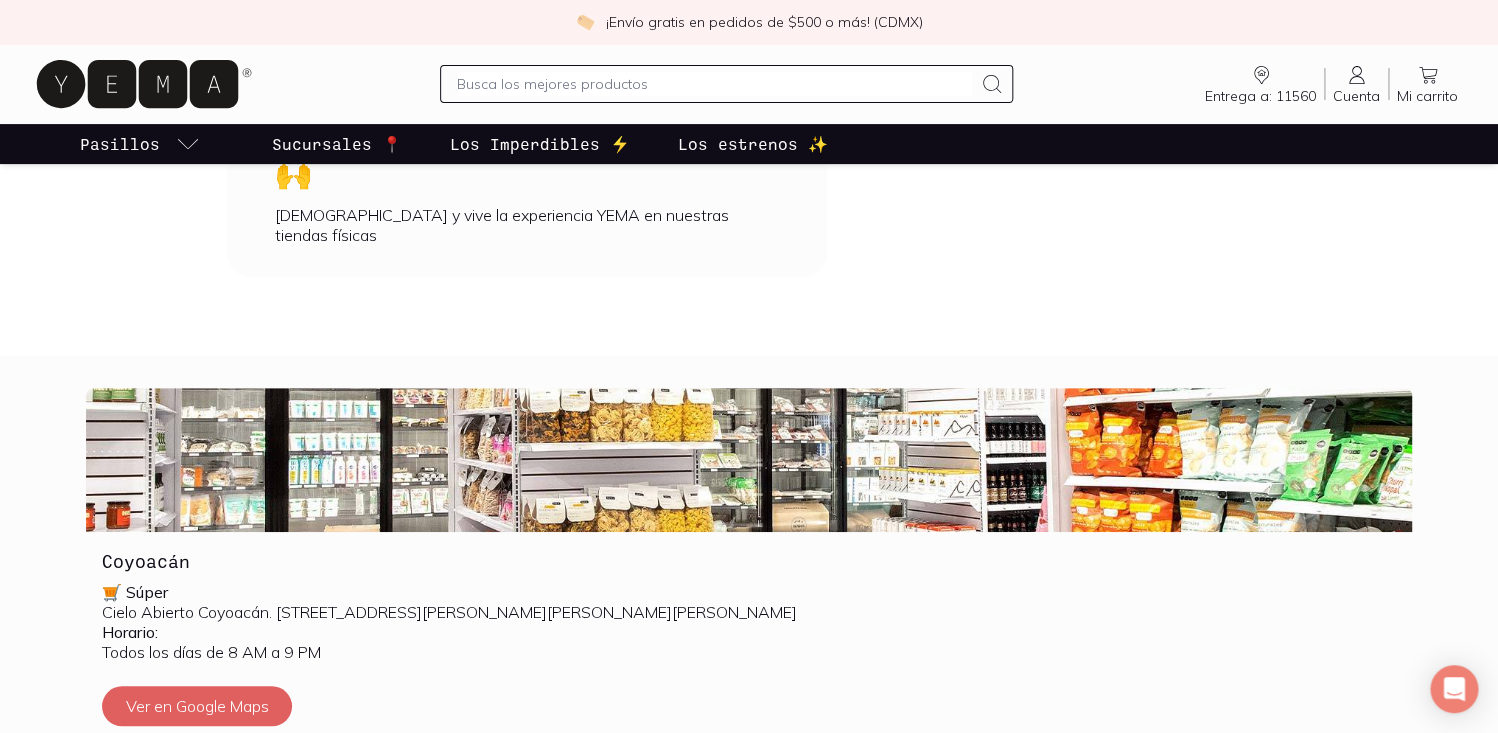 scroll, scrollTop: 0, scrollLeft: 0, axis: both 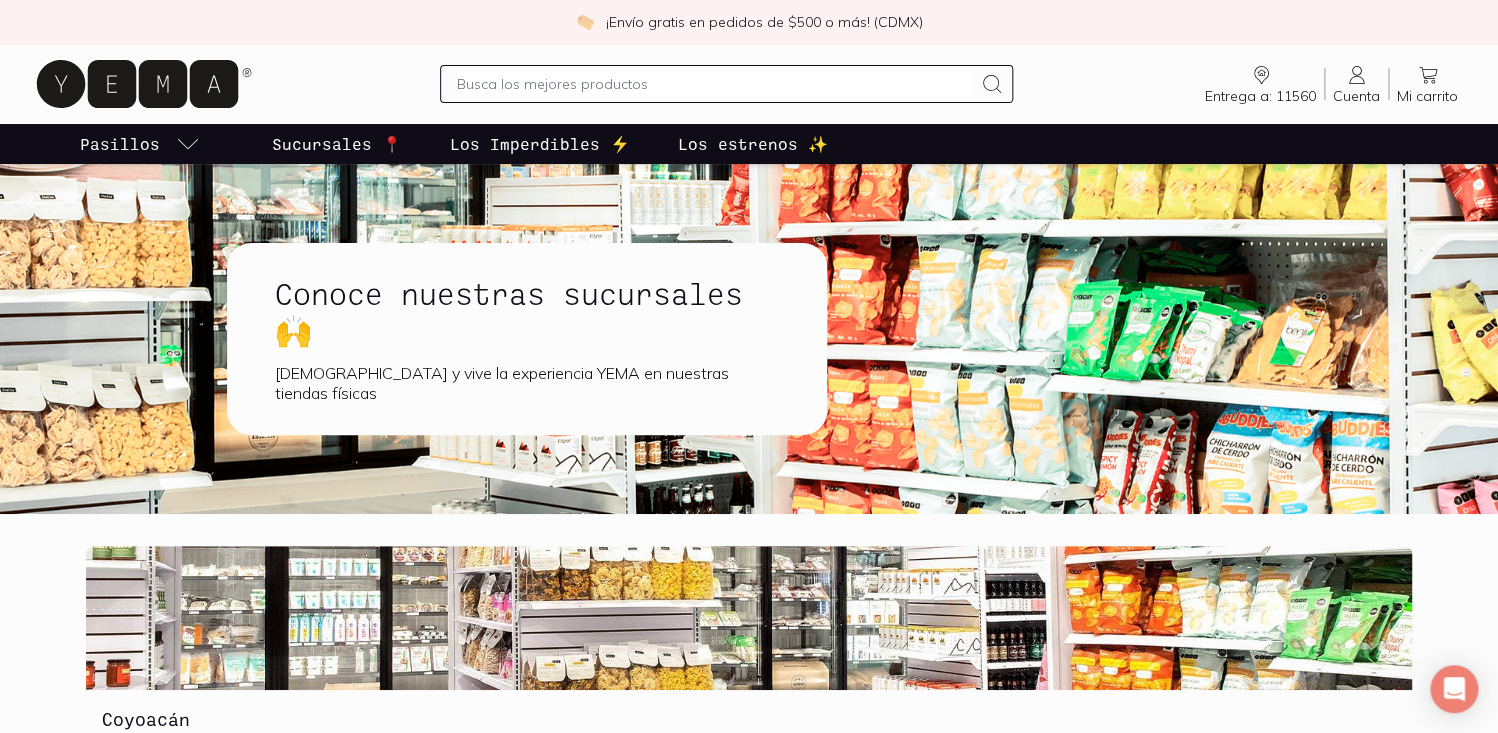 click at bounding box center (715, 84) 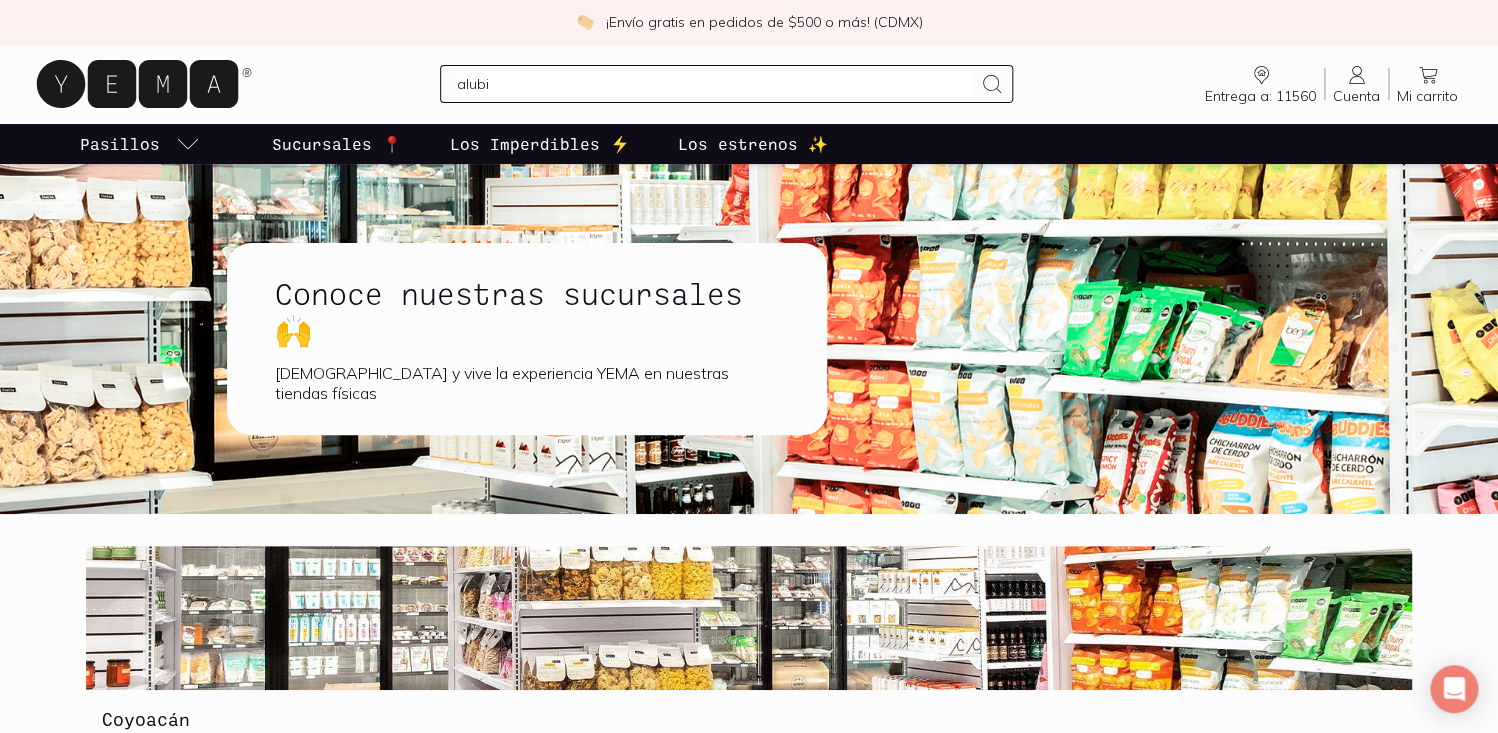type on "alubia" 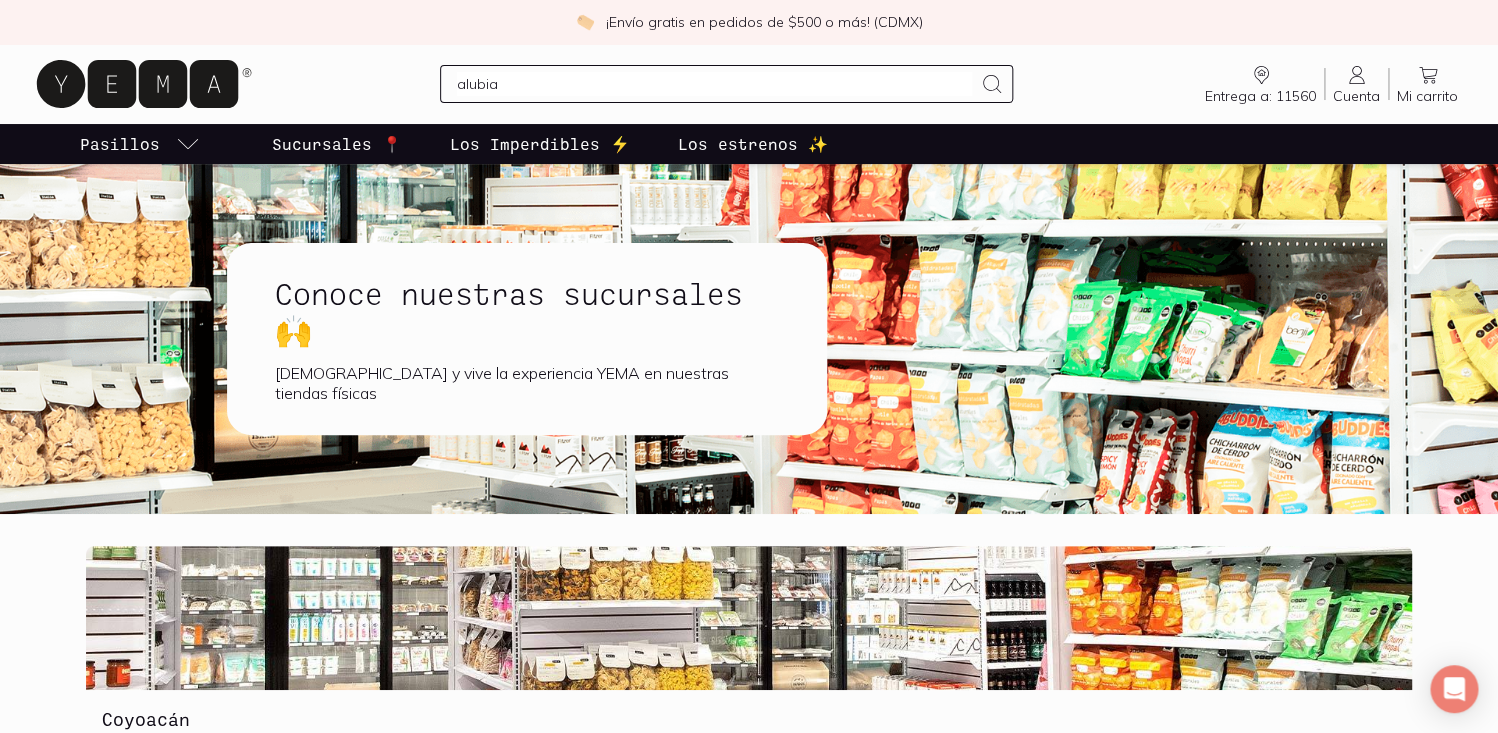type 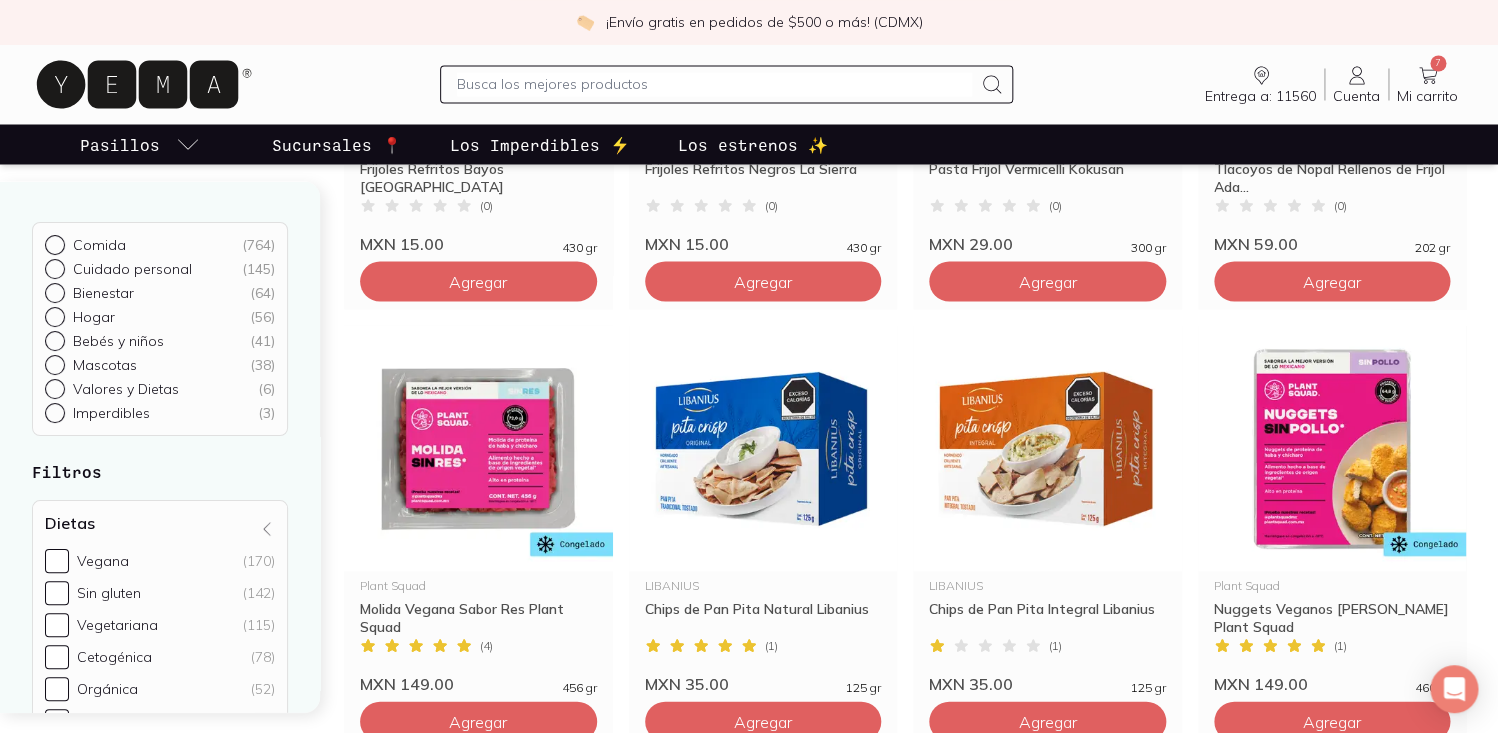 scroll, scrollTop: 1390, scrollLeft: 0, axis: vertical 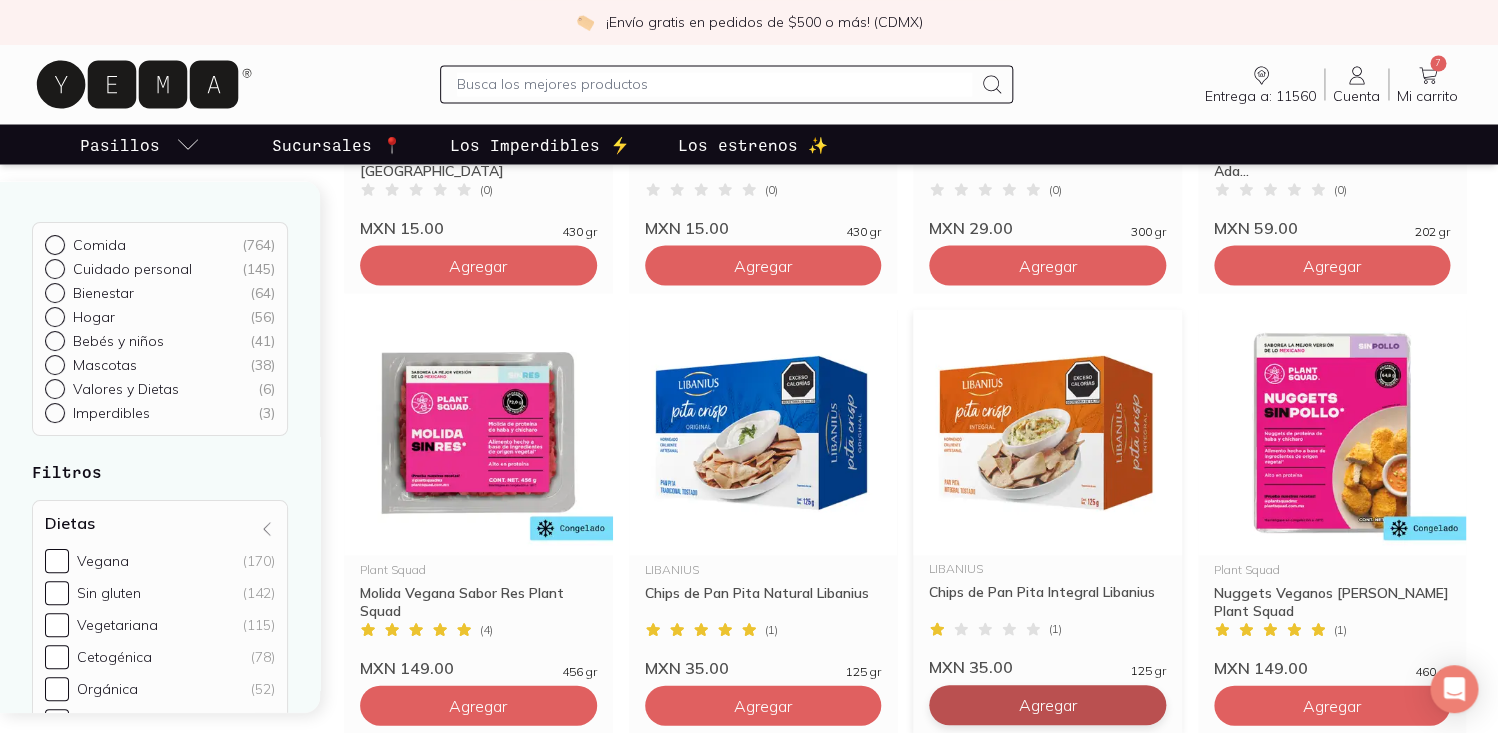 click on "Agregar" at bounding box center [478, -615] 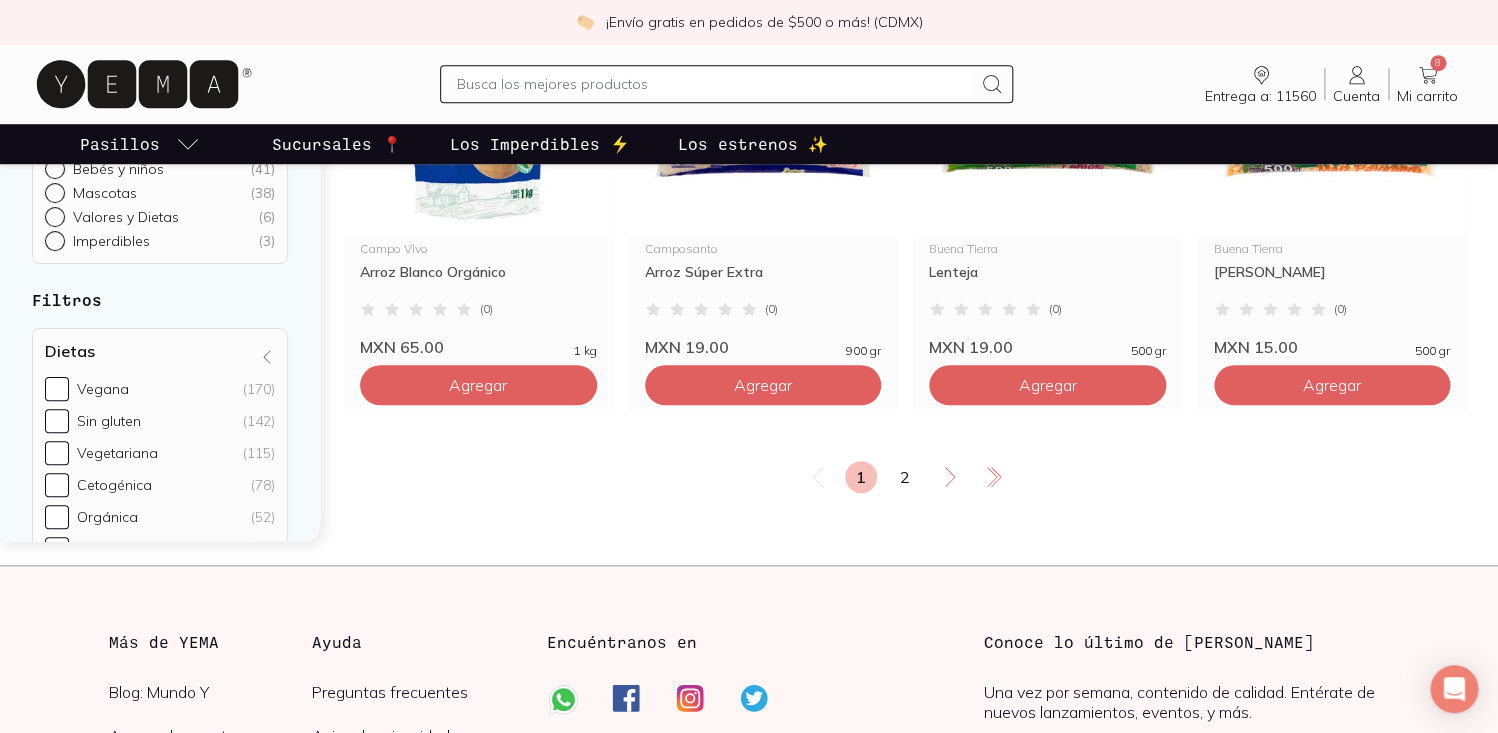 scroll, scrollTop: 3471, scrollLeft: 0, axis: vertical 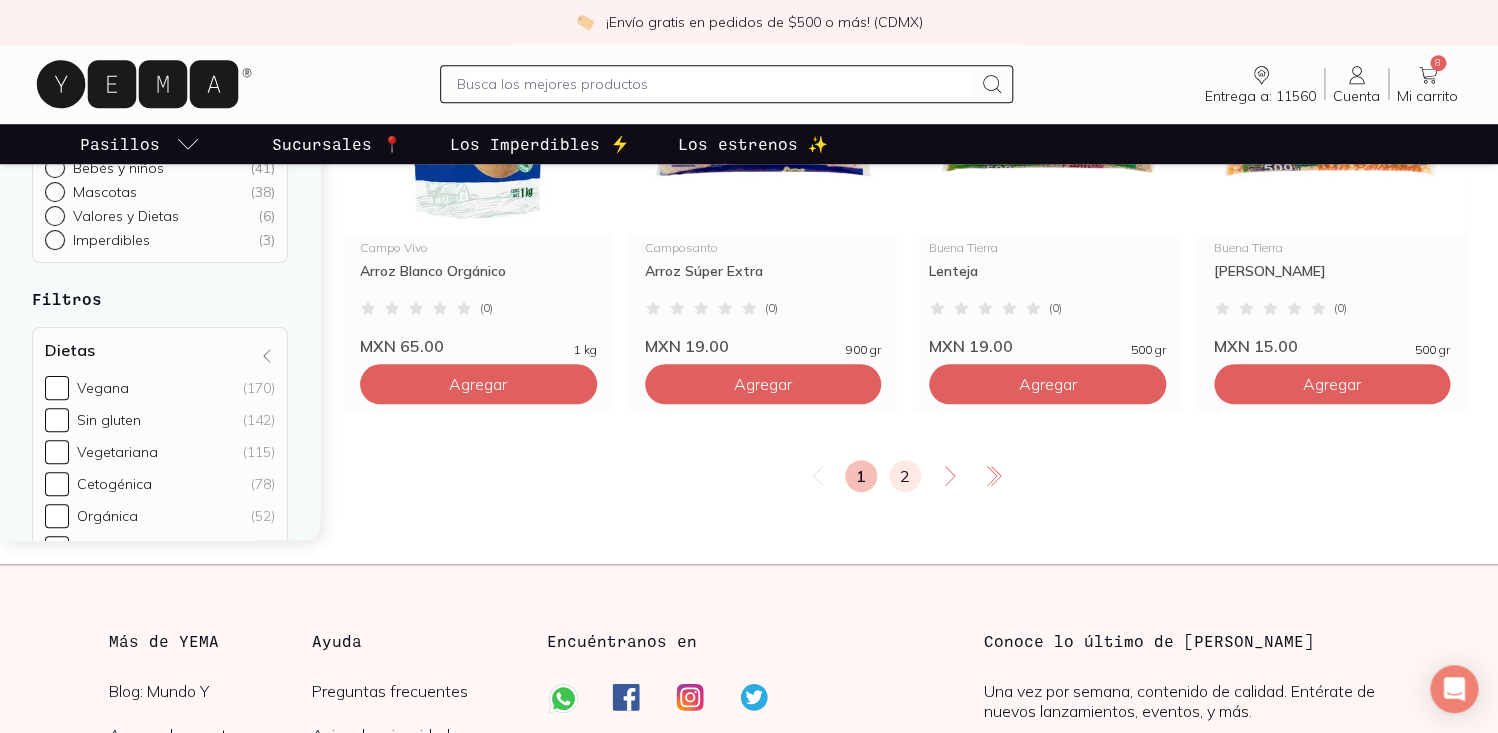 click on "2" at bounding box center (905, 476) 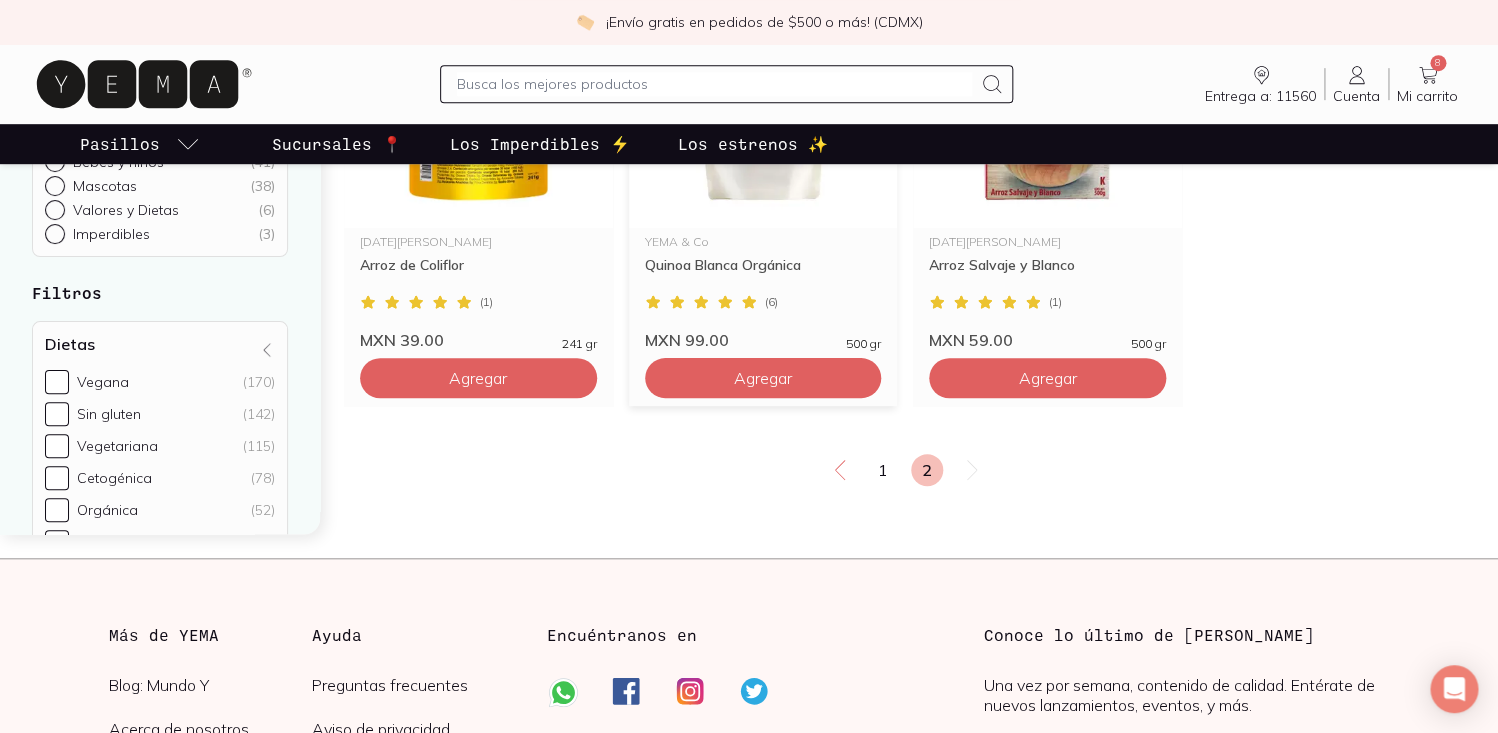 scroll, scrollTop: 0, scrollLeft: 0, axis: both 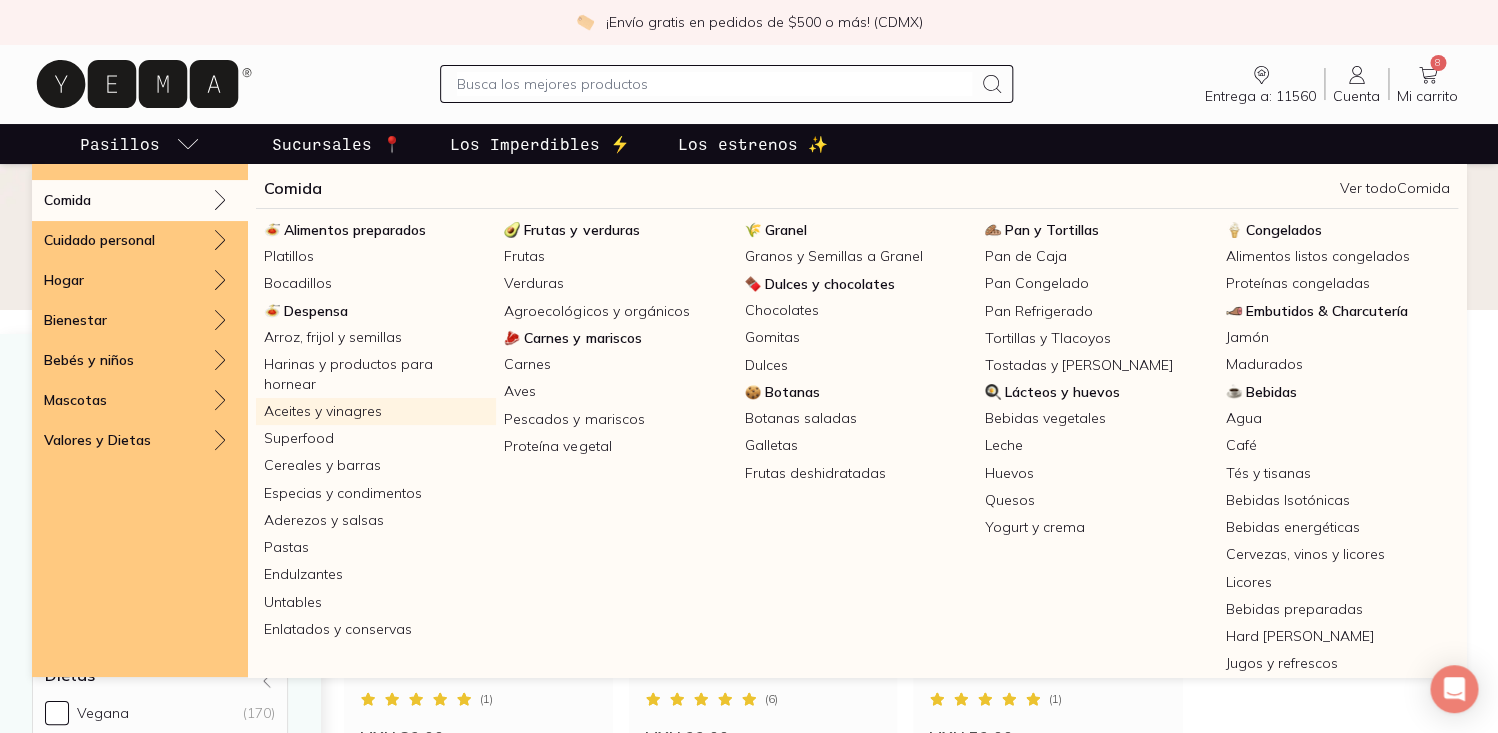 click on "Aceites y vinagres" at bounding box center [376, 411] 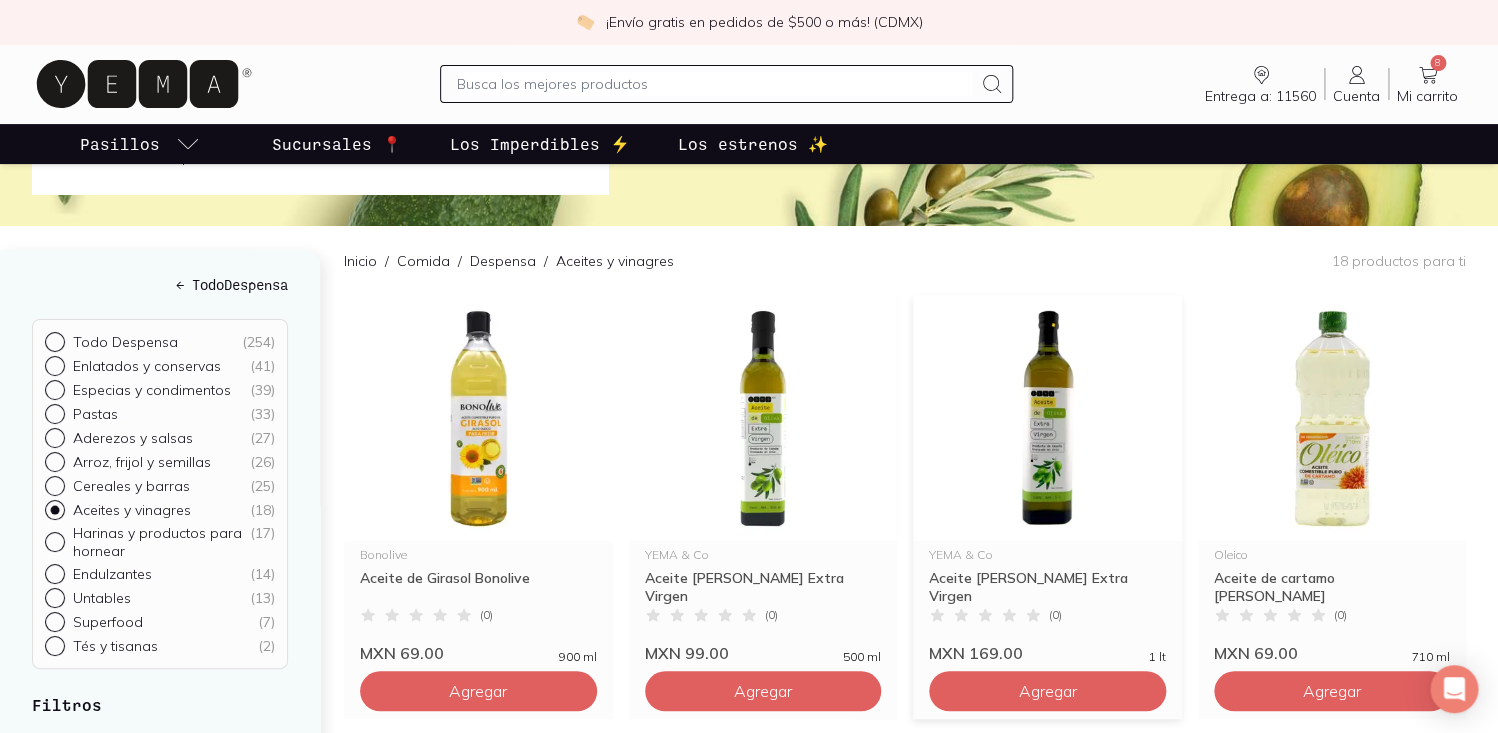 scroll, scrollTop: 176, scrollLeft: 0, axis: vertical 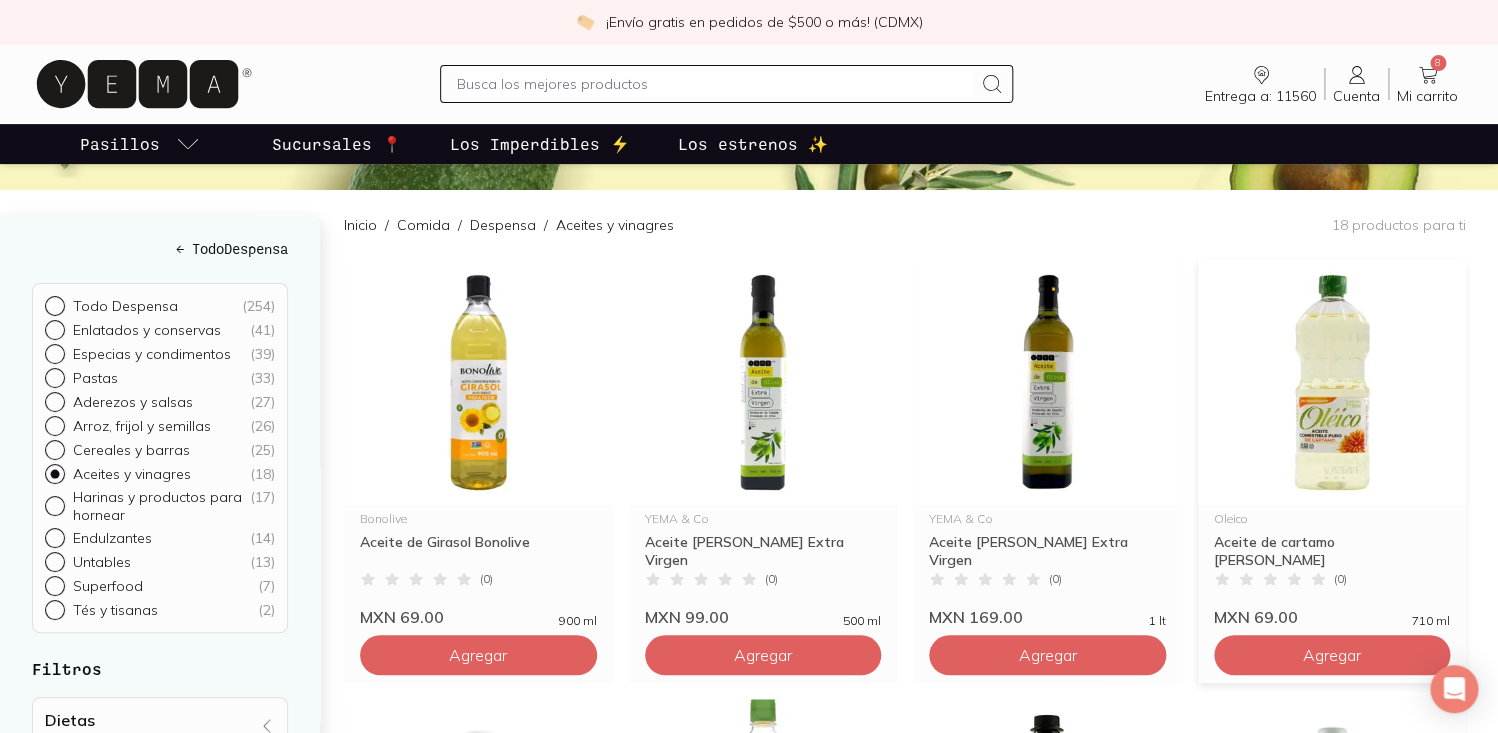 click at bounding box center [1332, 382] 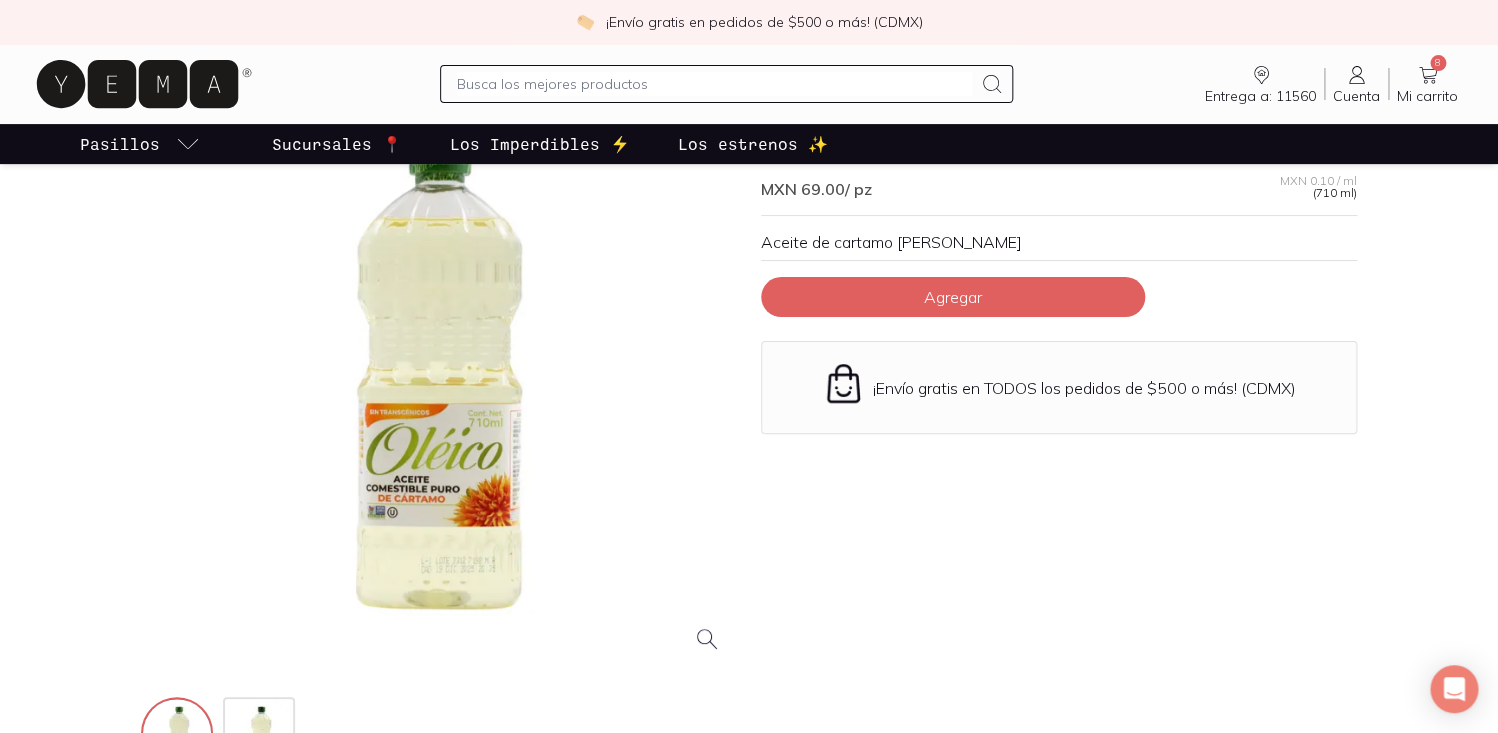 scroll, scrollTop: 240, scrollLeft: 0, axis: vertical 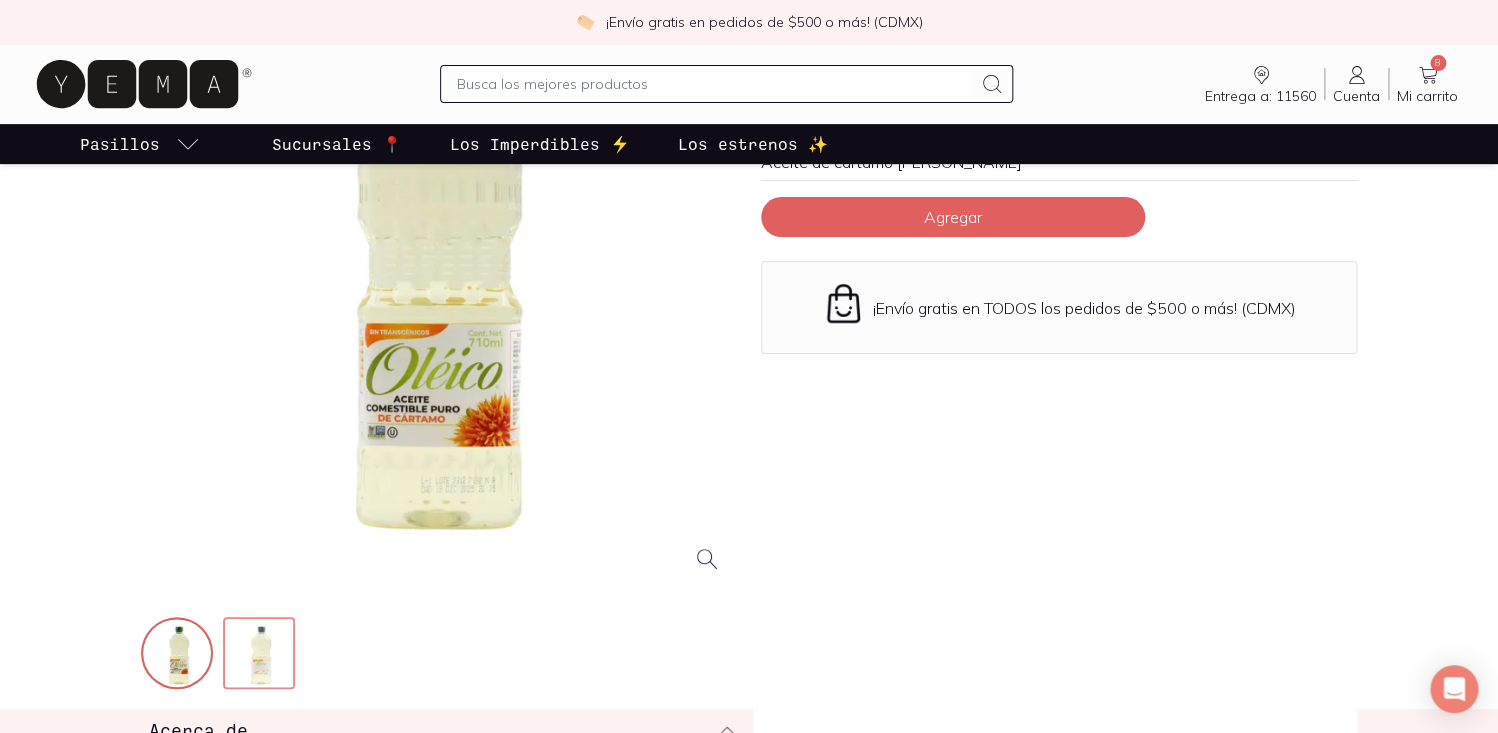 click at bounding box center (261, 655) 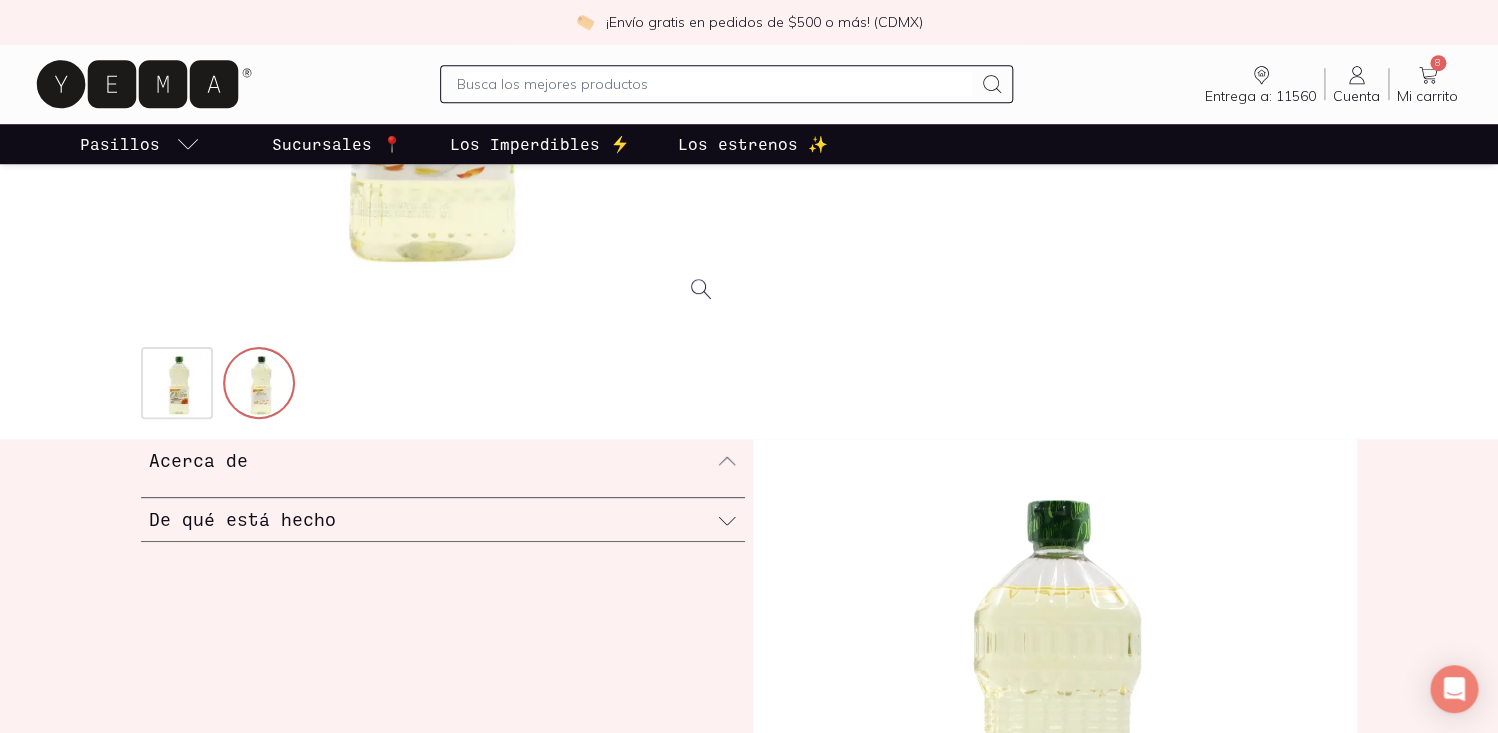 scroll, scrollTop: 561, scrollLeft: 0, axis: vertical 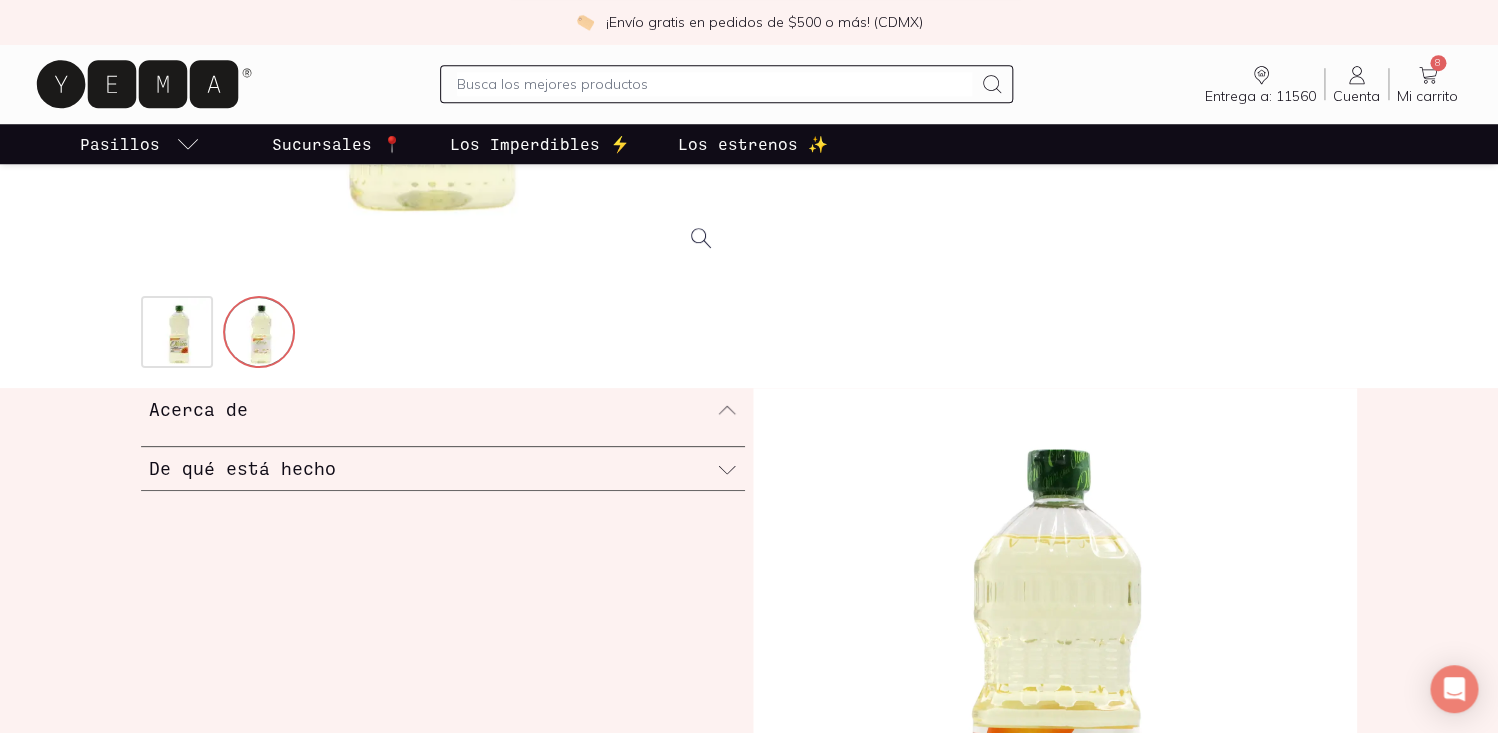 click on "De qué está hecho" at bounding box center (443, 468) 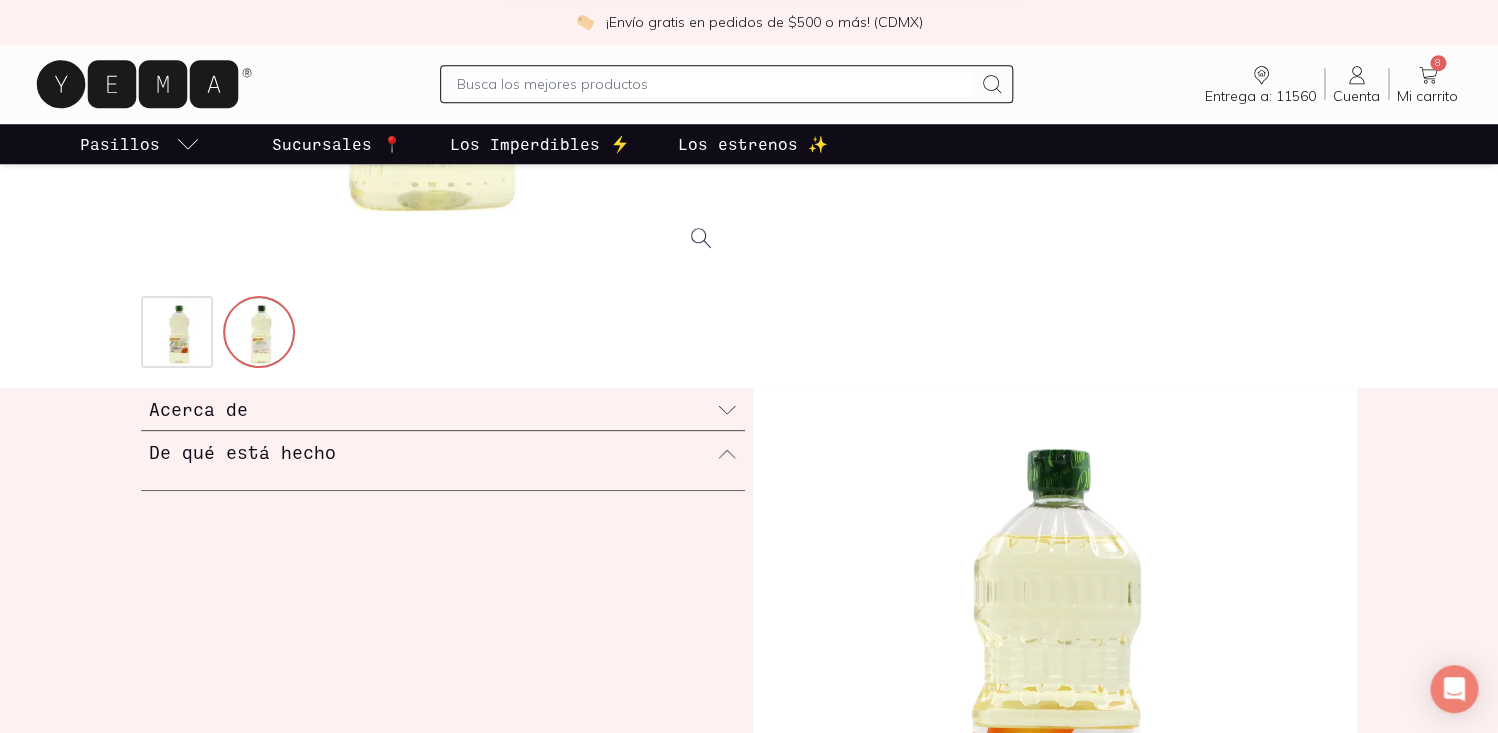 click on "De qué está hecho" at bounding box center [242, 452] 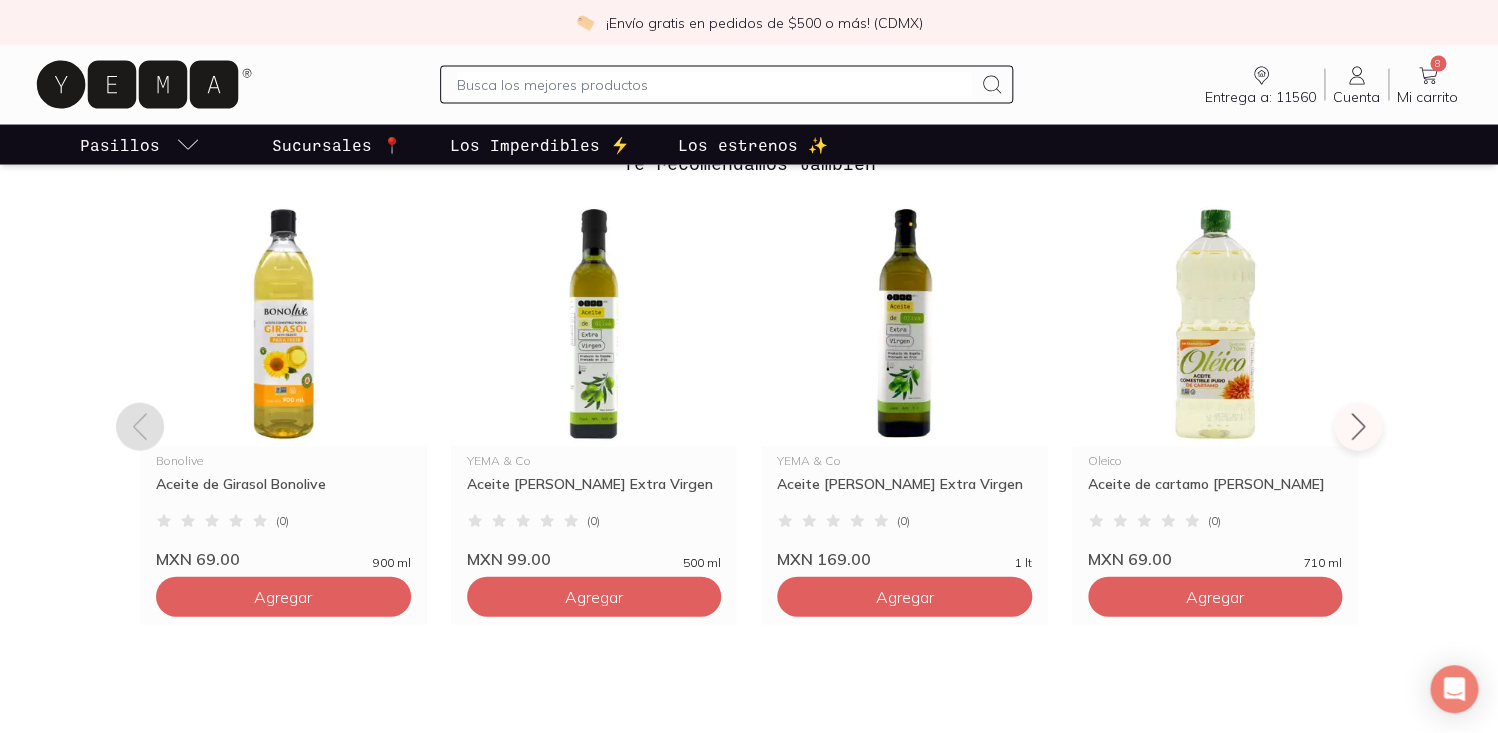 scroll, scrollTop: 1514, scrollLeft: 0, axis: vertical 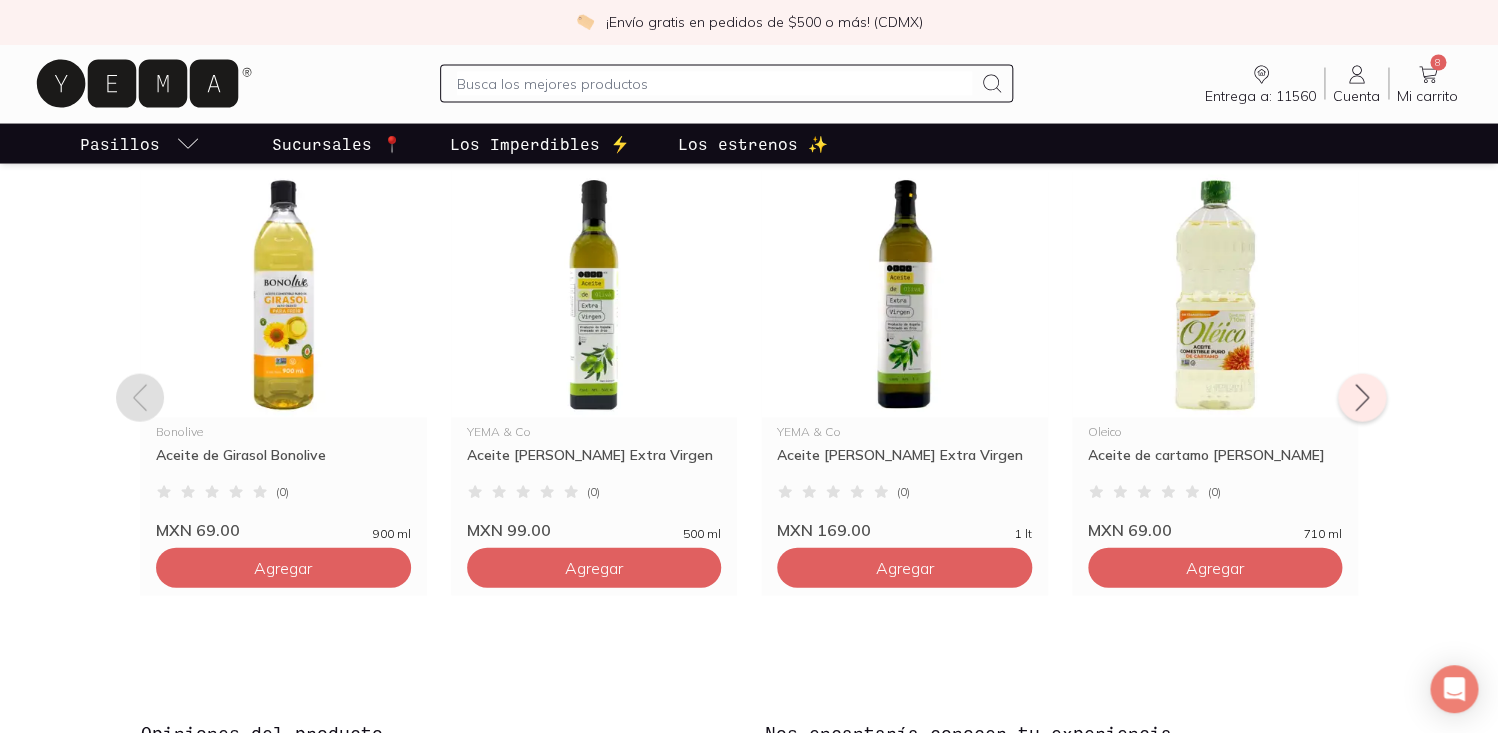 click 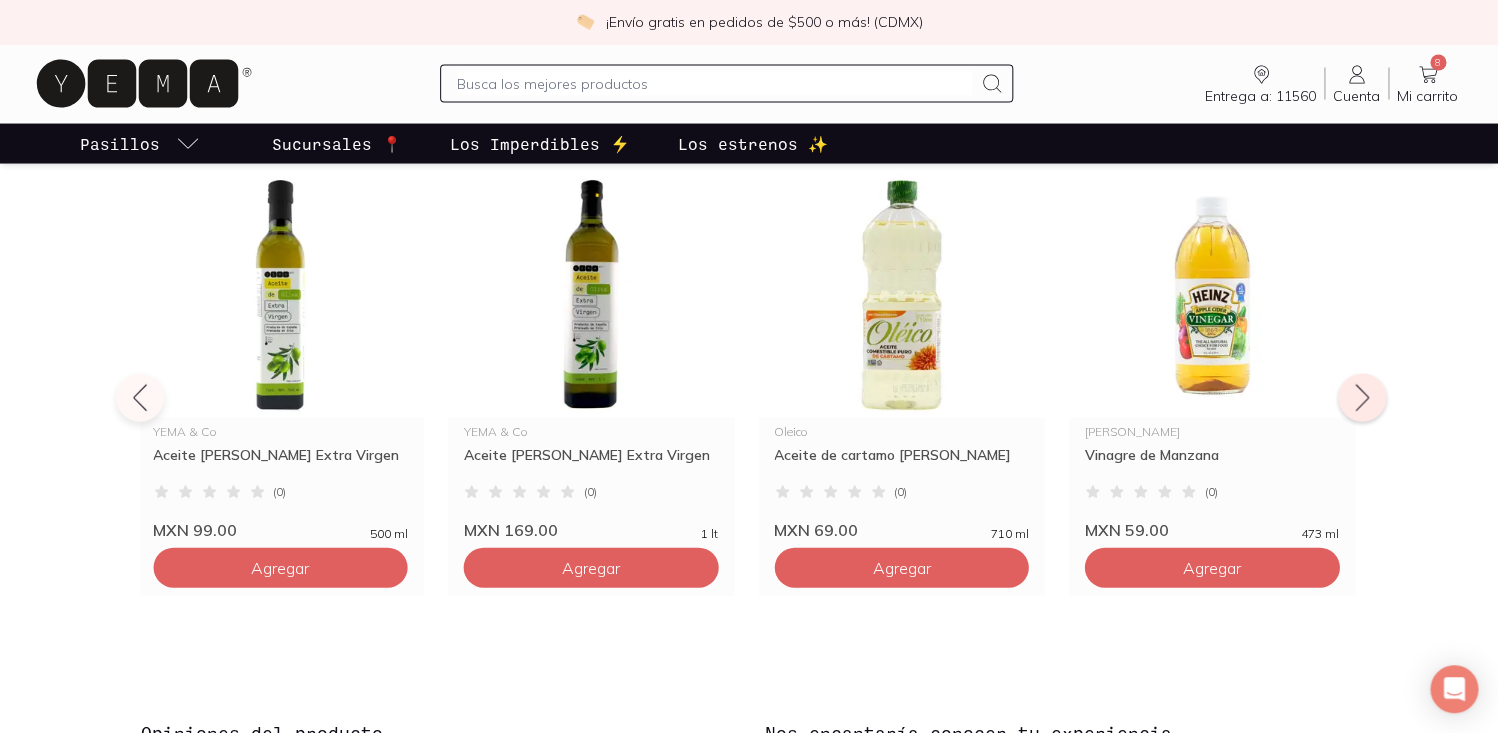 click 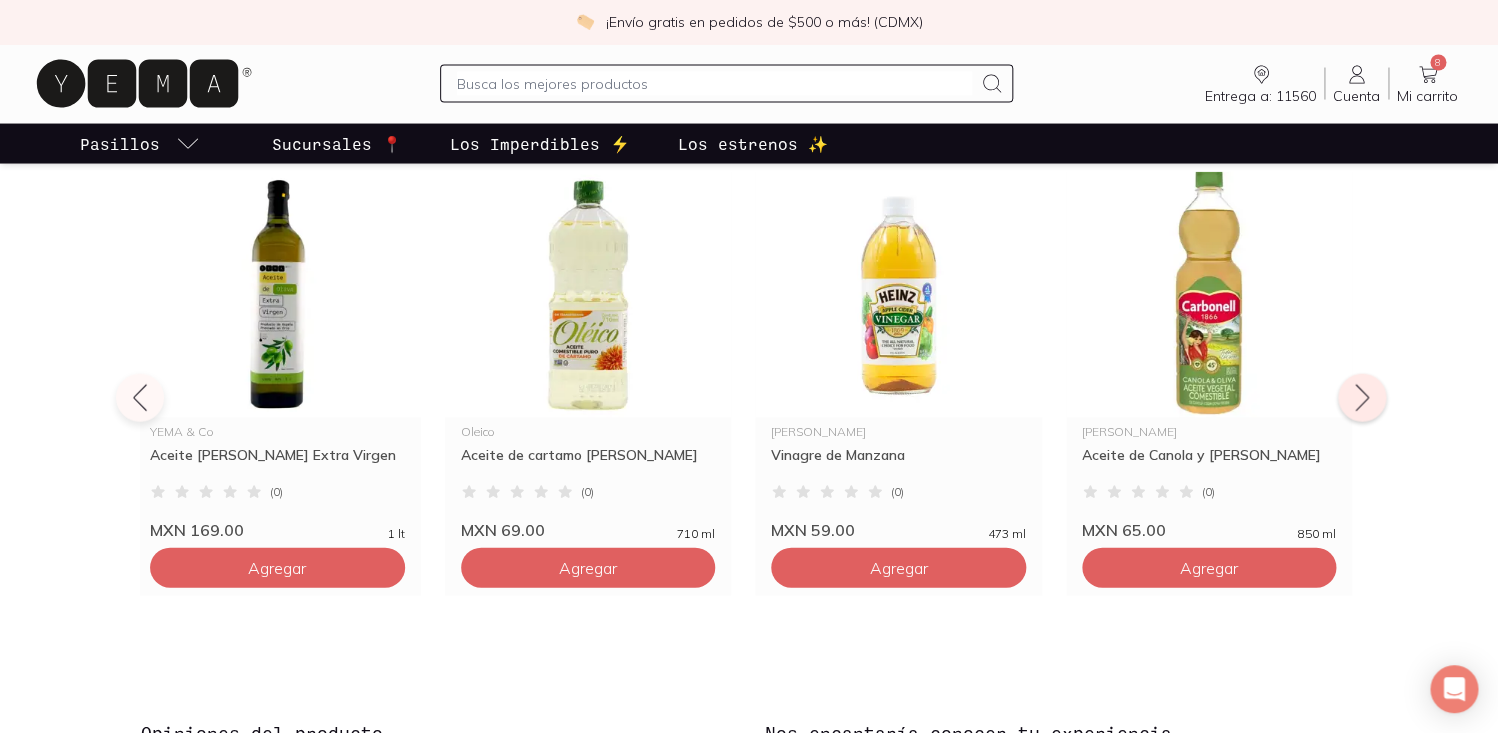 click 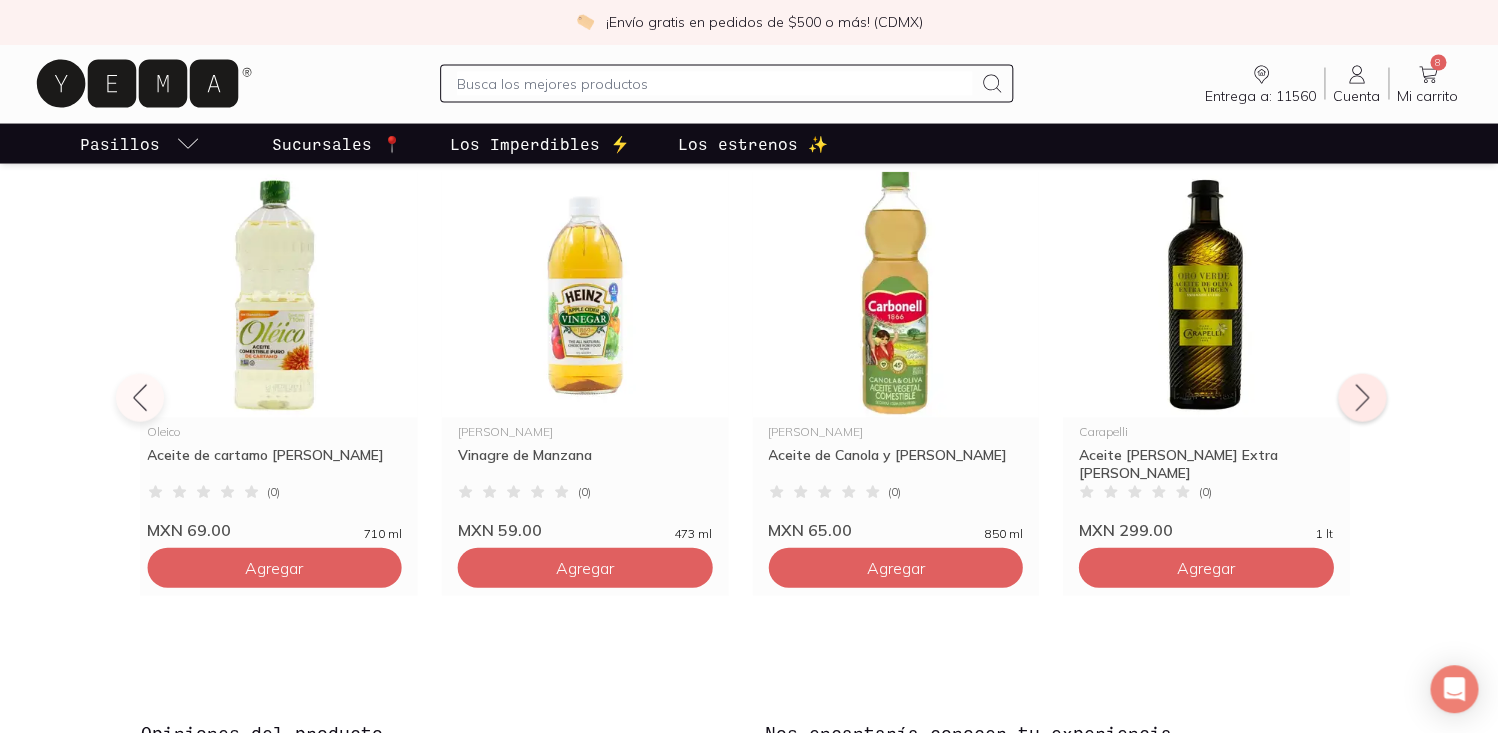 click 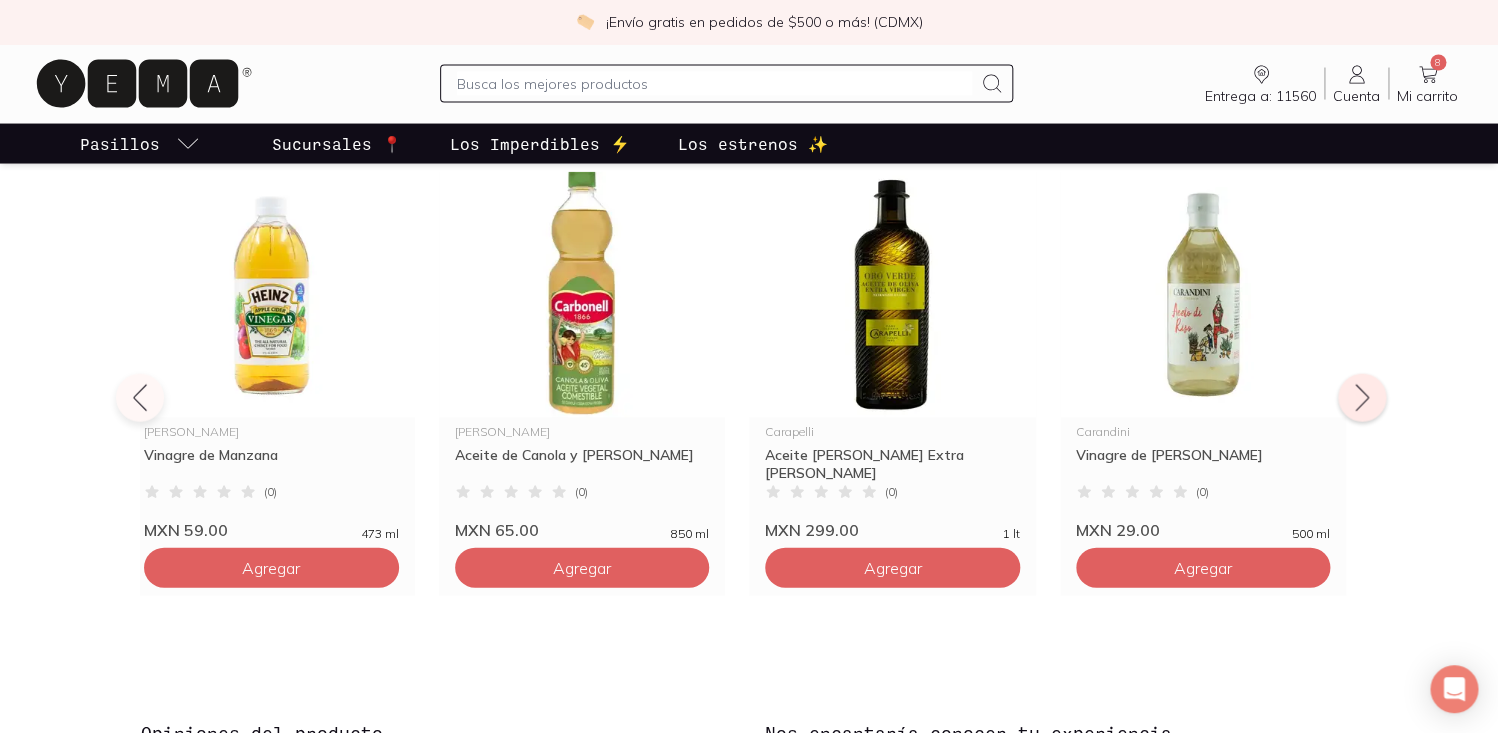 click 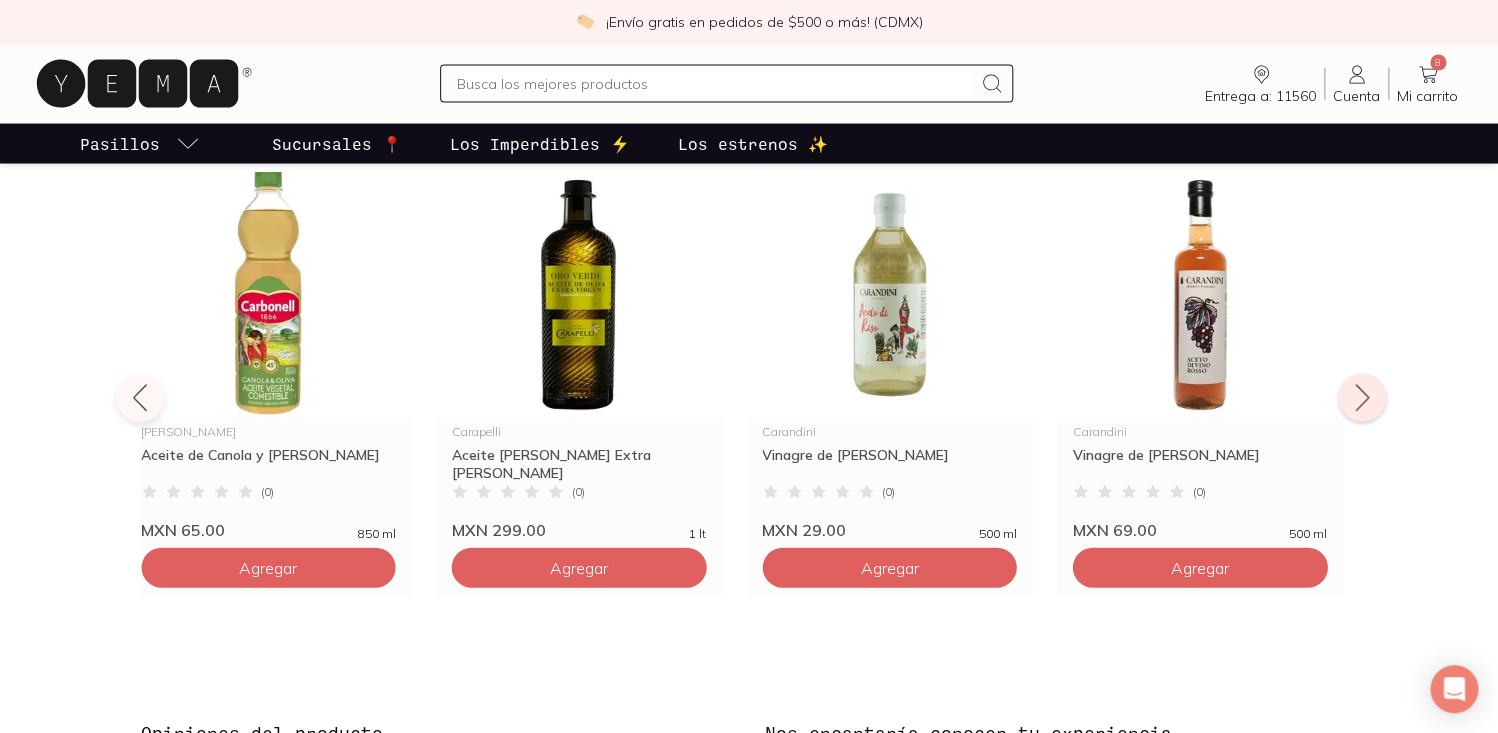 click 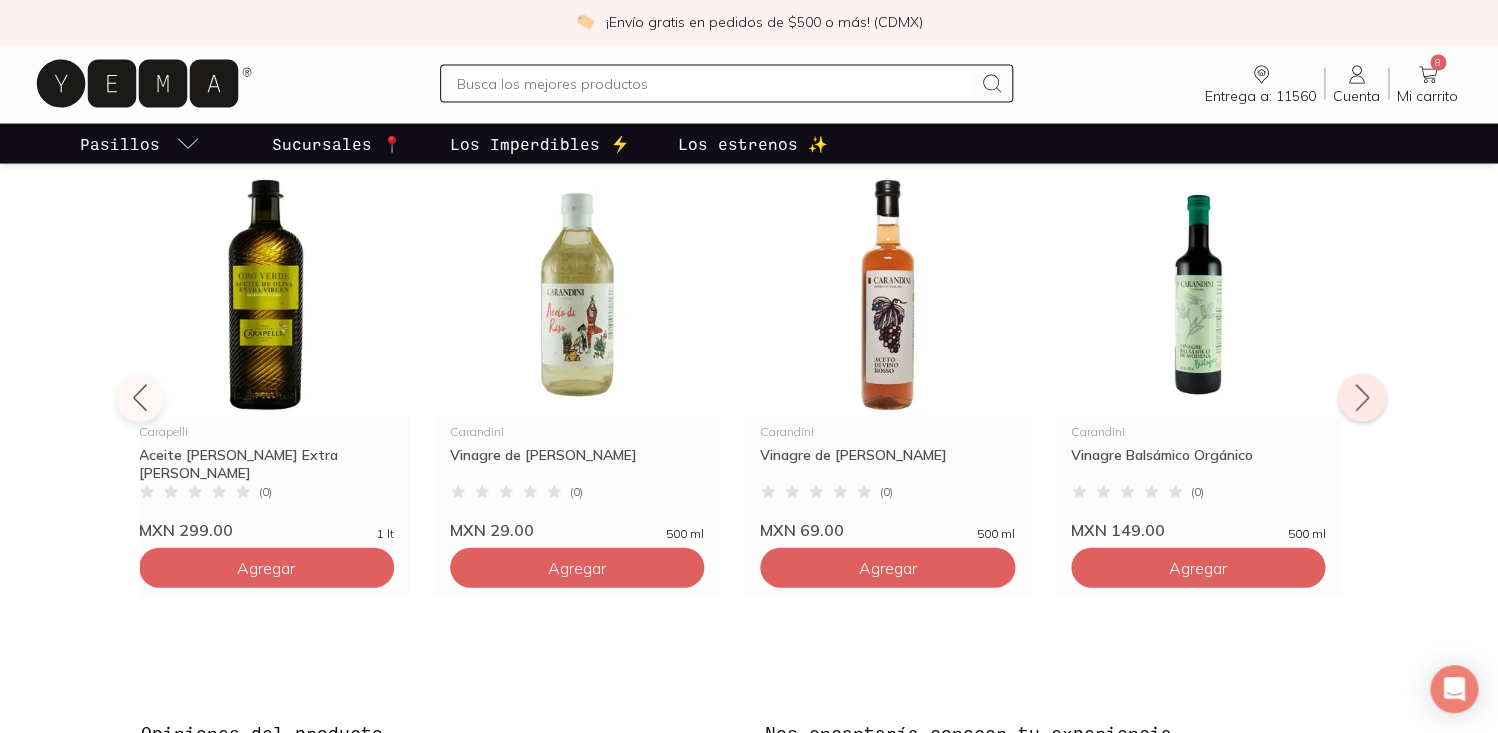 click 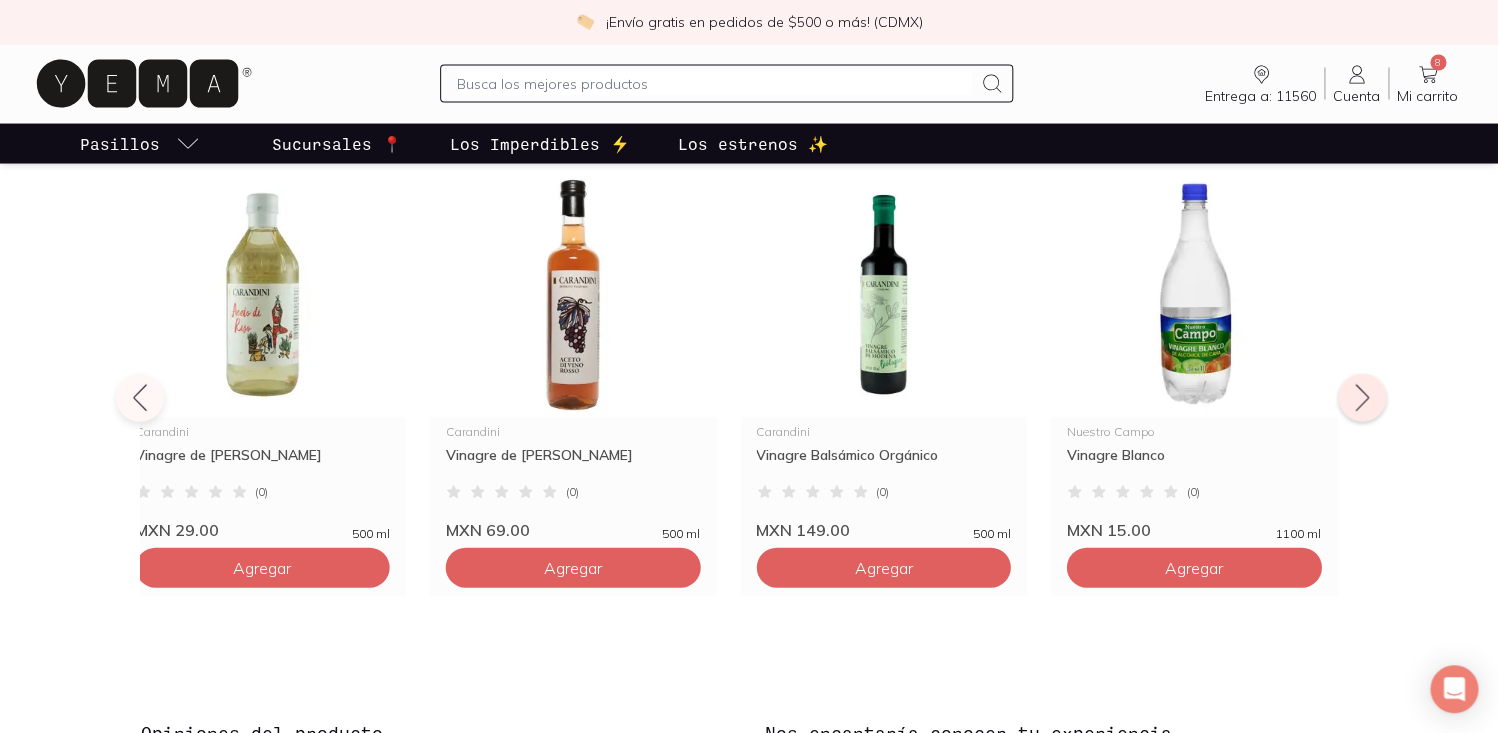 click 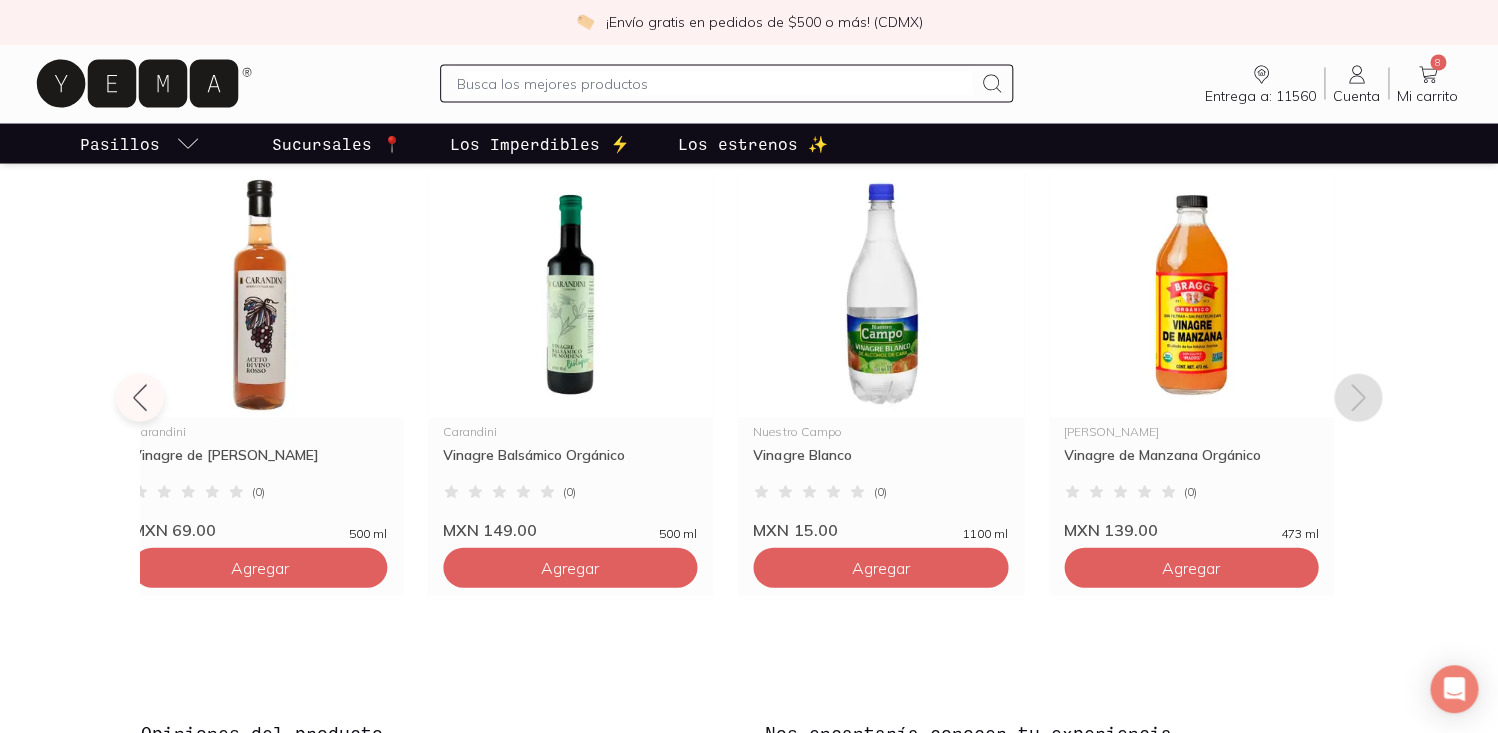 click 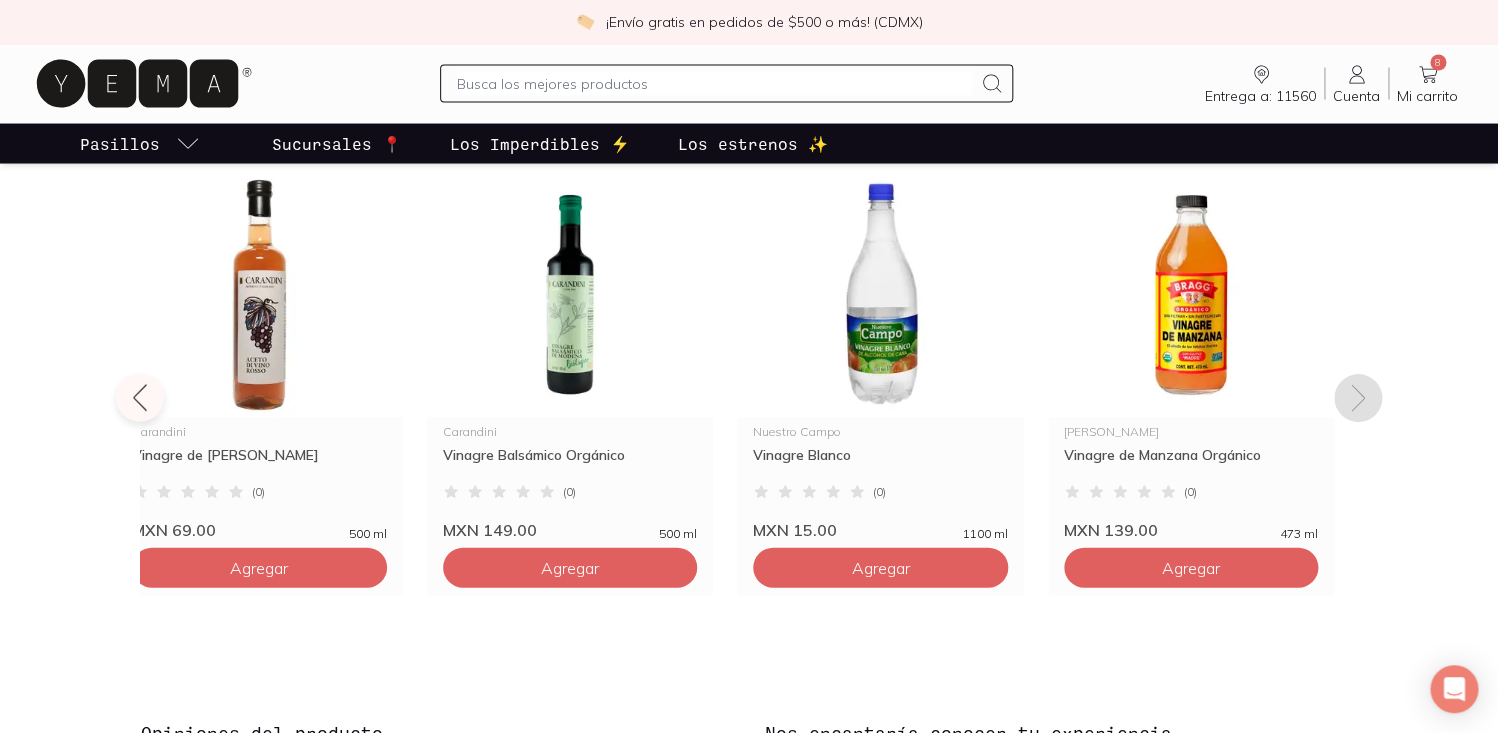 click 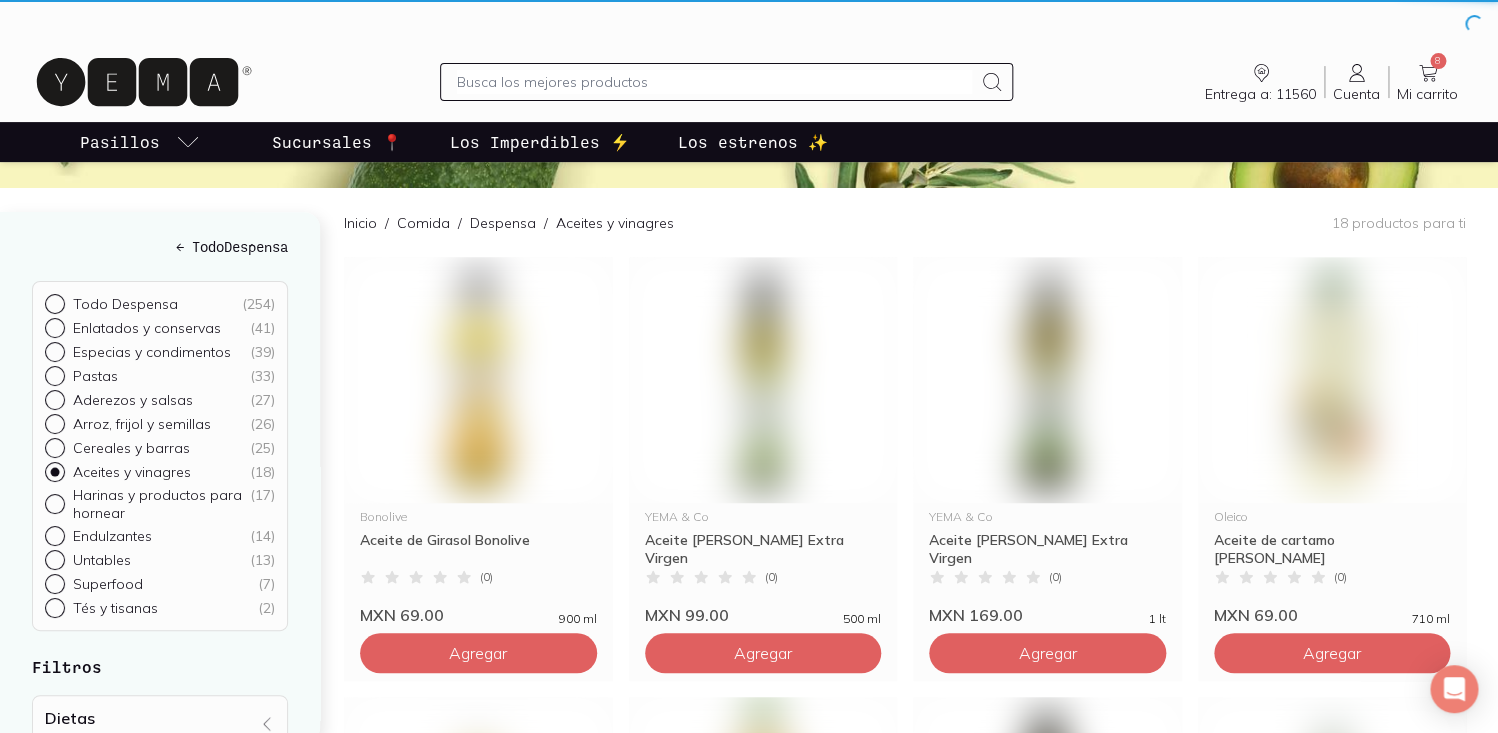 scroll, scrollTop: 0, scrollLeft: 0, axis: both 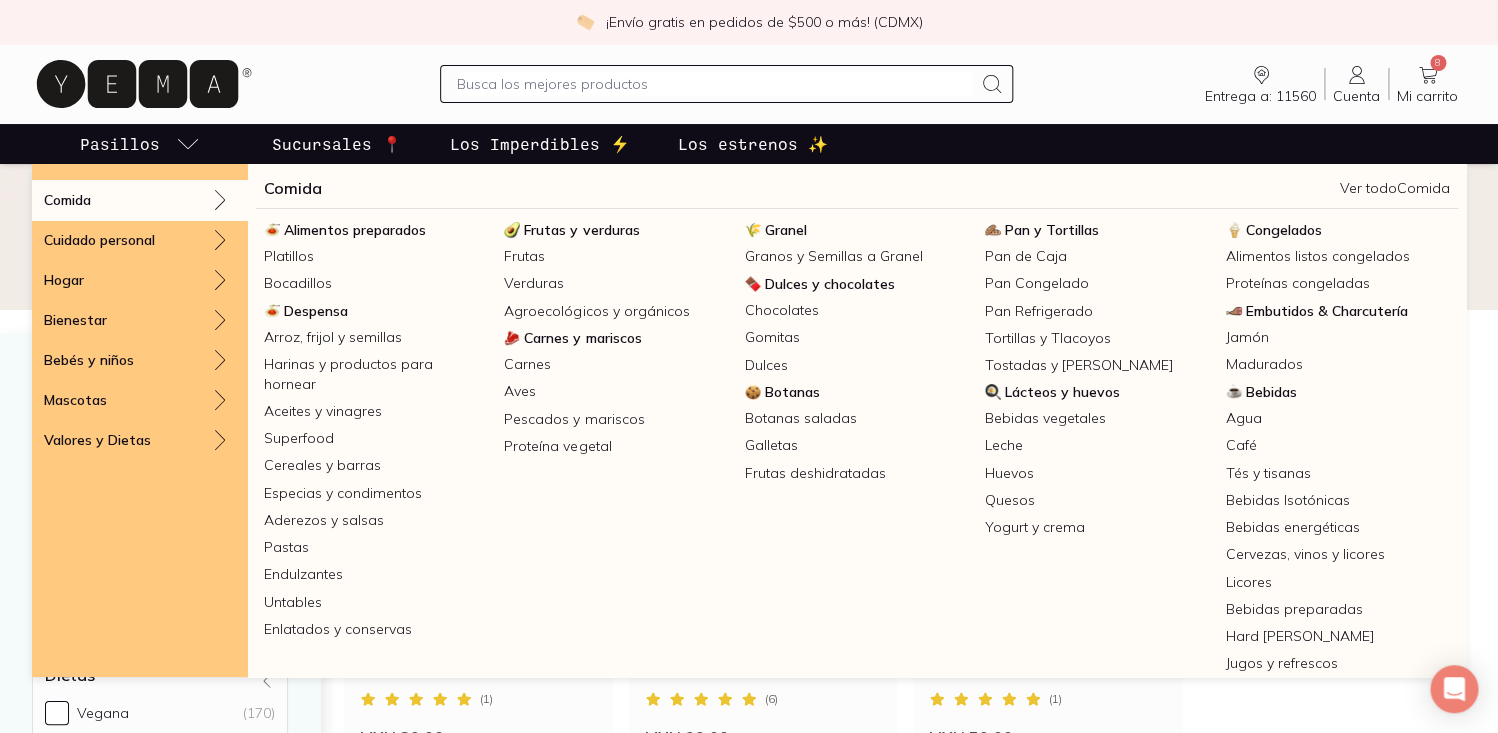 click 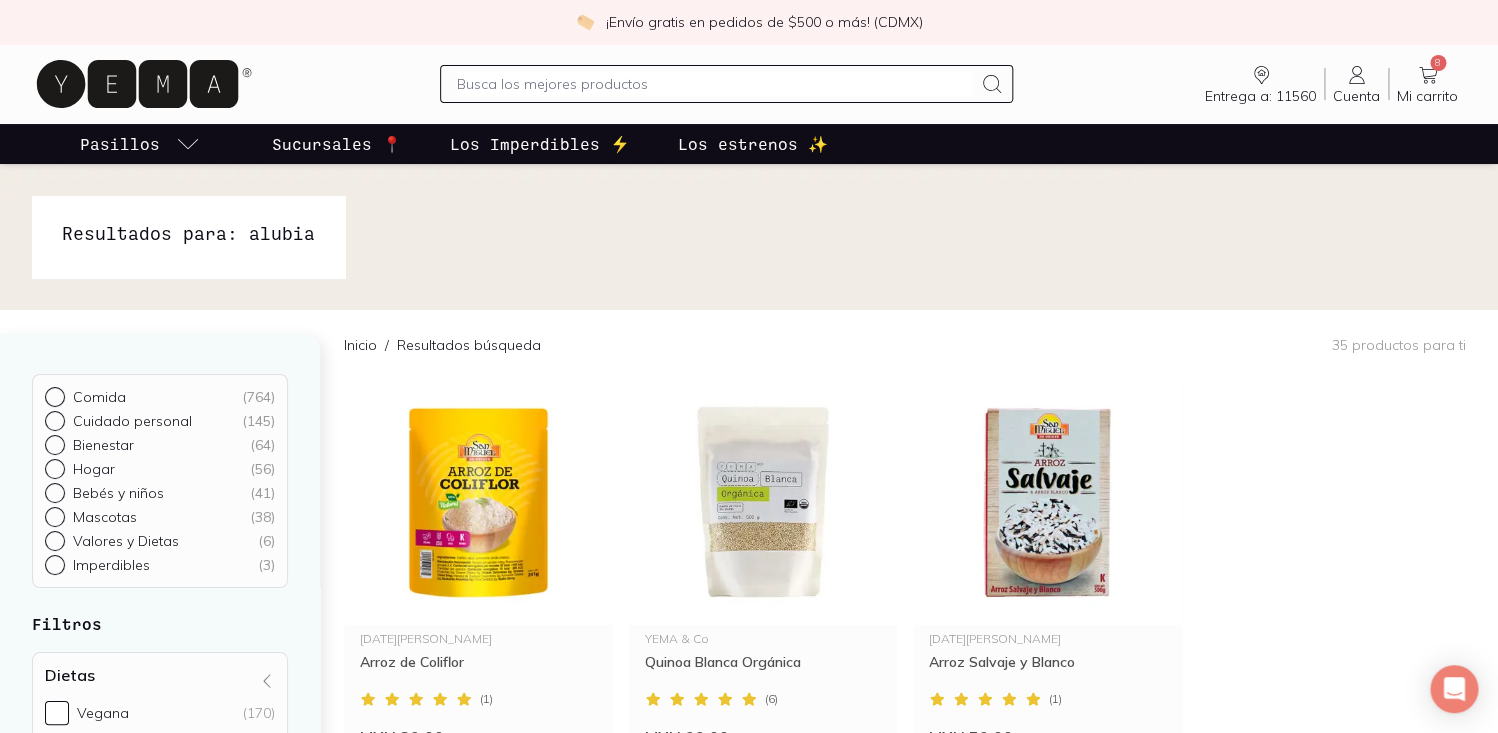 click at bounding box center (715, 84) 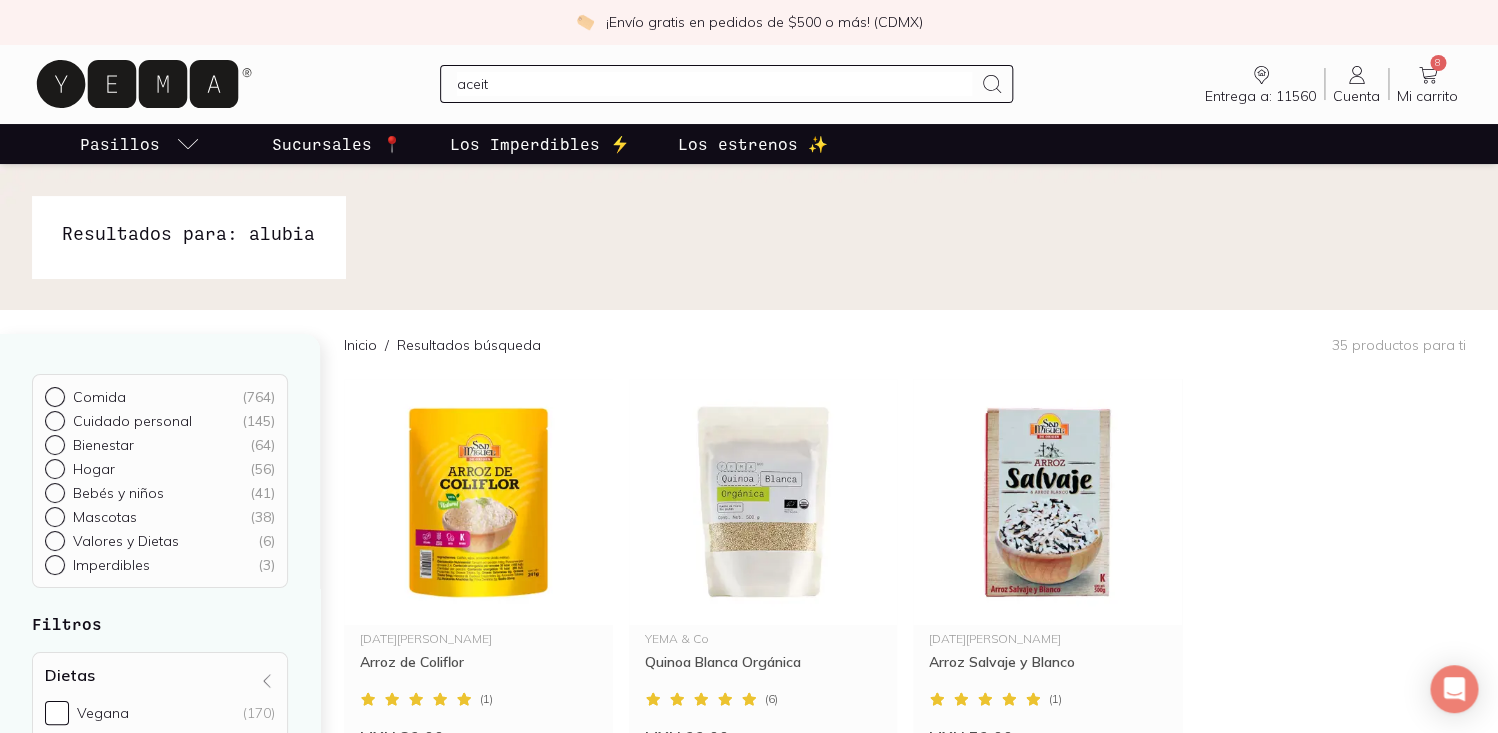 type on "aceite" 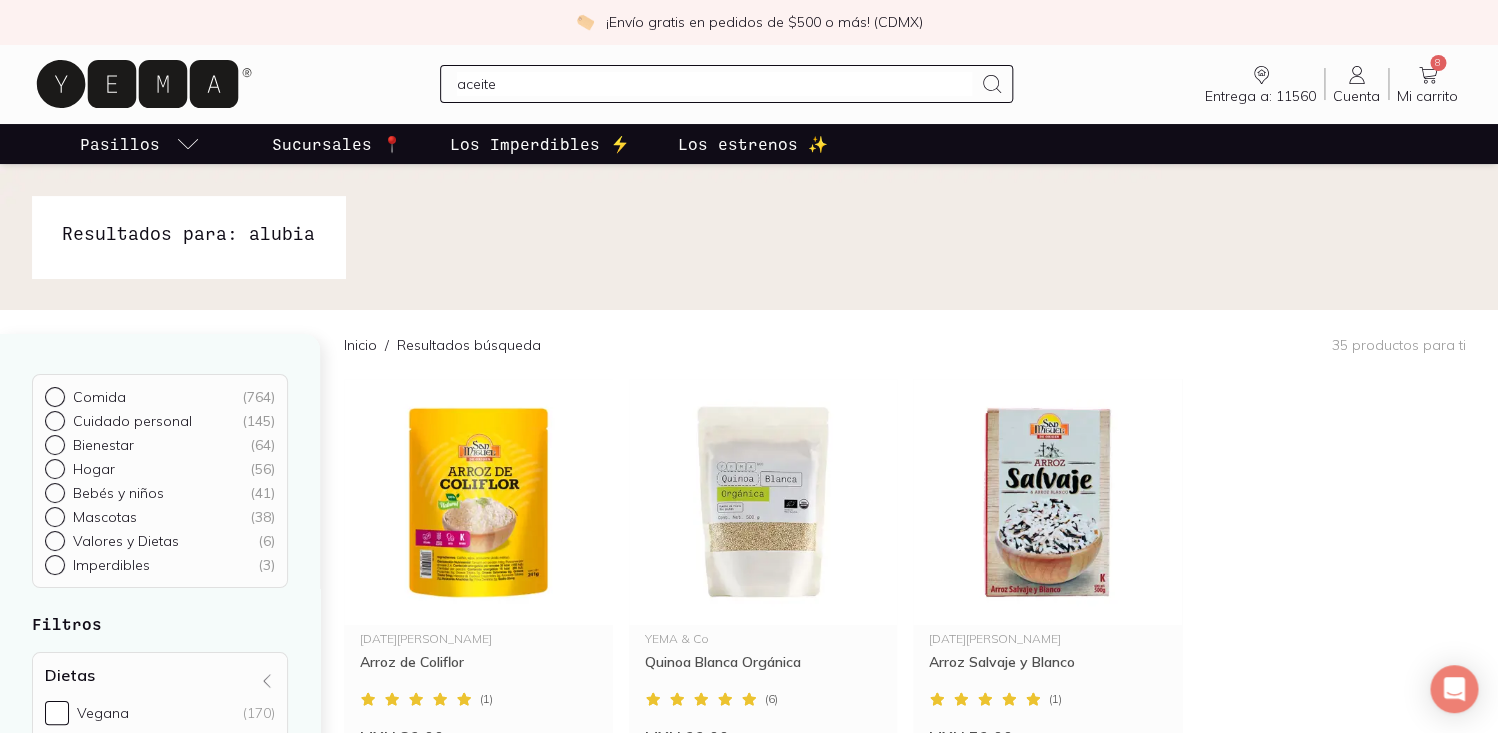 type 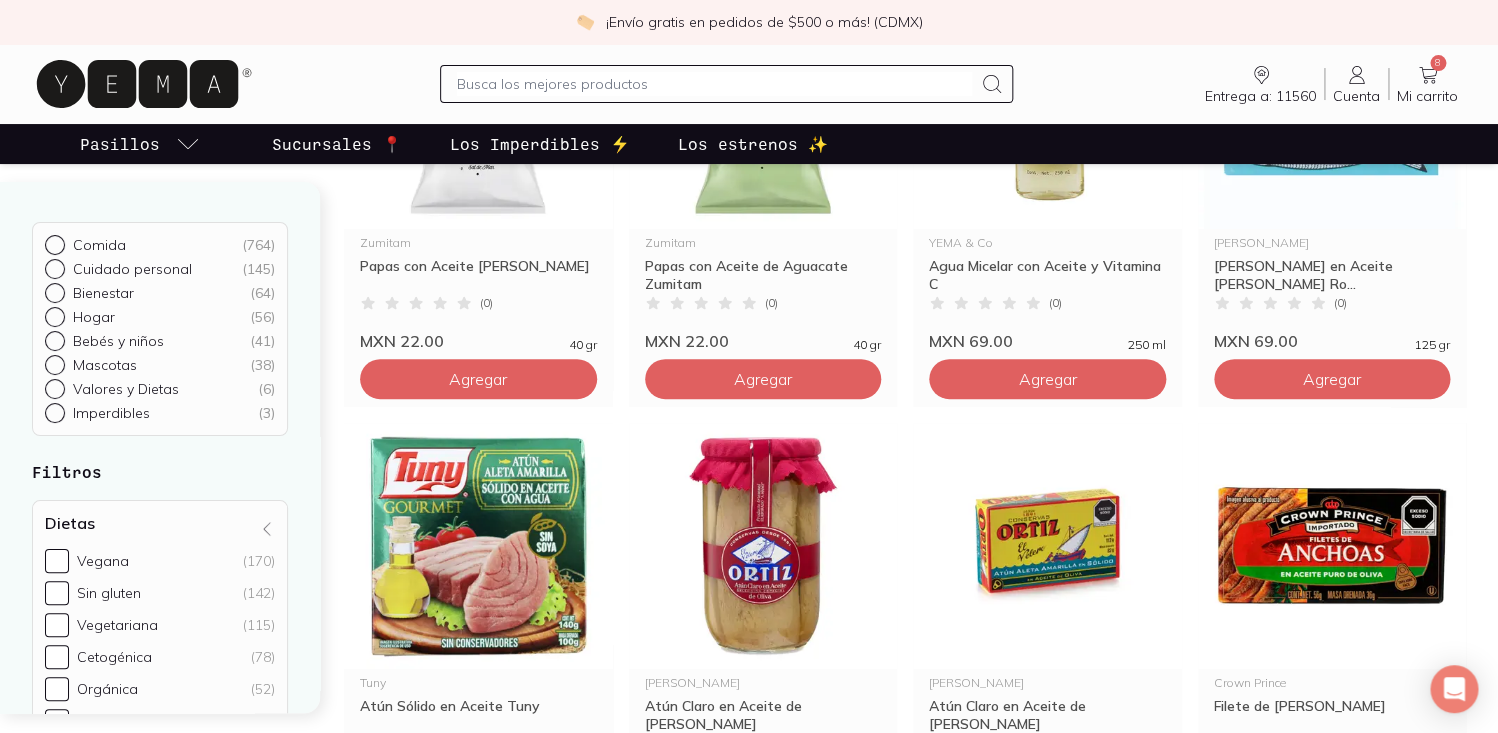 scroll, scrollTop: 3037, scrollLeft: 0, axis: vertical 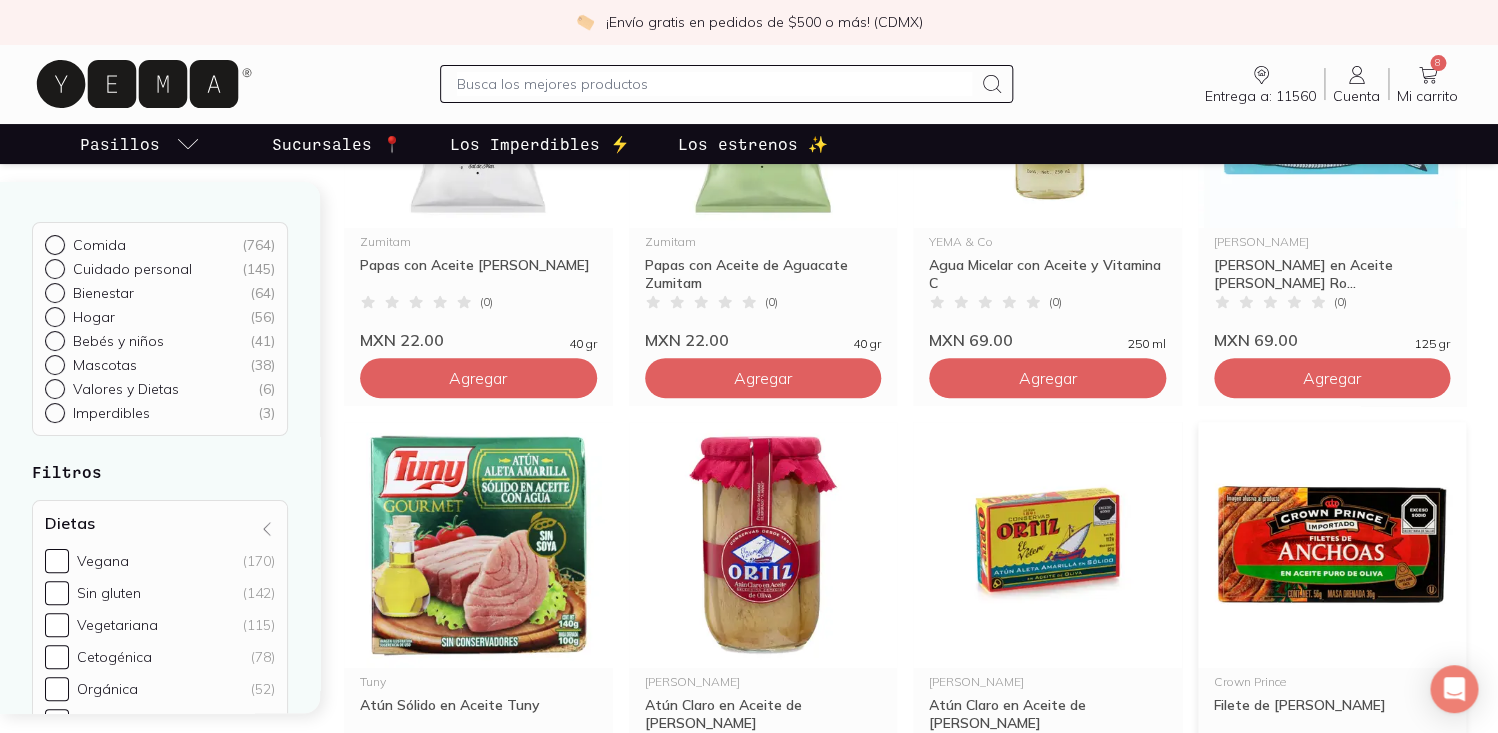 click on "Agregar" at bounding box center (478, -2262) 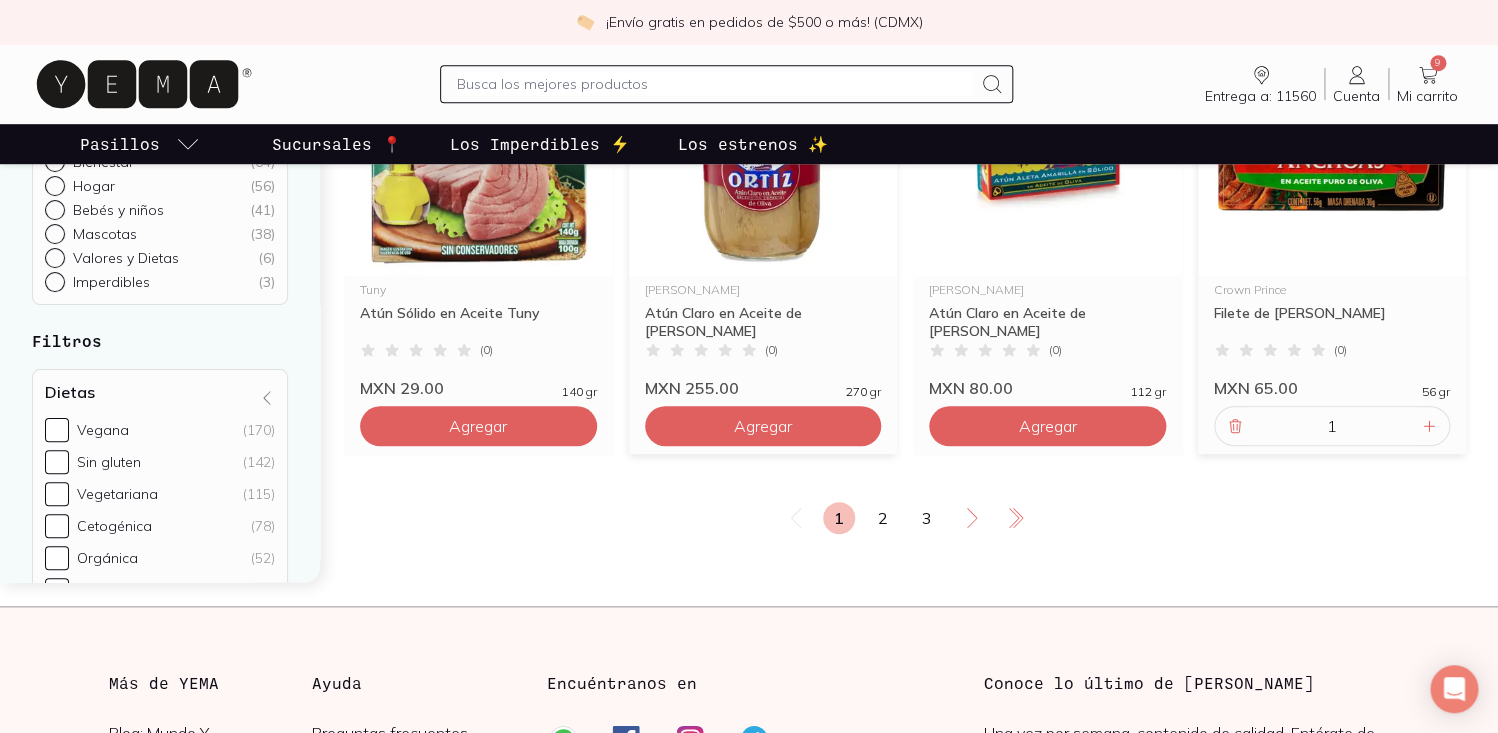 scroll, scrollTop: 3444, scrollLeft: 0, axis: vertical 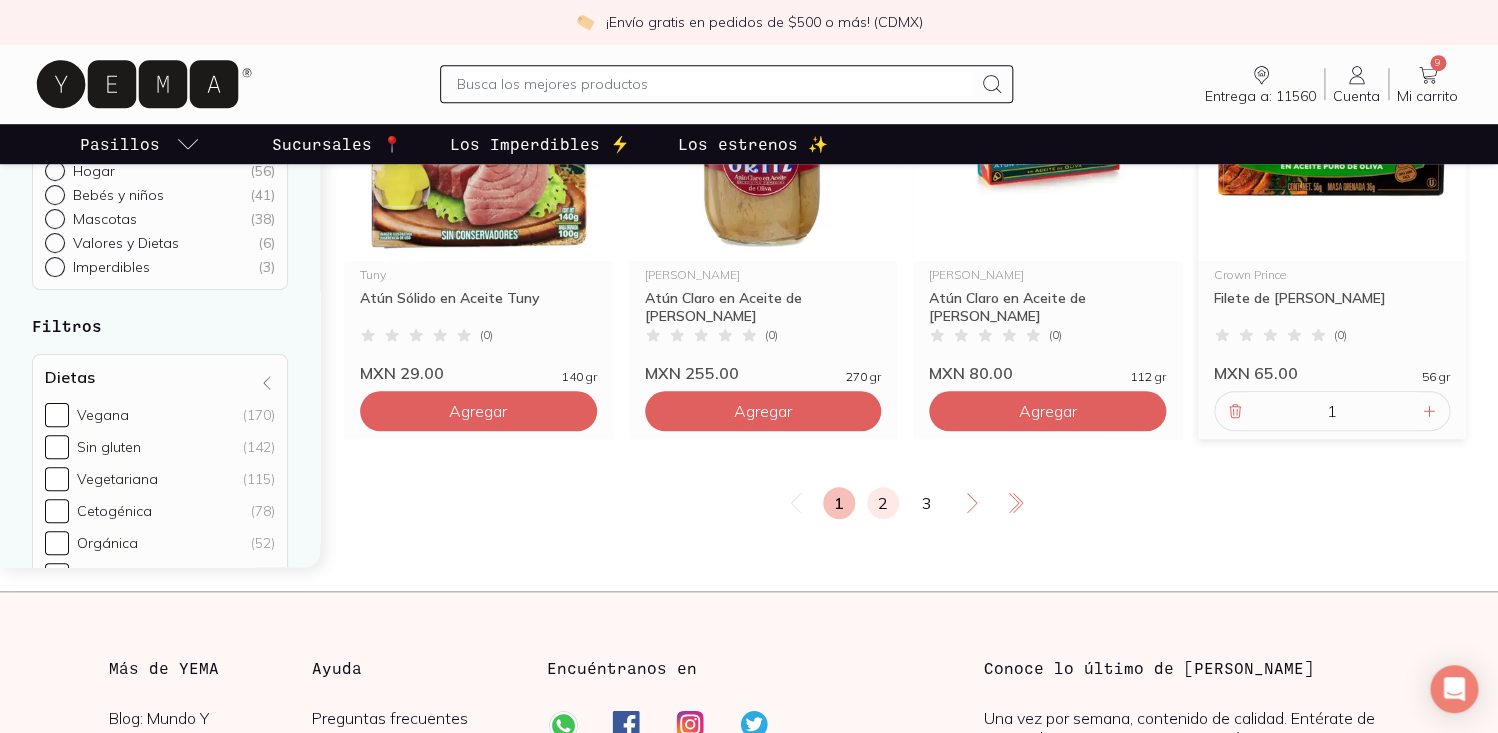 click on "2" at bounding box center (883, 503) 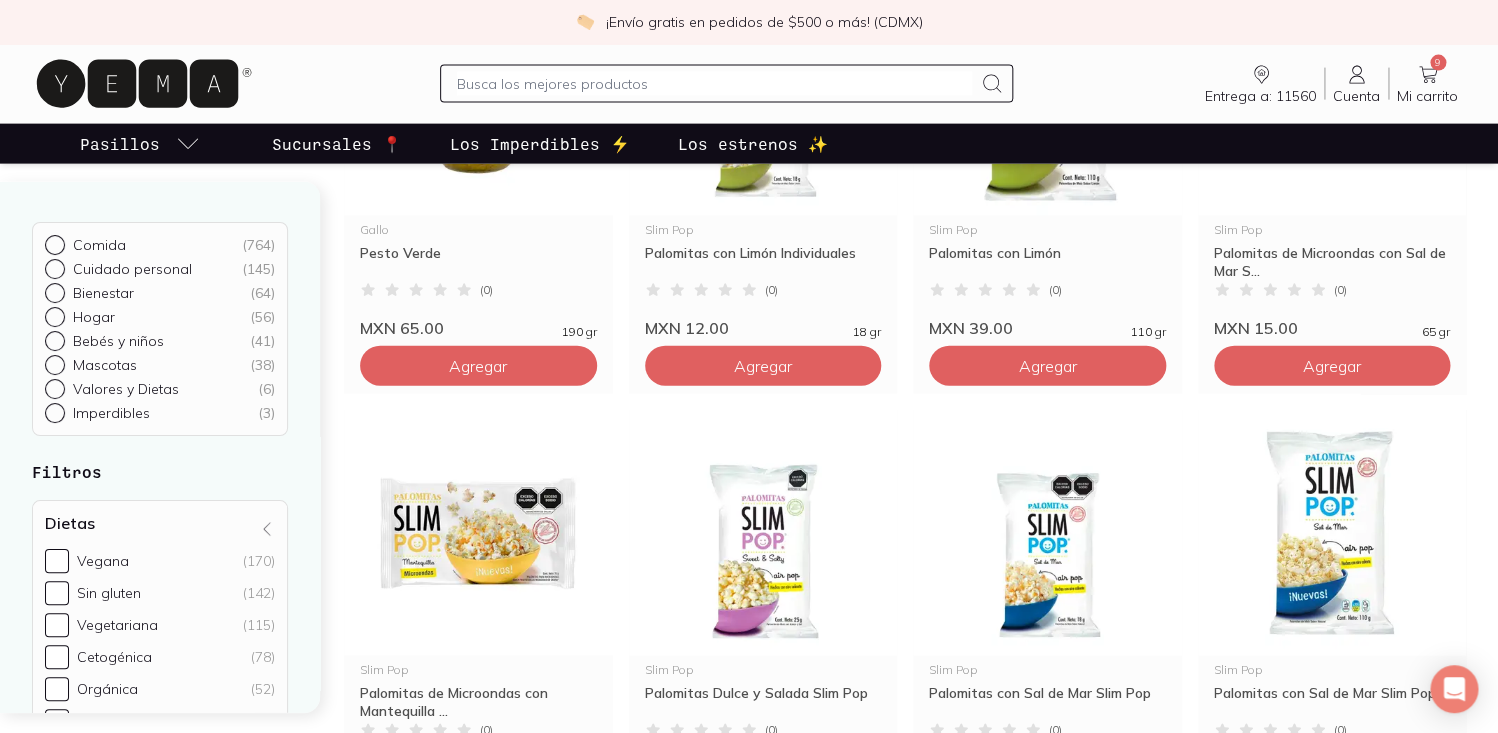 scroll, scrollTop: 0, scrollLeft: 0, axis: both 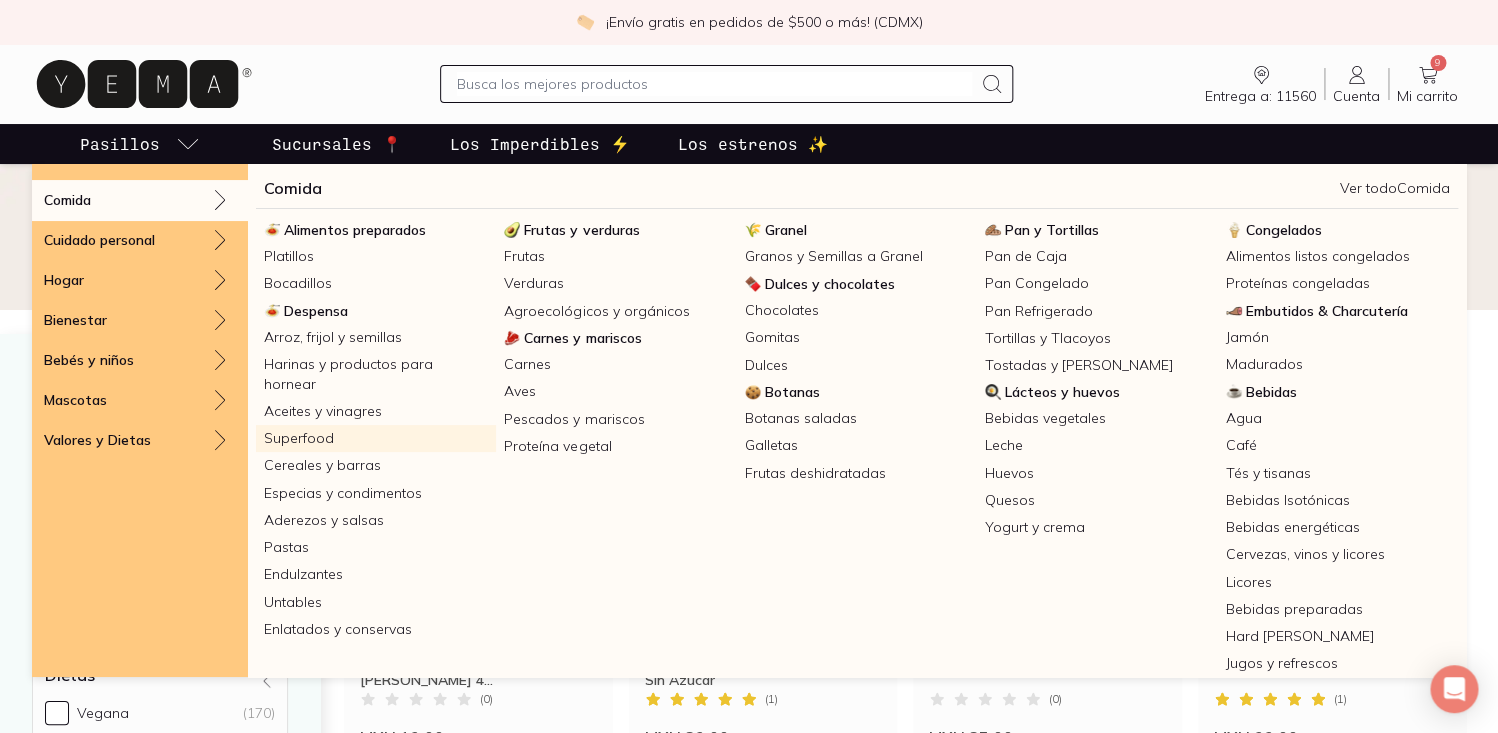 click on "Superfood" at bounding box center (376, 438) 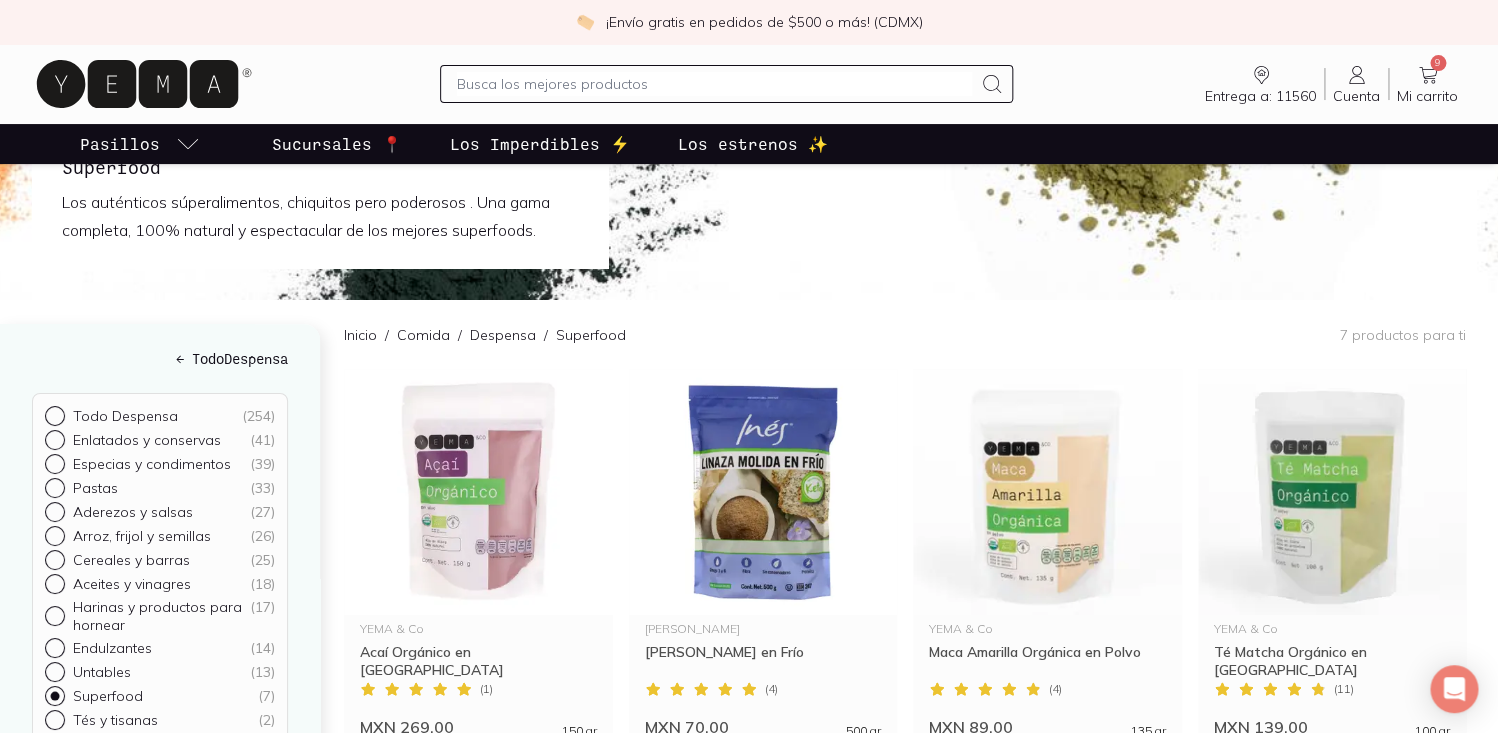scroll, scrollTop: 0, scrollLeft: 0, axis: both 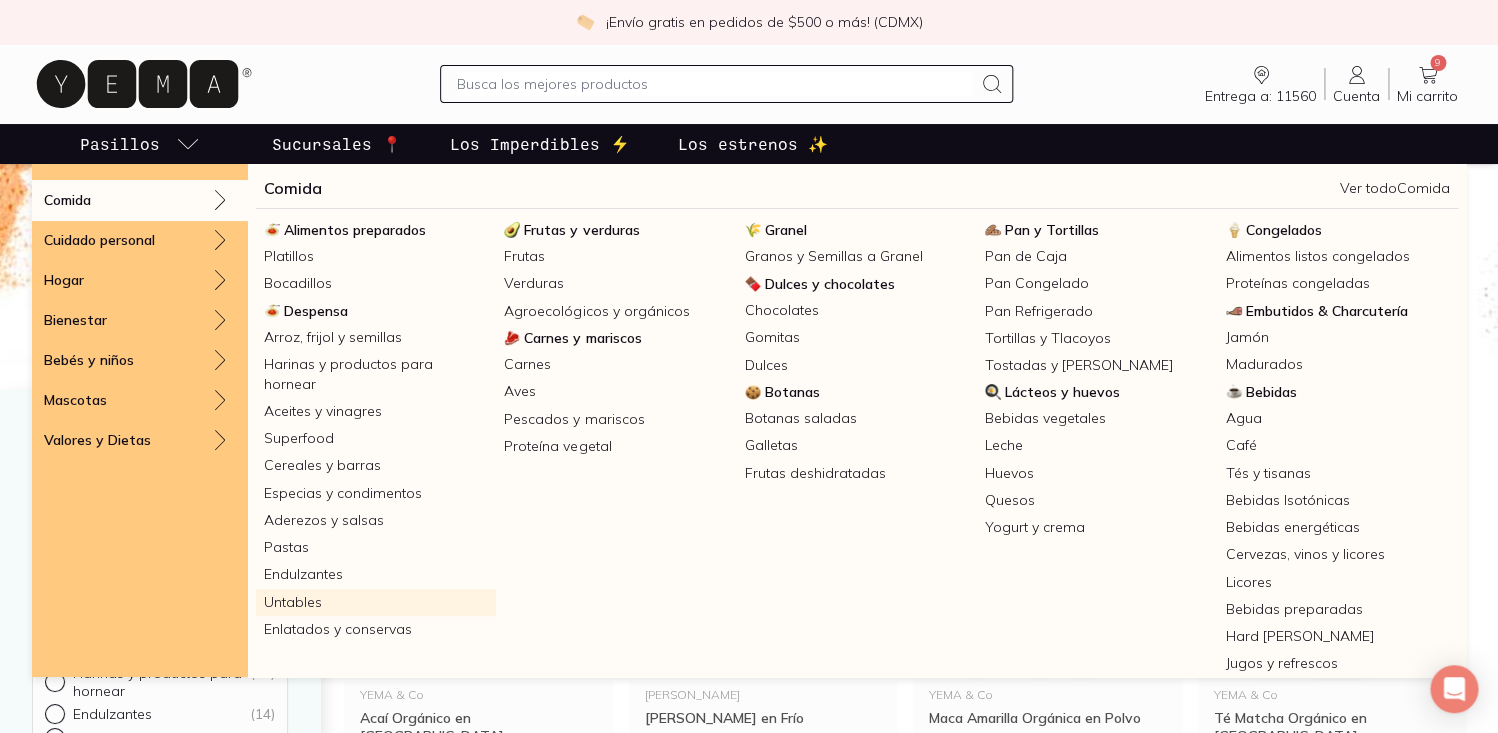 click on "Untables" at bounding box center (376, 602) 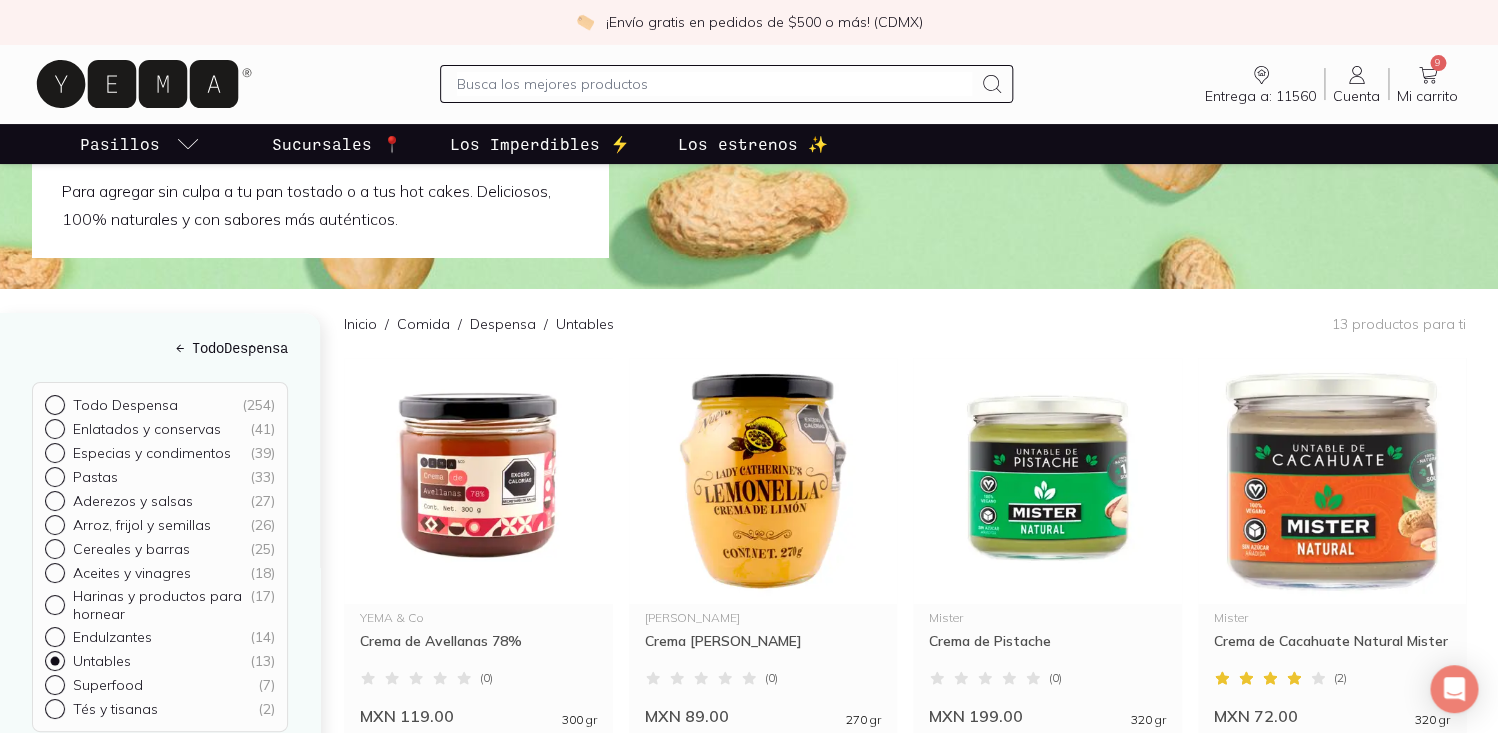 scroll, scrollTop: 81, scrollLeft: 0, axis: vertical 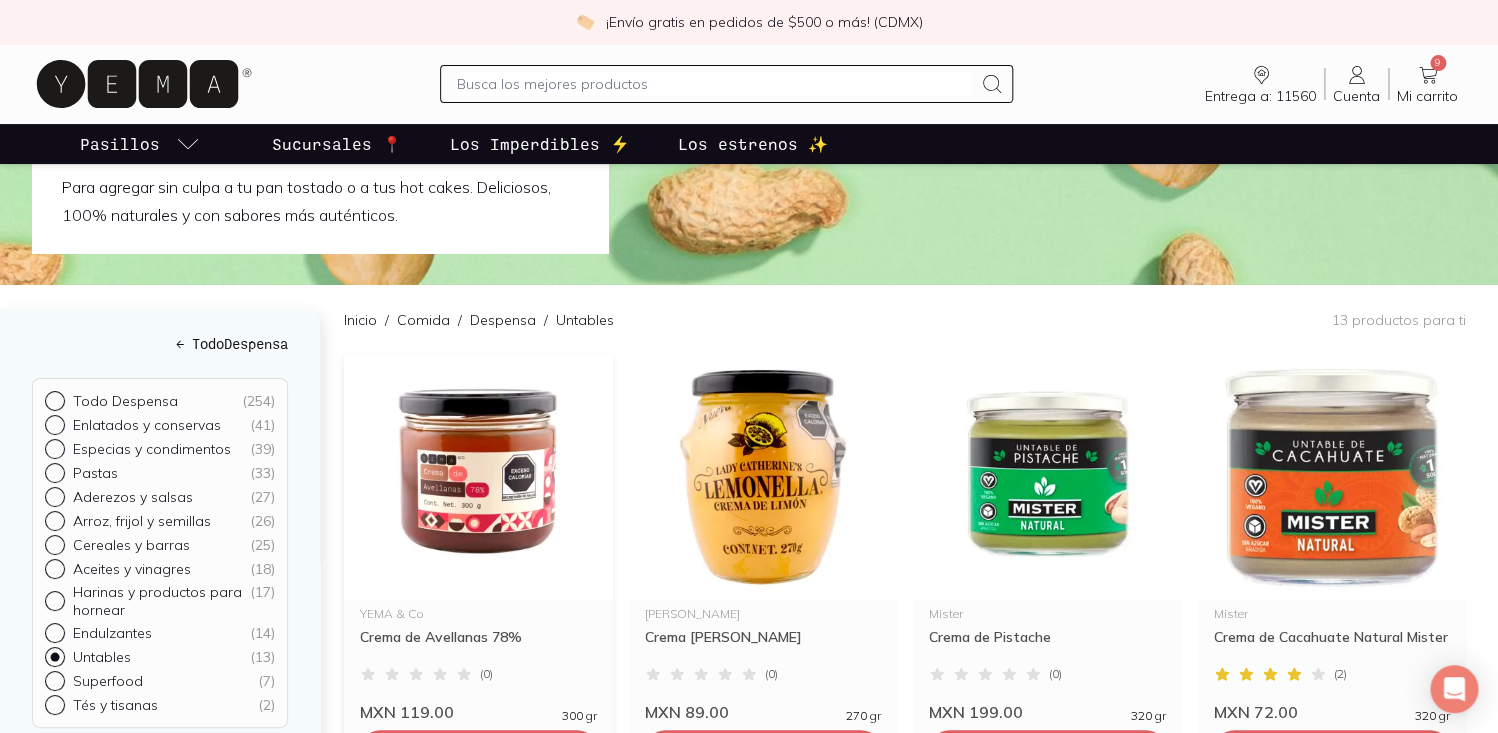 click at bounding box center [478, 477] 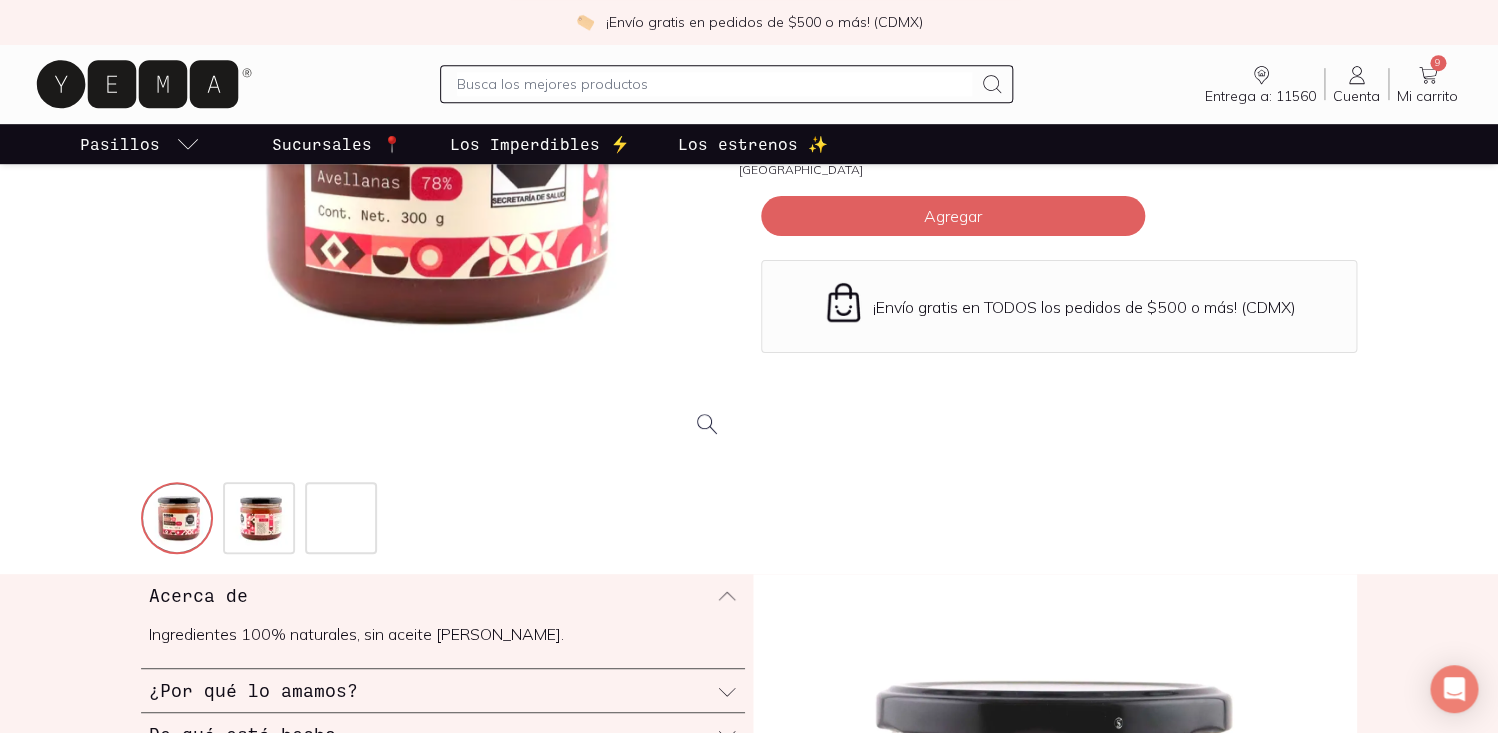 scroll, scrollTop: 387, scrollLeft: 0, axis: vertical 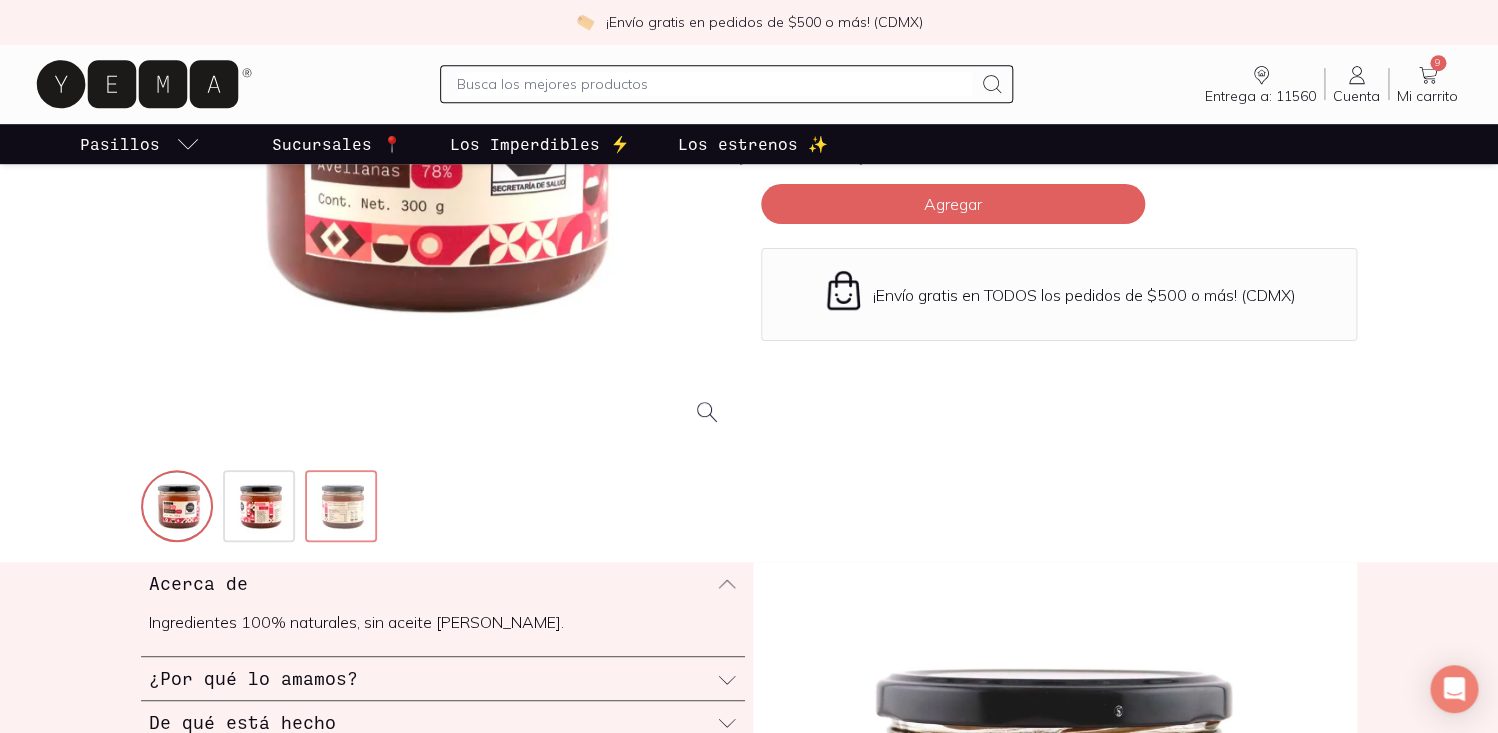 click at bounding box center [343, 508] 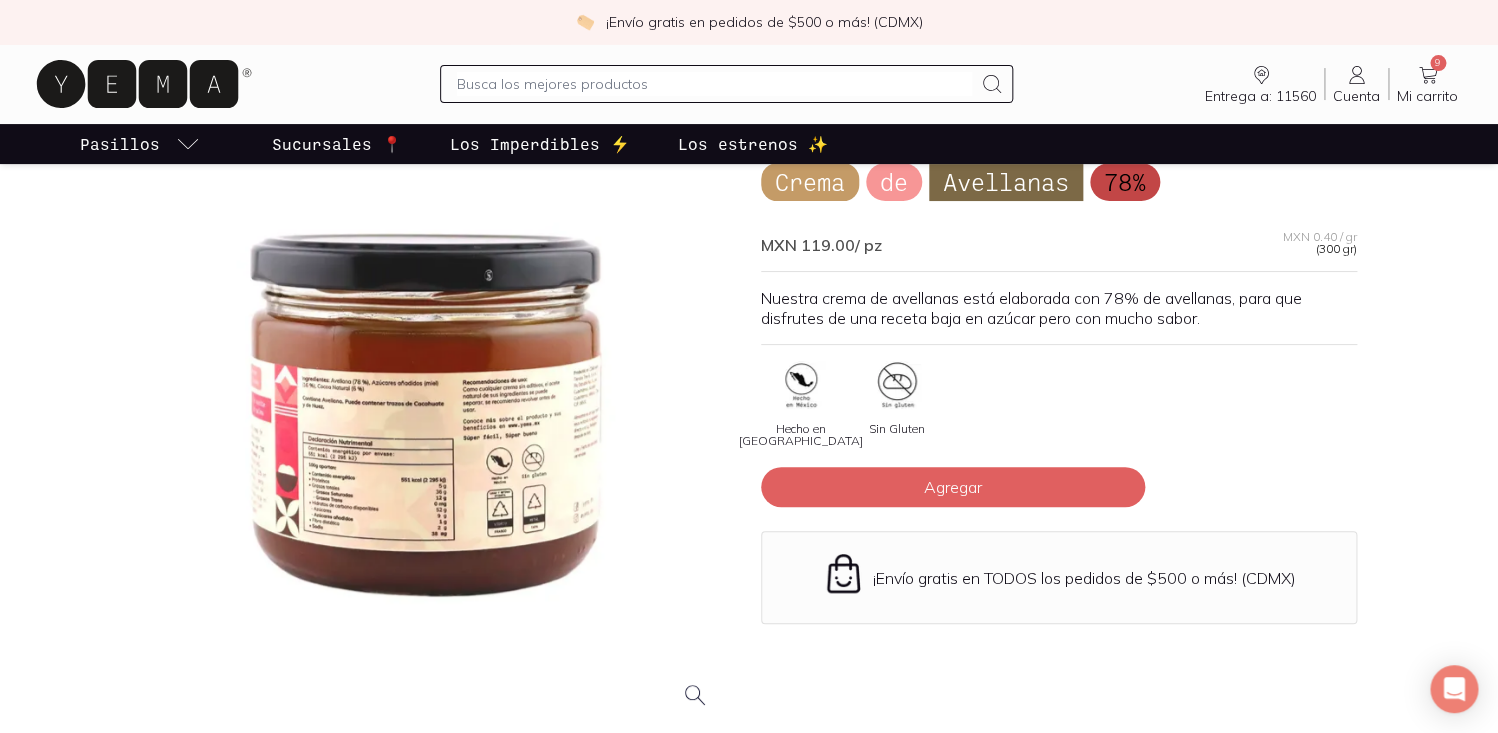 scroll, scrollTop: 93, scrollLeft: 0, axis: vertical 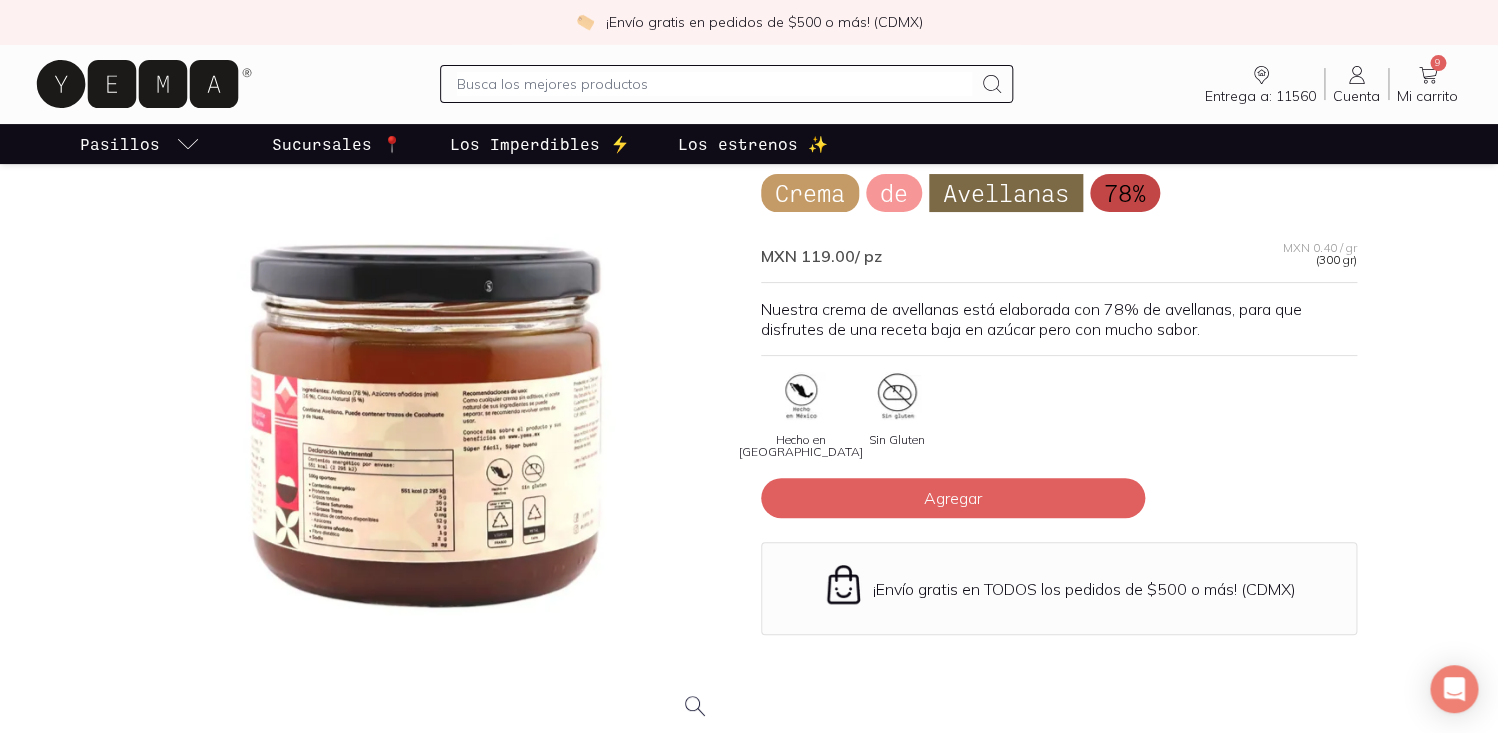 click at bounding box center [427, 438] 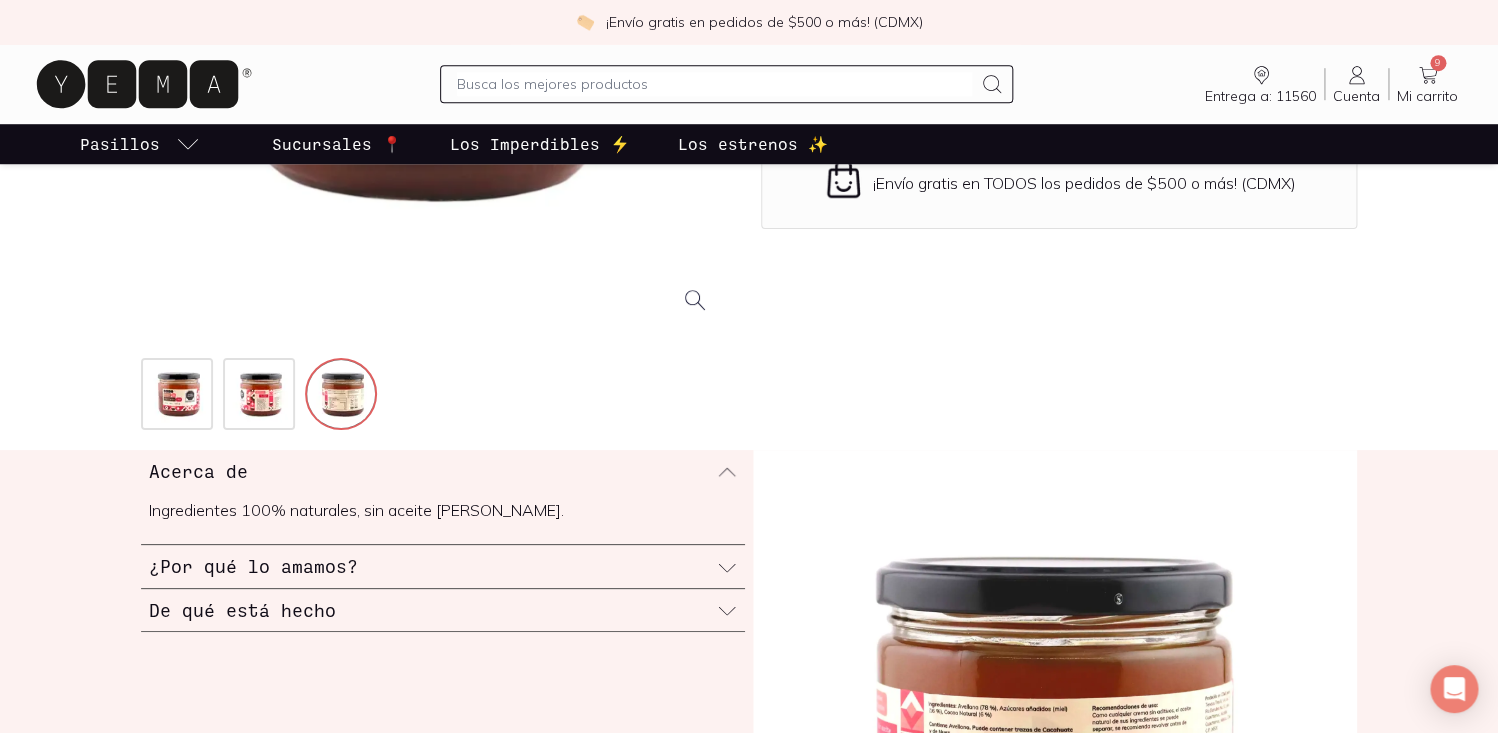 scroll, scrollTop: 530, scrollLeft: 0, axis: vertical 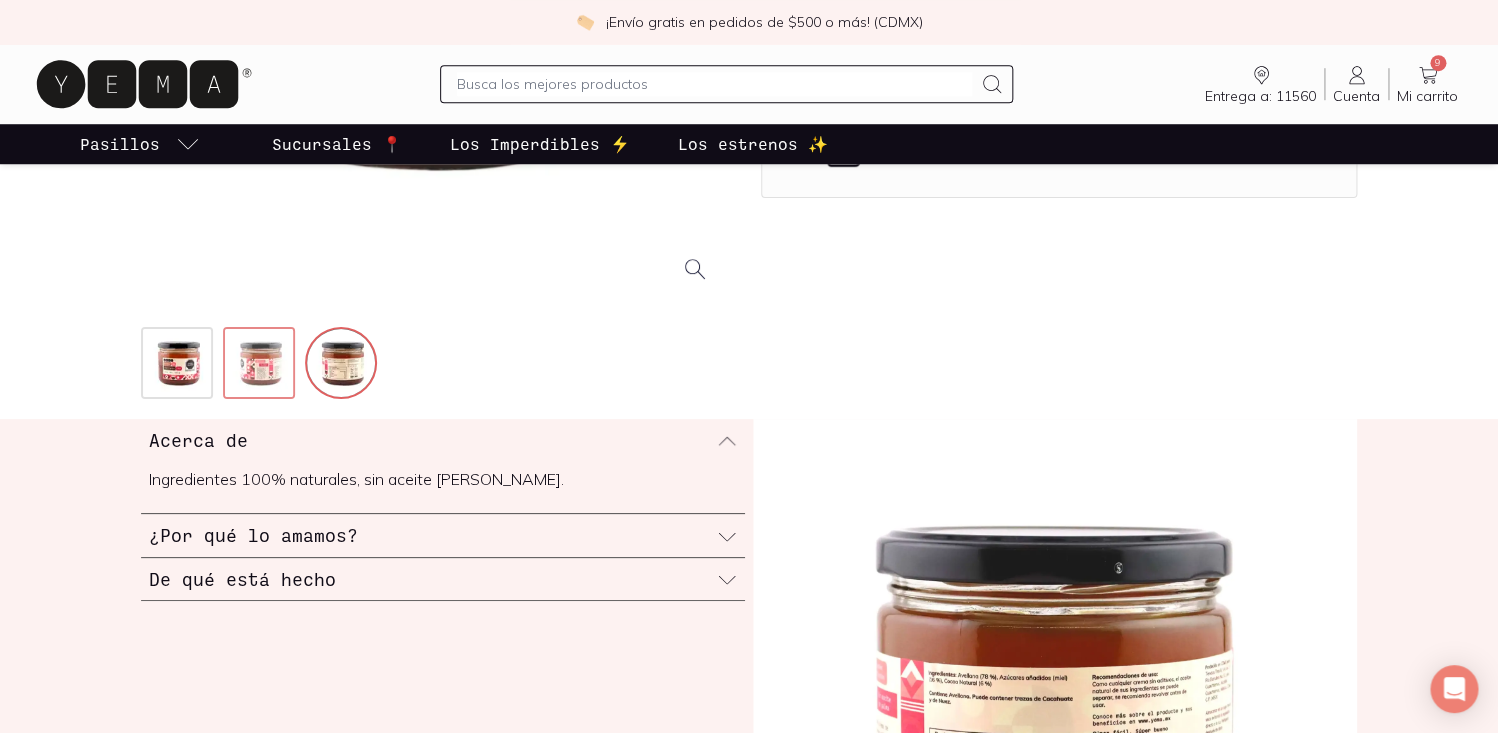 click at bounding box center (261, 365) 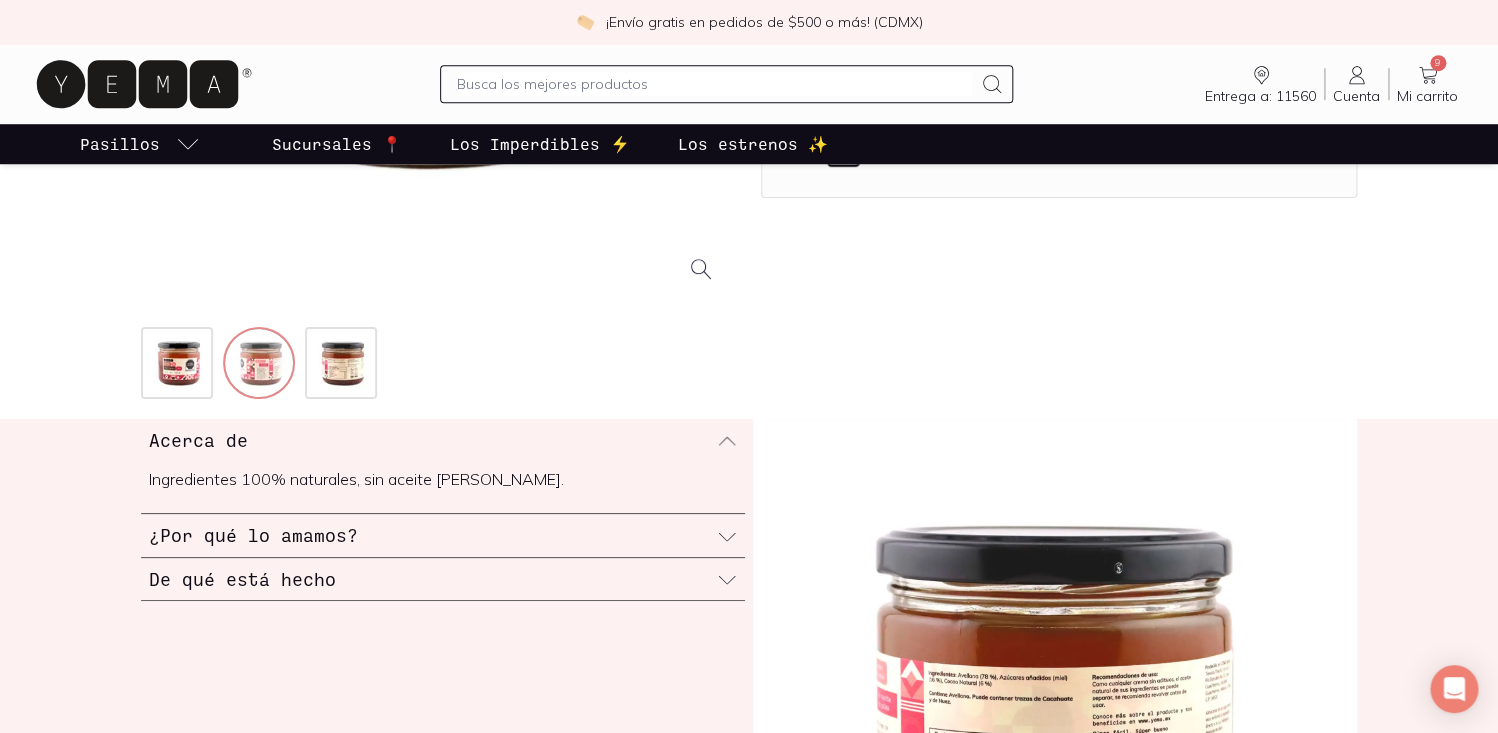 click at bounding box center [261, 365] 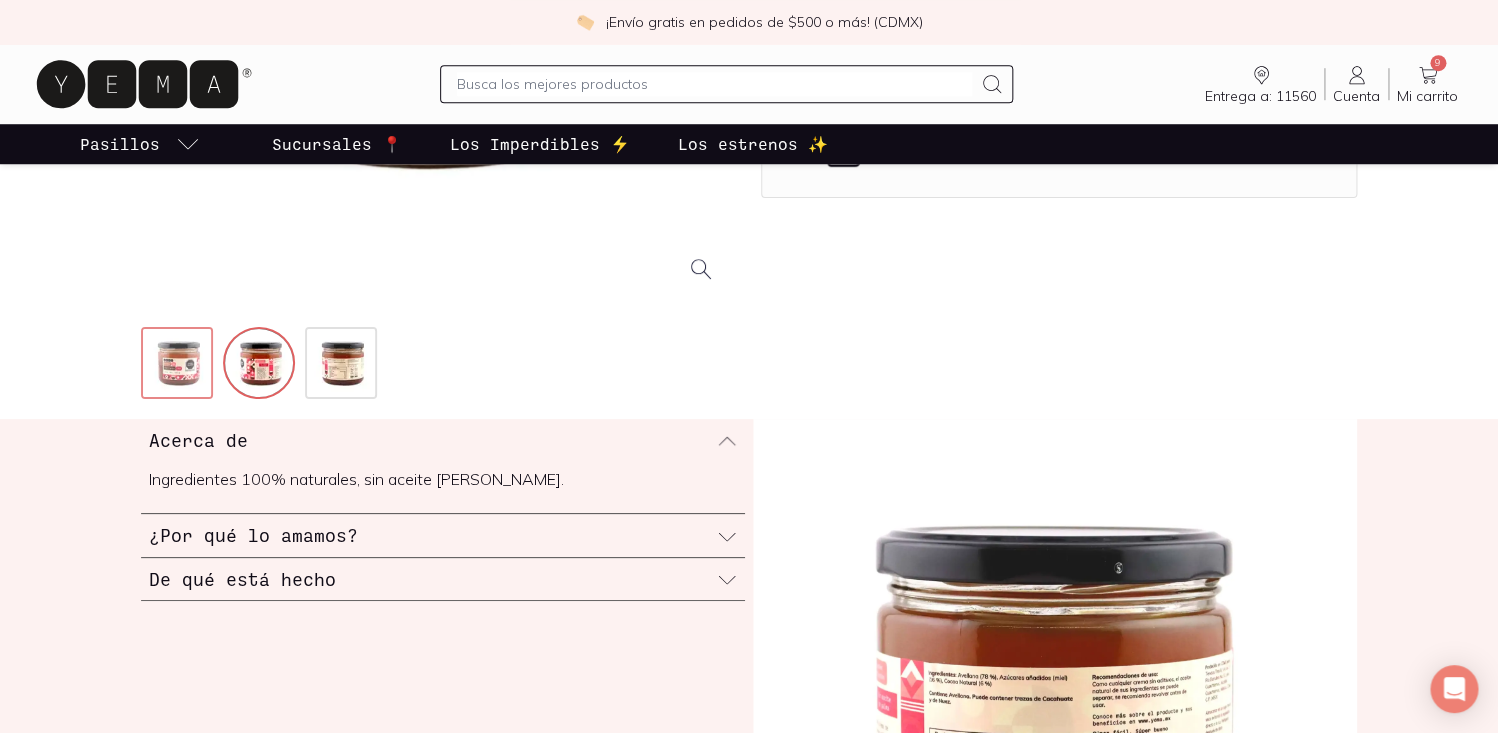 click at bounding box center (179, 365) 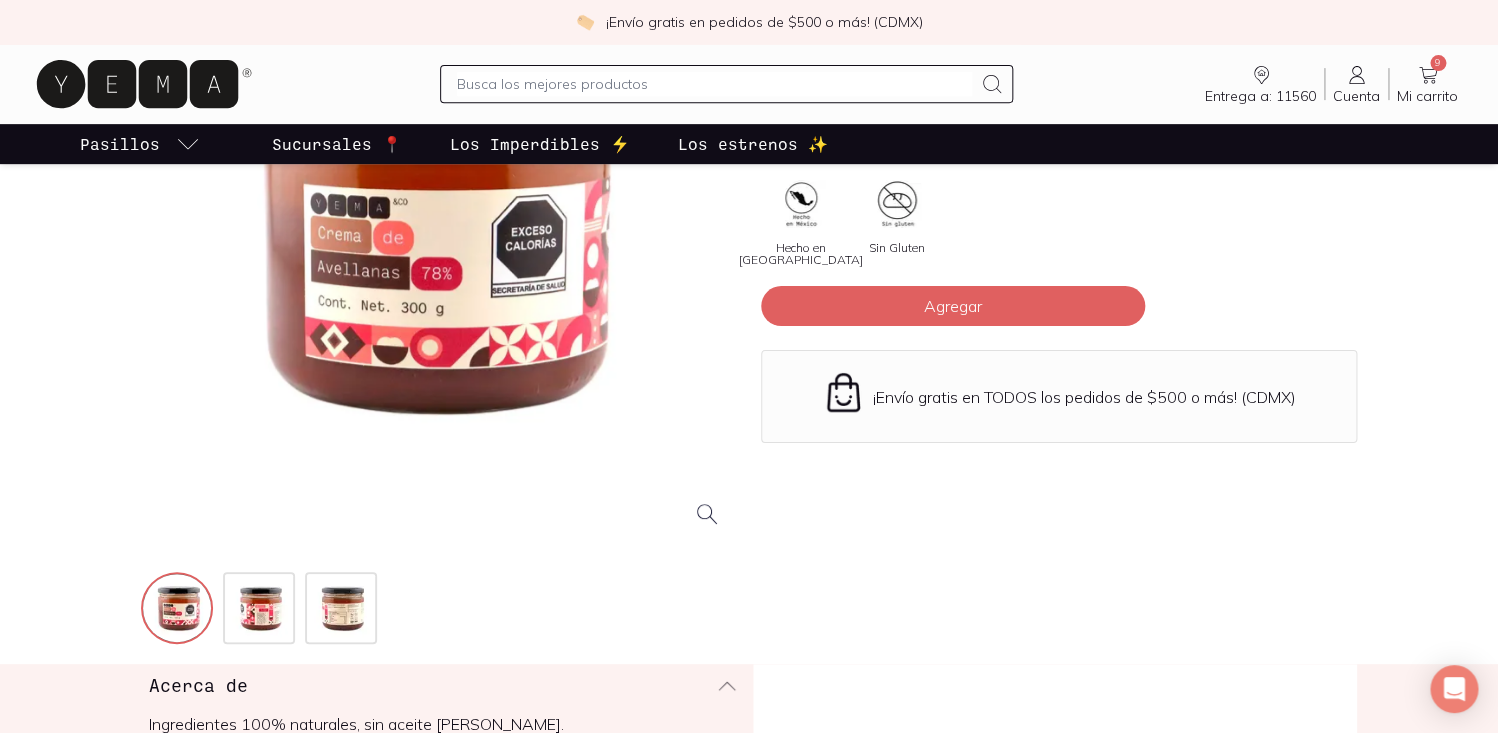 scroll, scrollTop: 0, scrollLeft: 0, axis: both 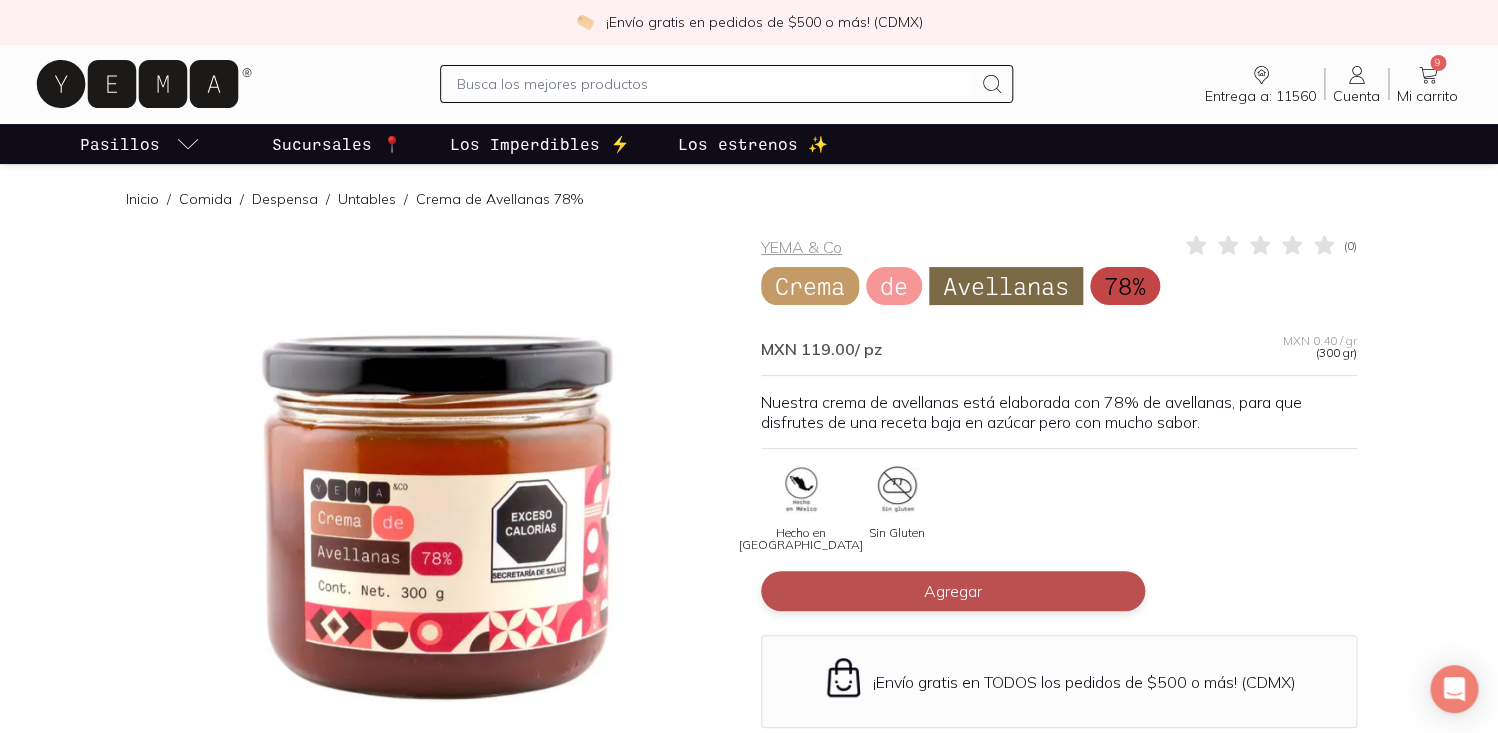 click on "Agregar" at bounding box center (953, 591) 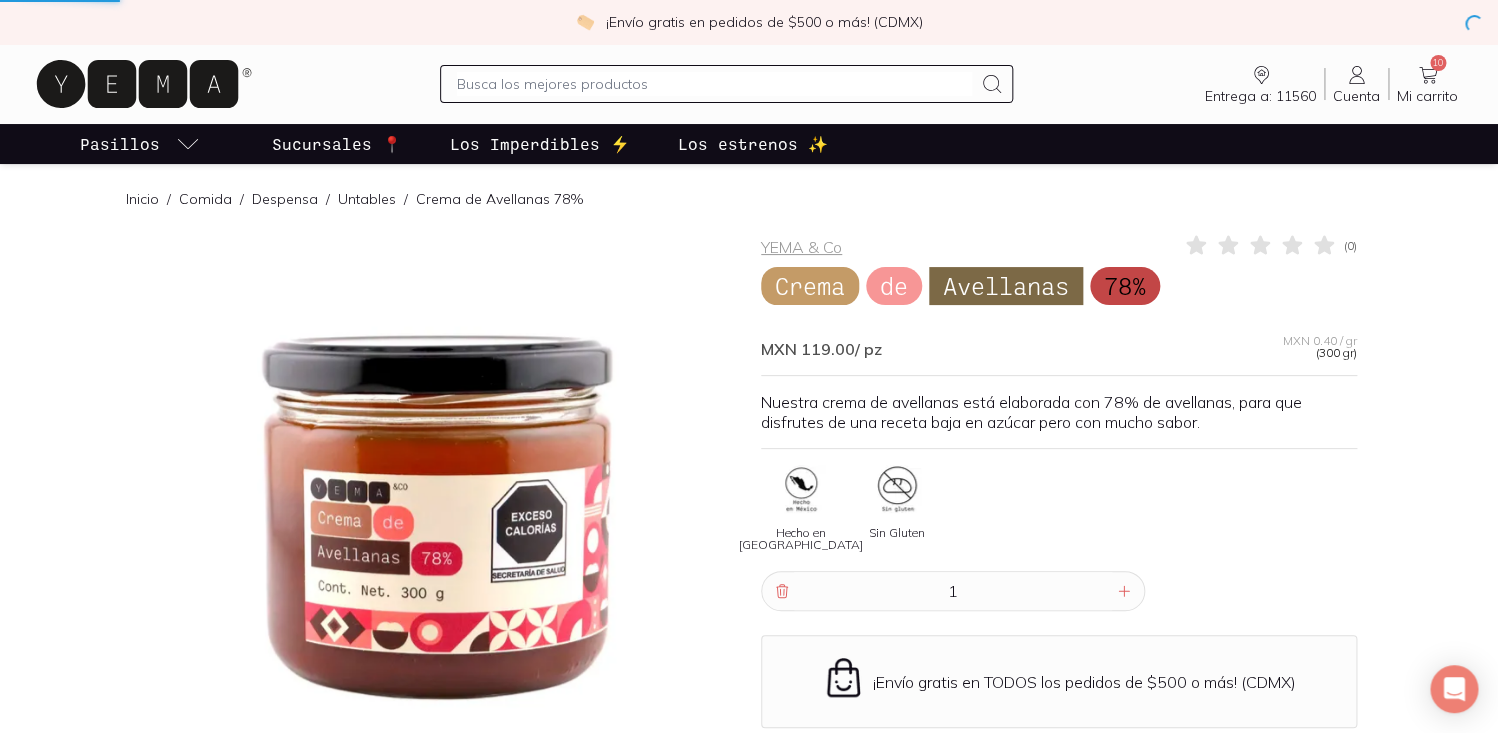 scroll, scrollTop: 81, scrollLeft: 0, axis: vertical 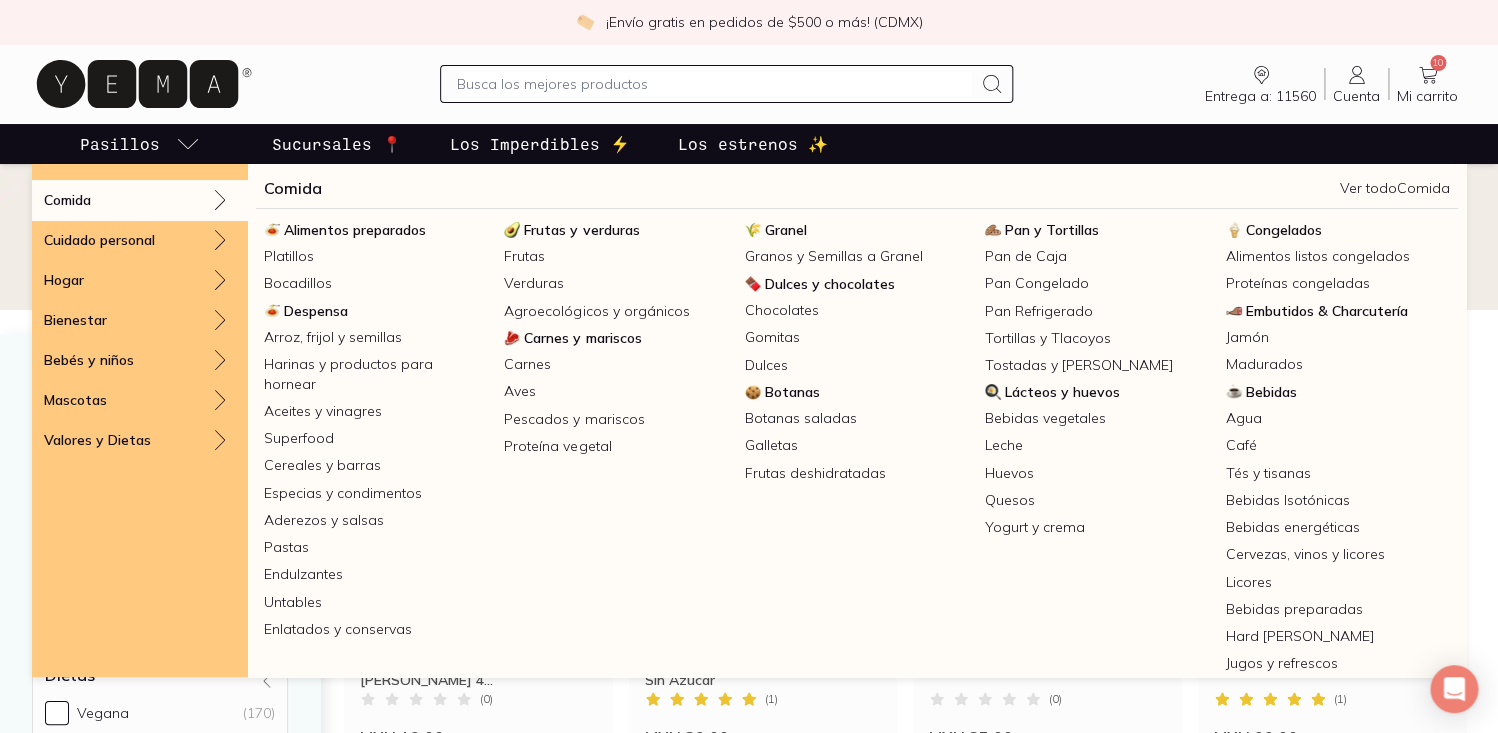 click on "Pasillos" at bounding box center [140, 144] 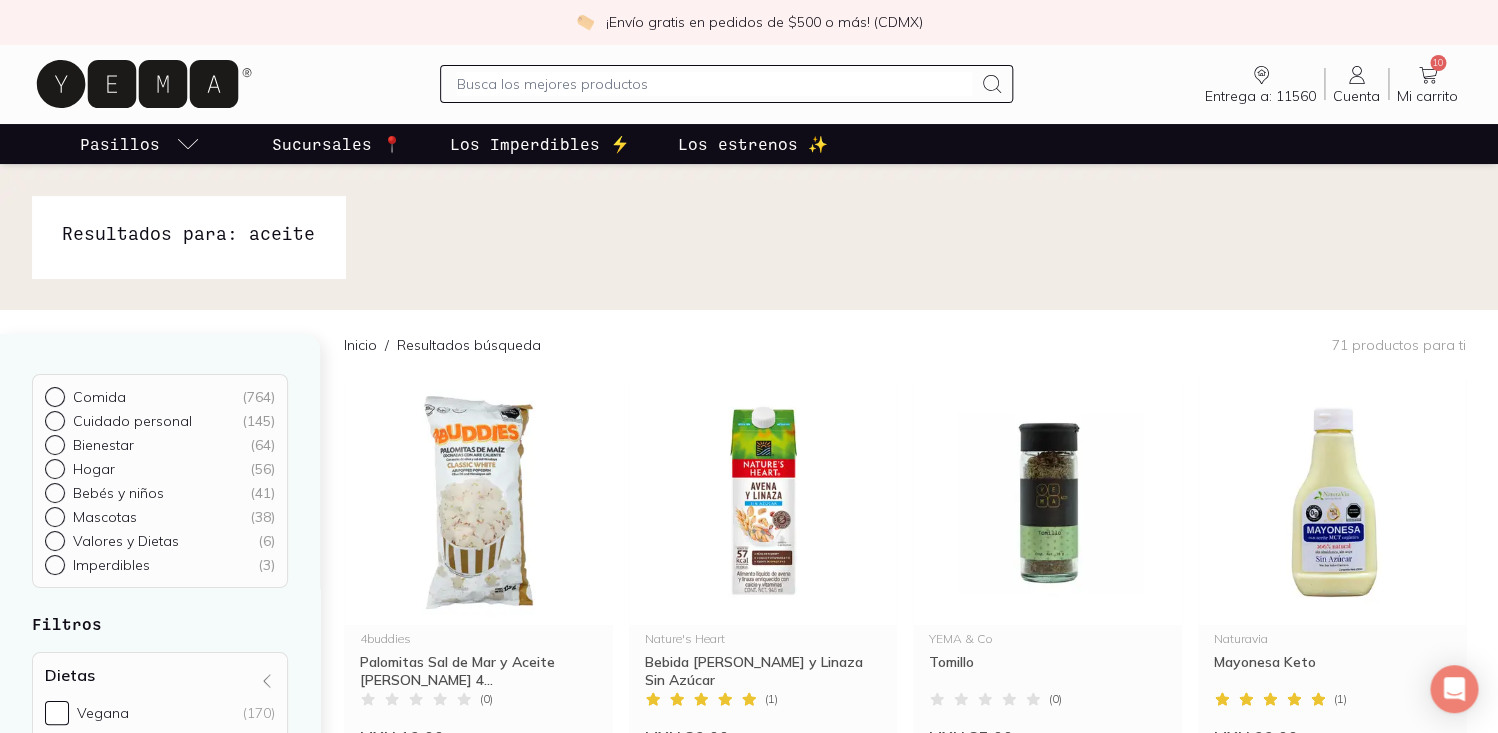 click on "Pasillos" at bounding box center [140, 144] 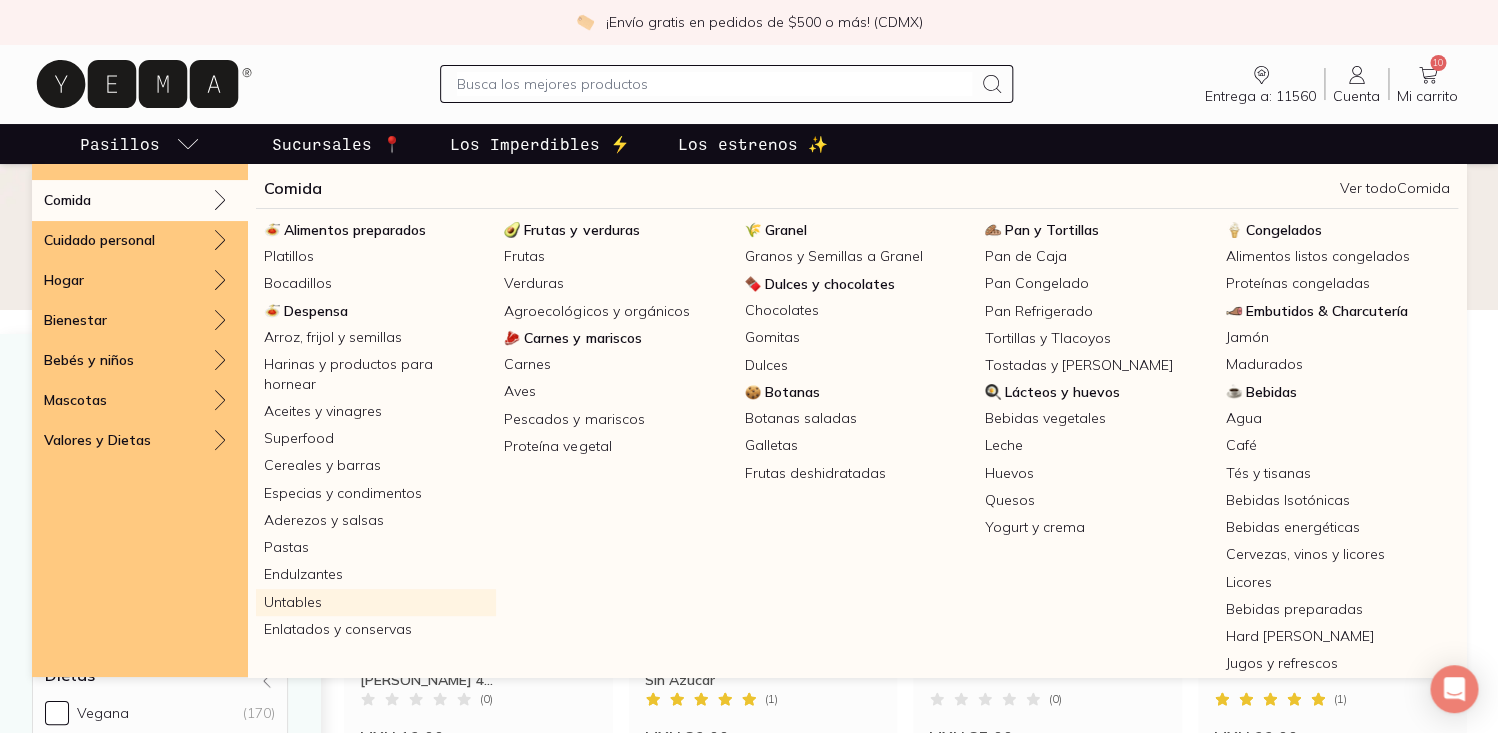 click on "Untables" at bounding box center (376, 602) 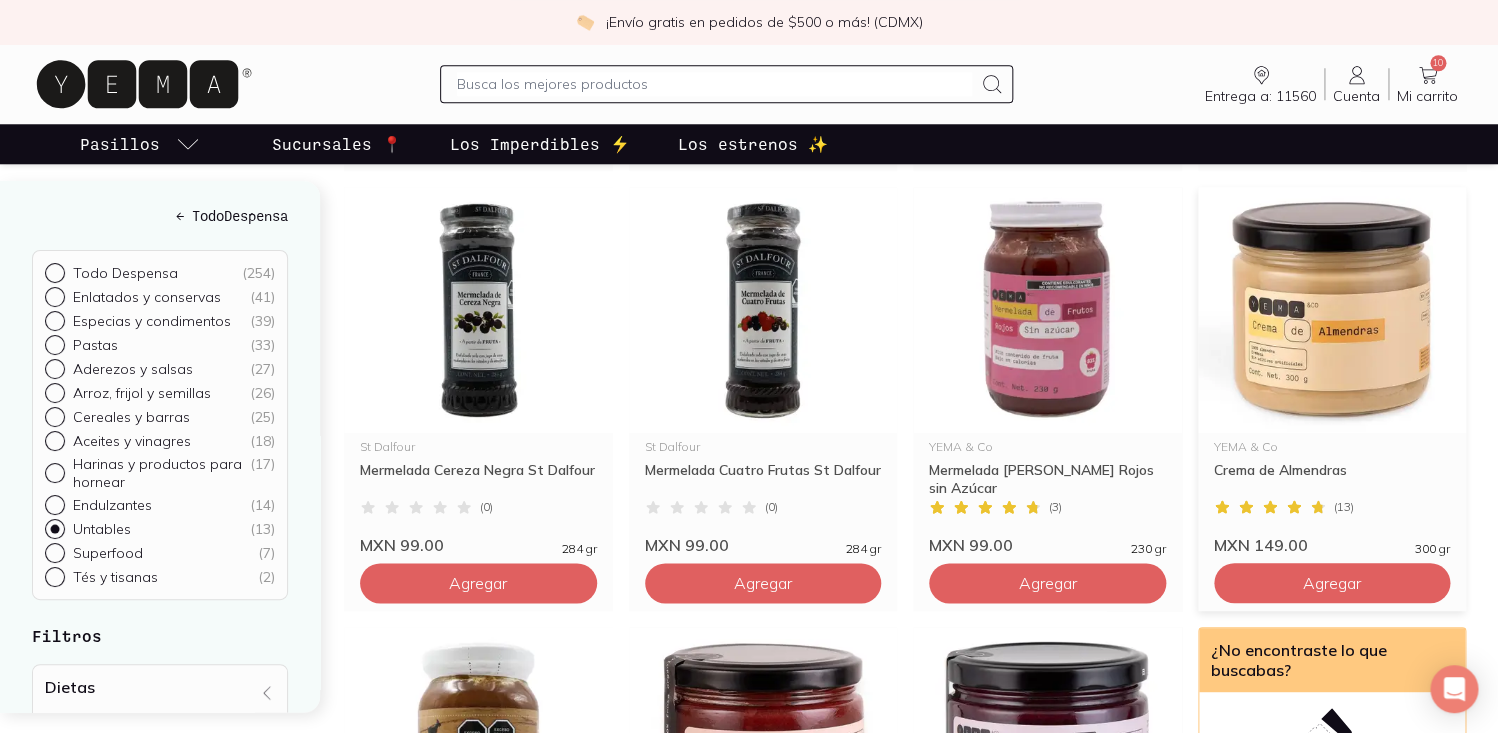 scroll, scrollTop: 692, scrollLeft: 0, axis: vertical 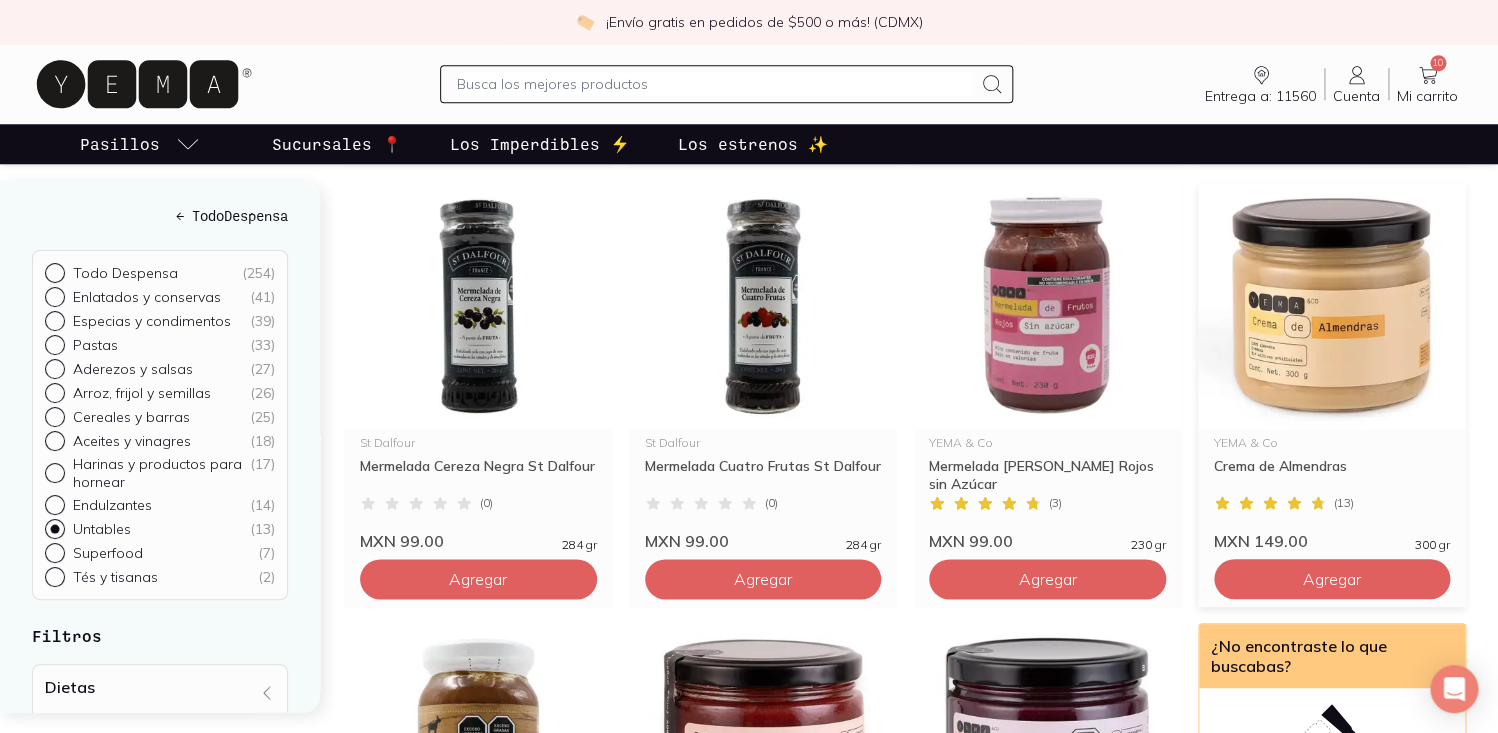 click at bounding box center [1332, 306] 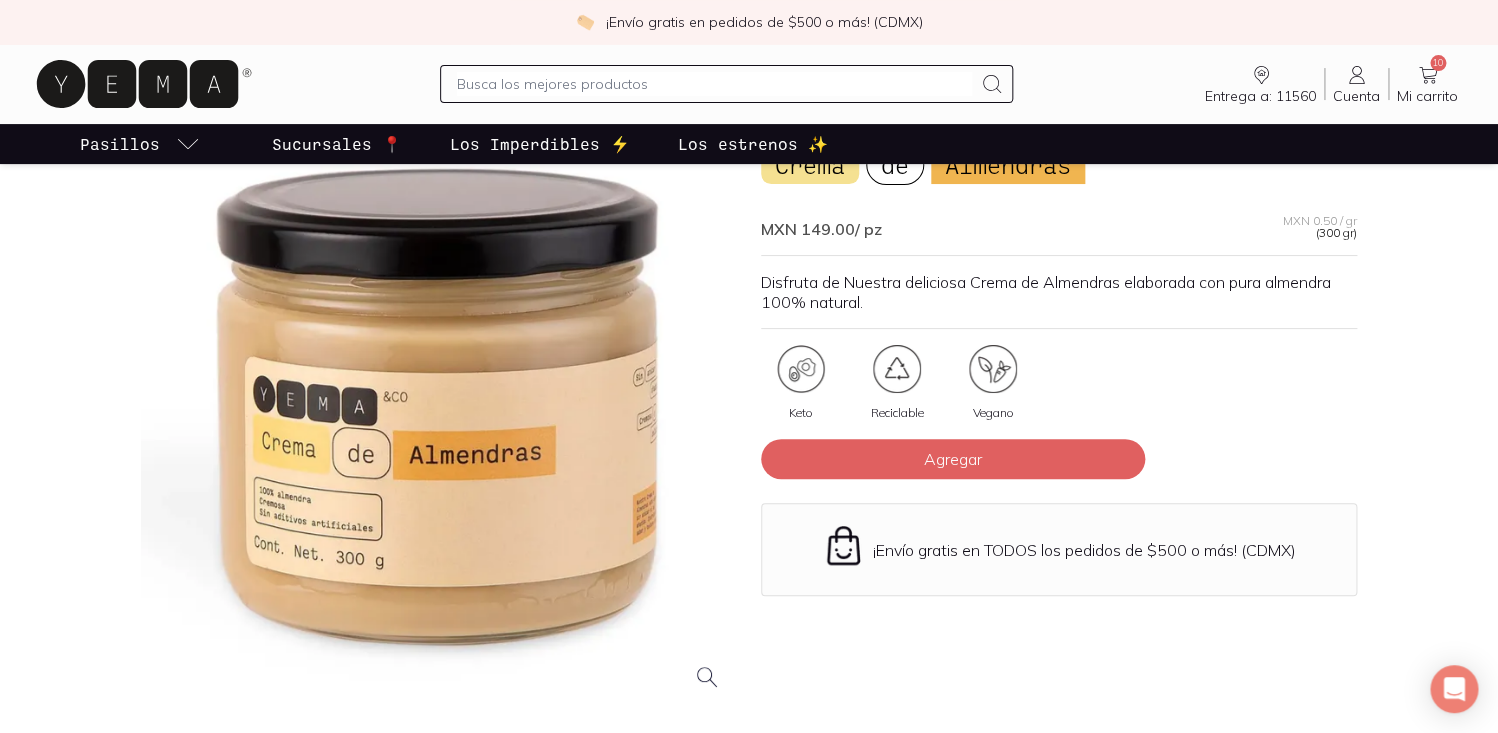 scroll, scrollTop: 216, scrollLeft: 0, axis: vertical 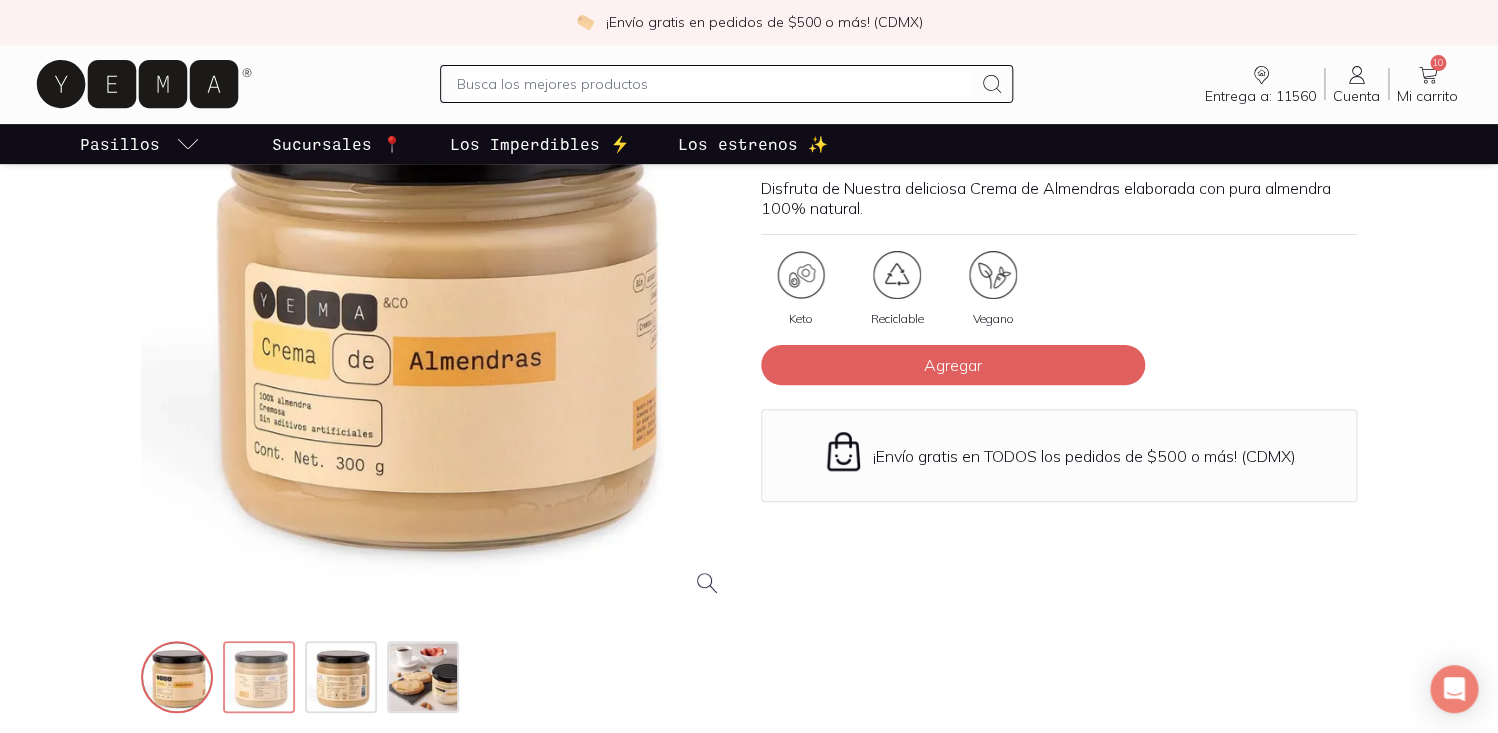 click at bounding box center [261, 679] 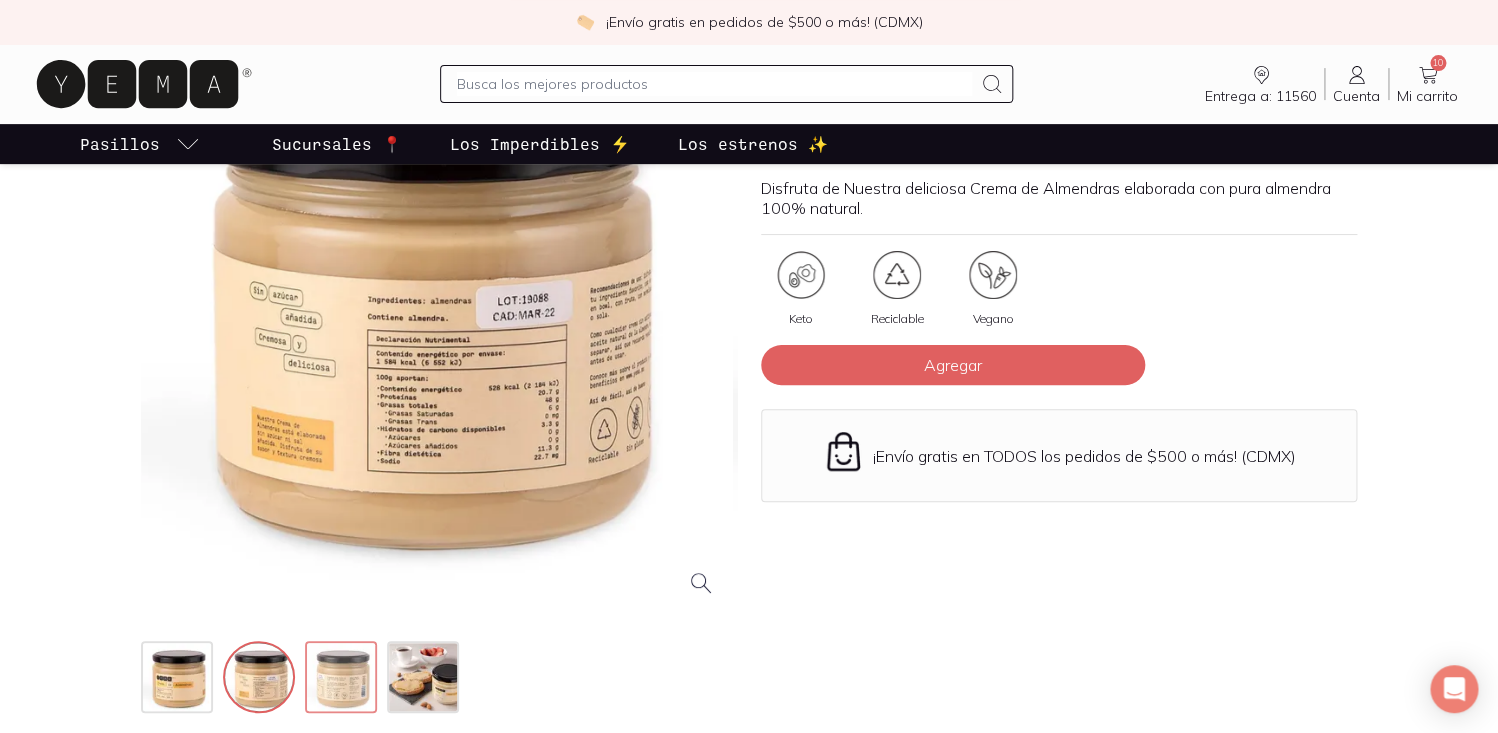 click at bounding box center (343, 679) 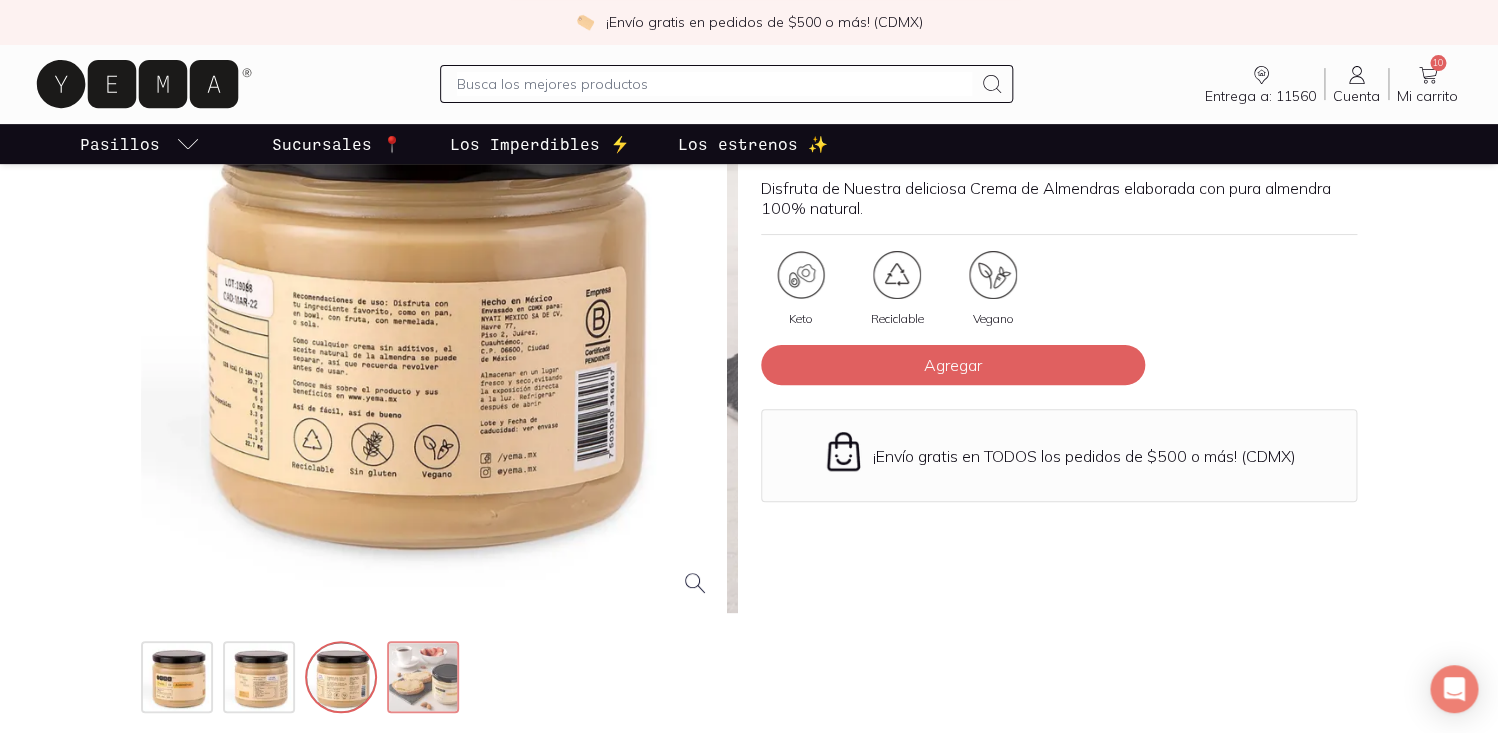 click at bounding box center (425, 679) 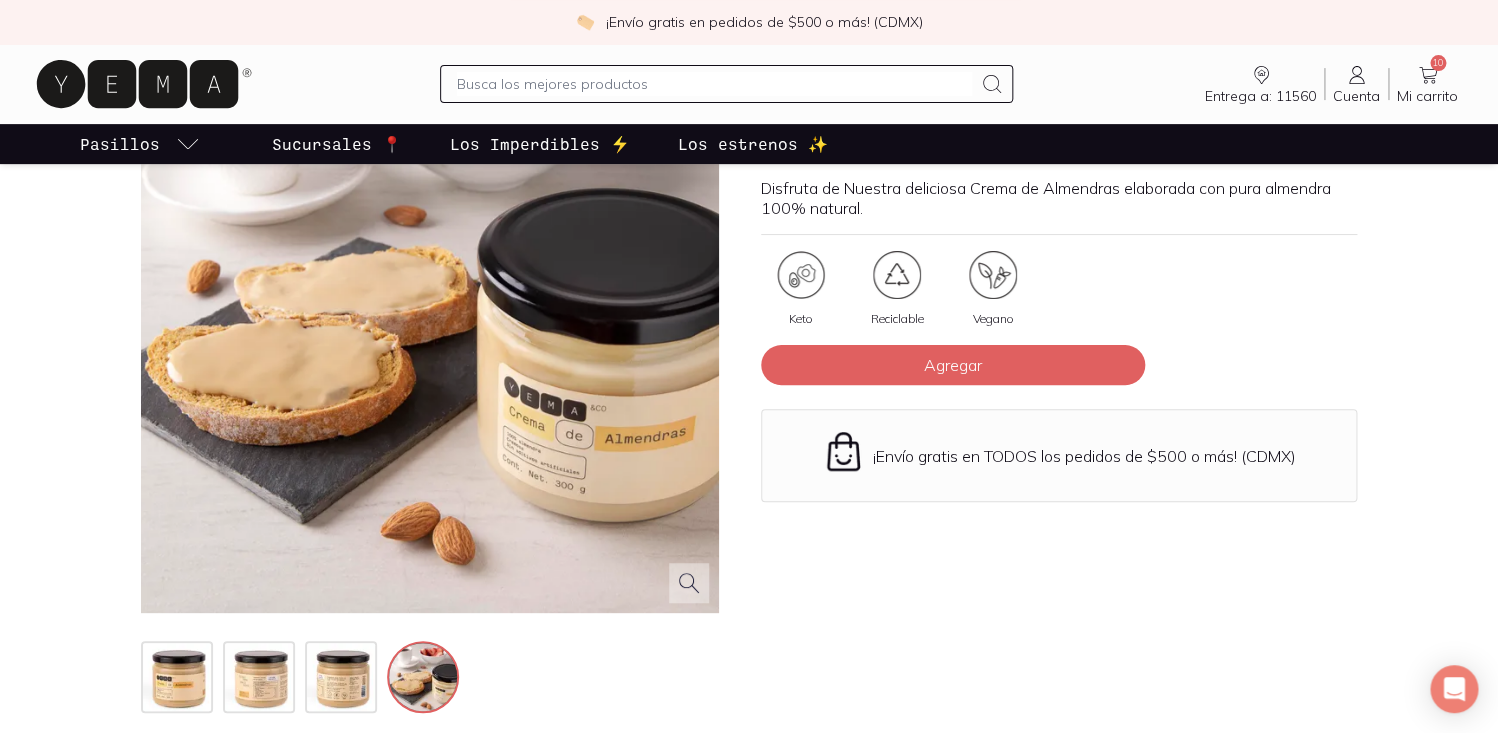 click at bounding box center (421, 315) 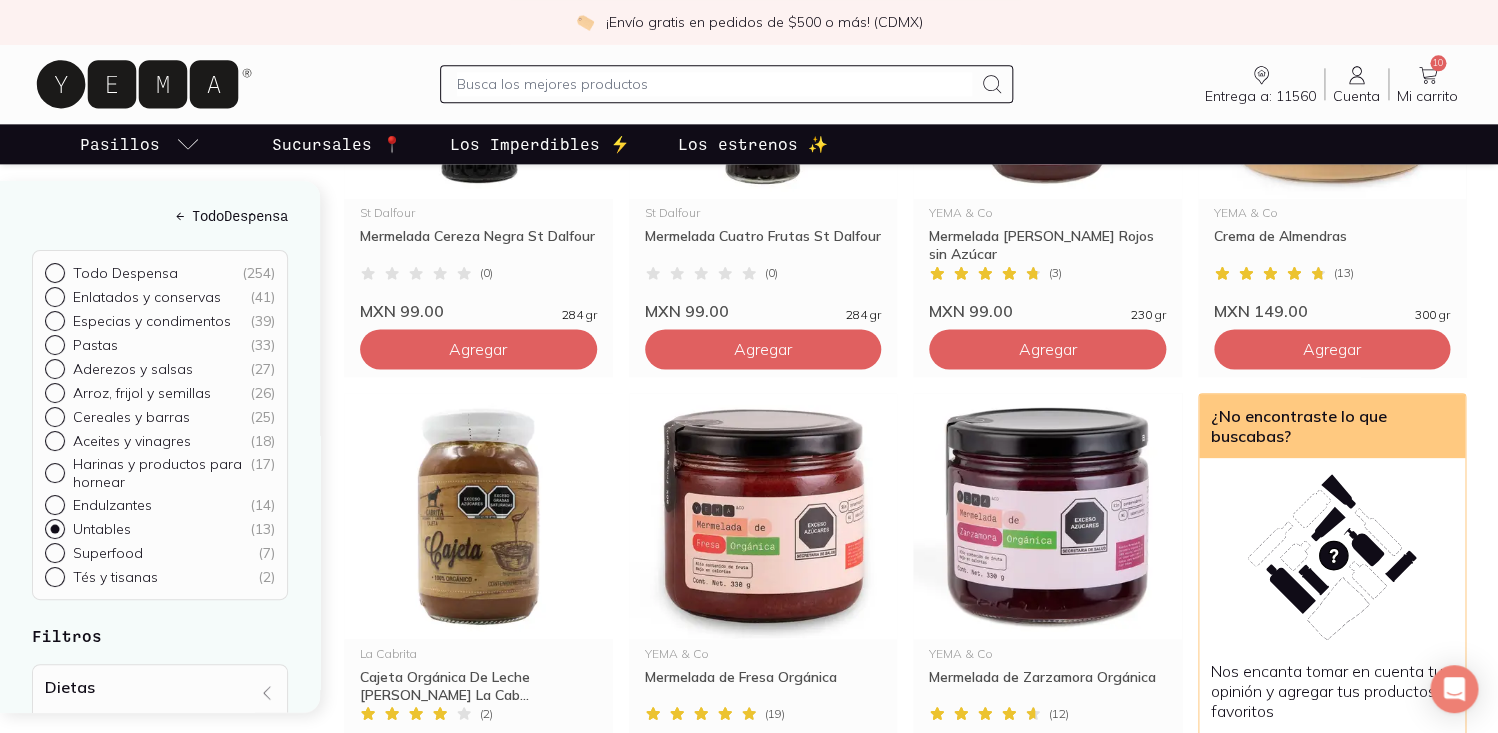scroll, scrollTop: 1020, scrollLeft: 0, axis: vertical 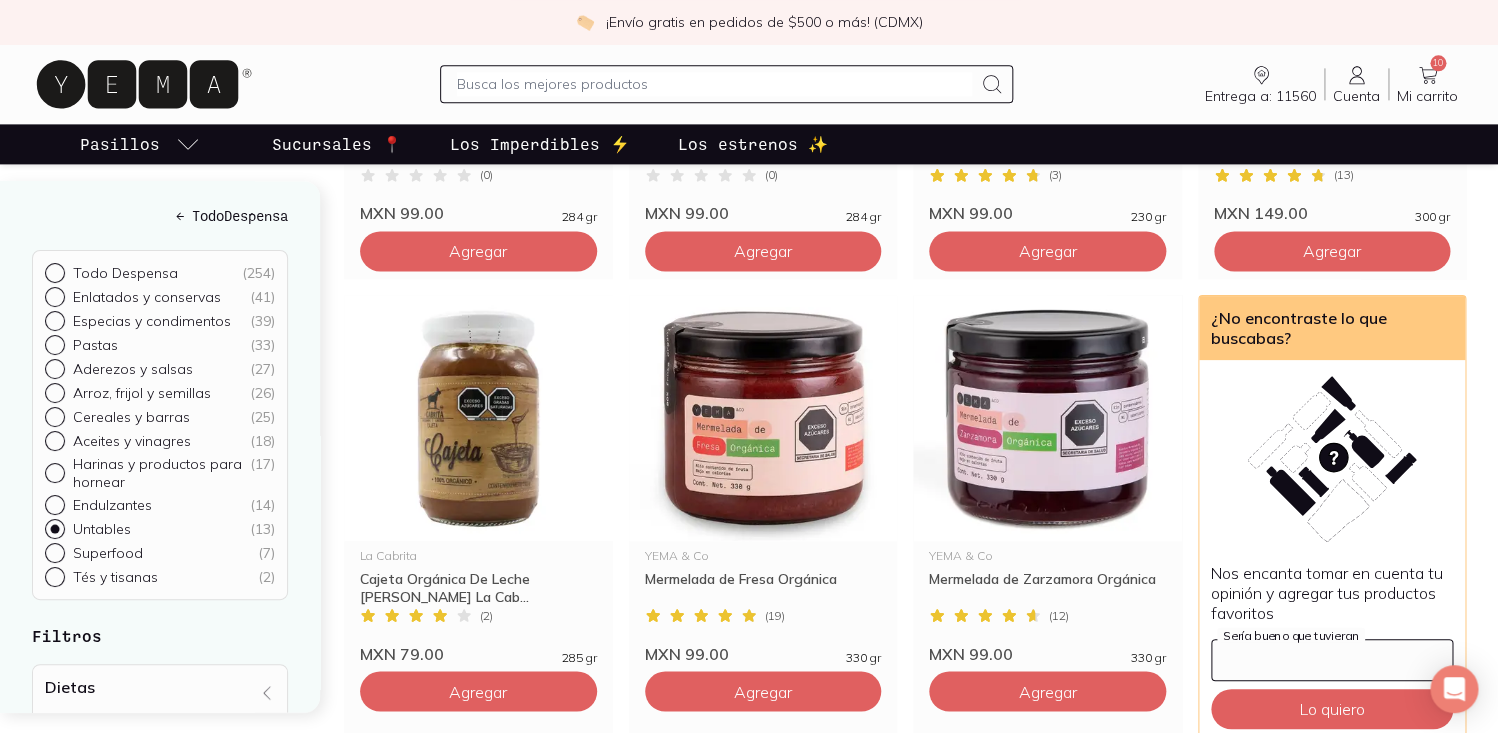click on "Sería bueno que tuvieran" at bounding box center (1332, 660) 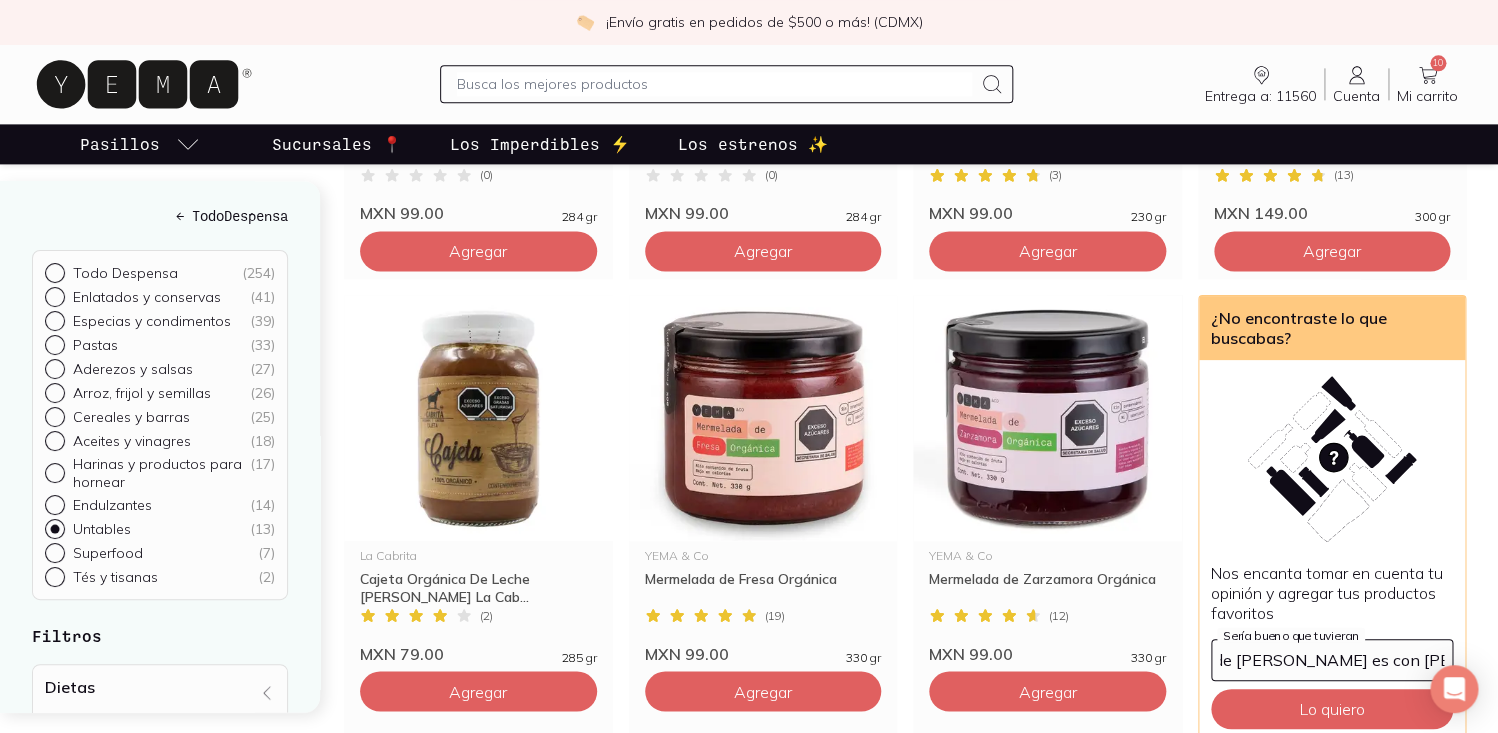type on "la crema de [PERSON_NAME] es con [PERSON_NAME]?" 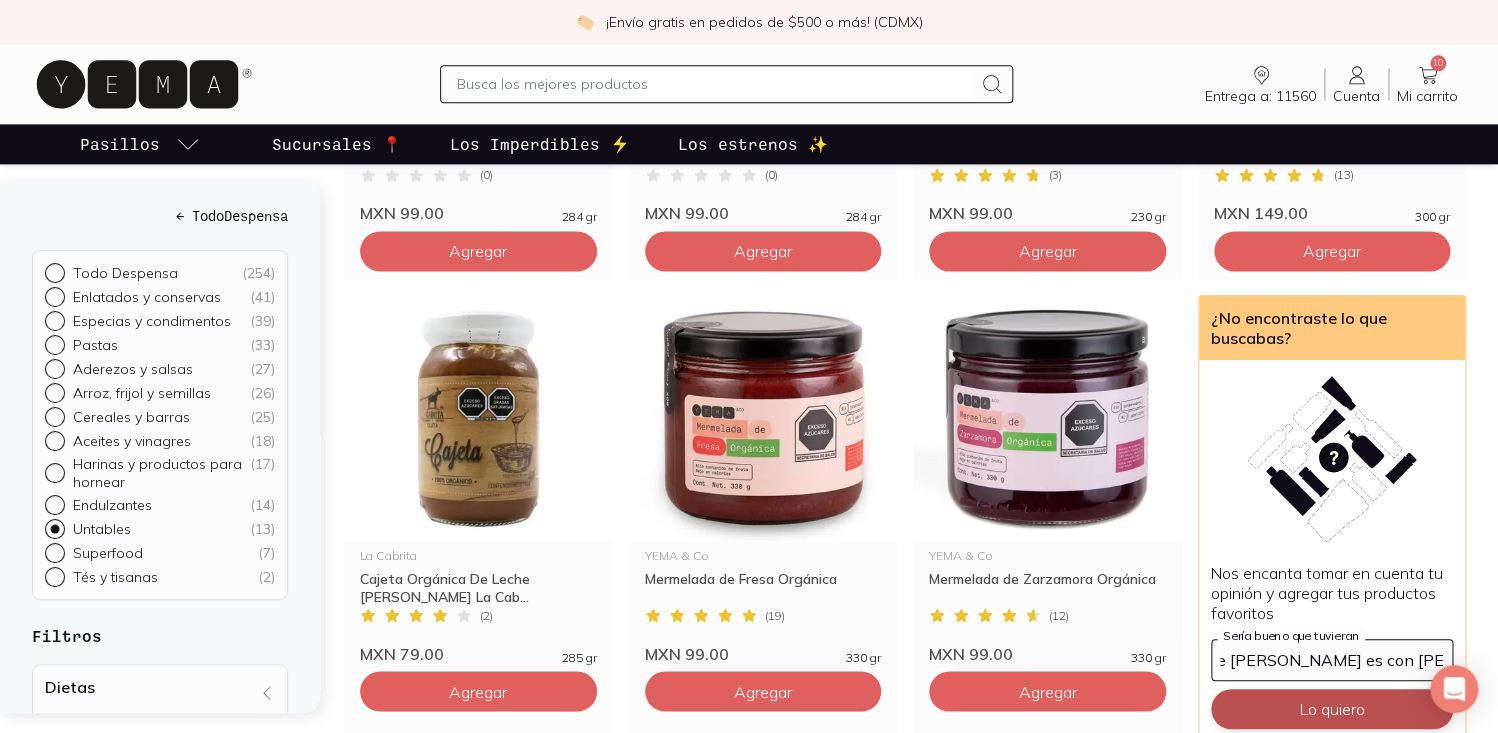 click on "Lo quiero" at bounding box center (1332, 709) 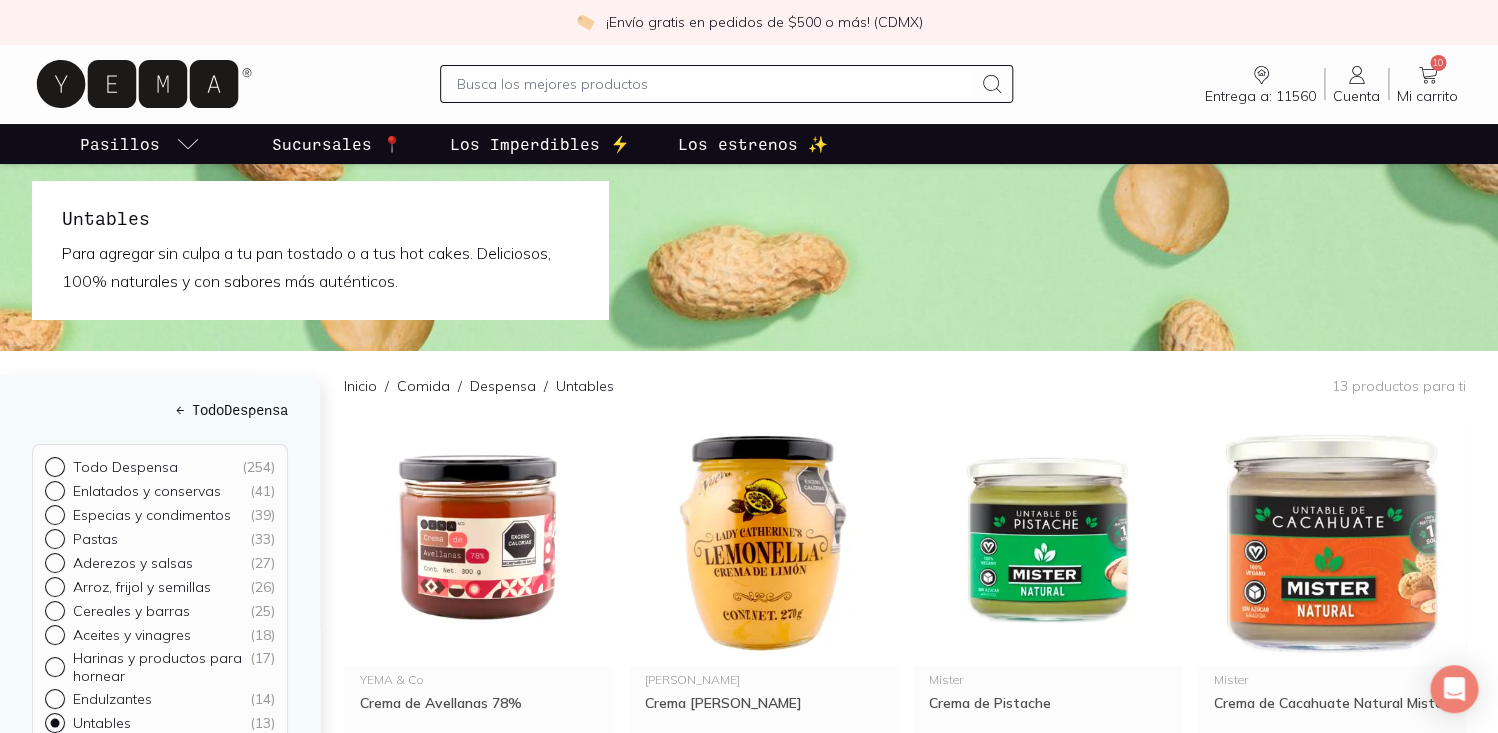scroll, scrollTop: 0, scrollLeft: 0, axis: both 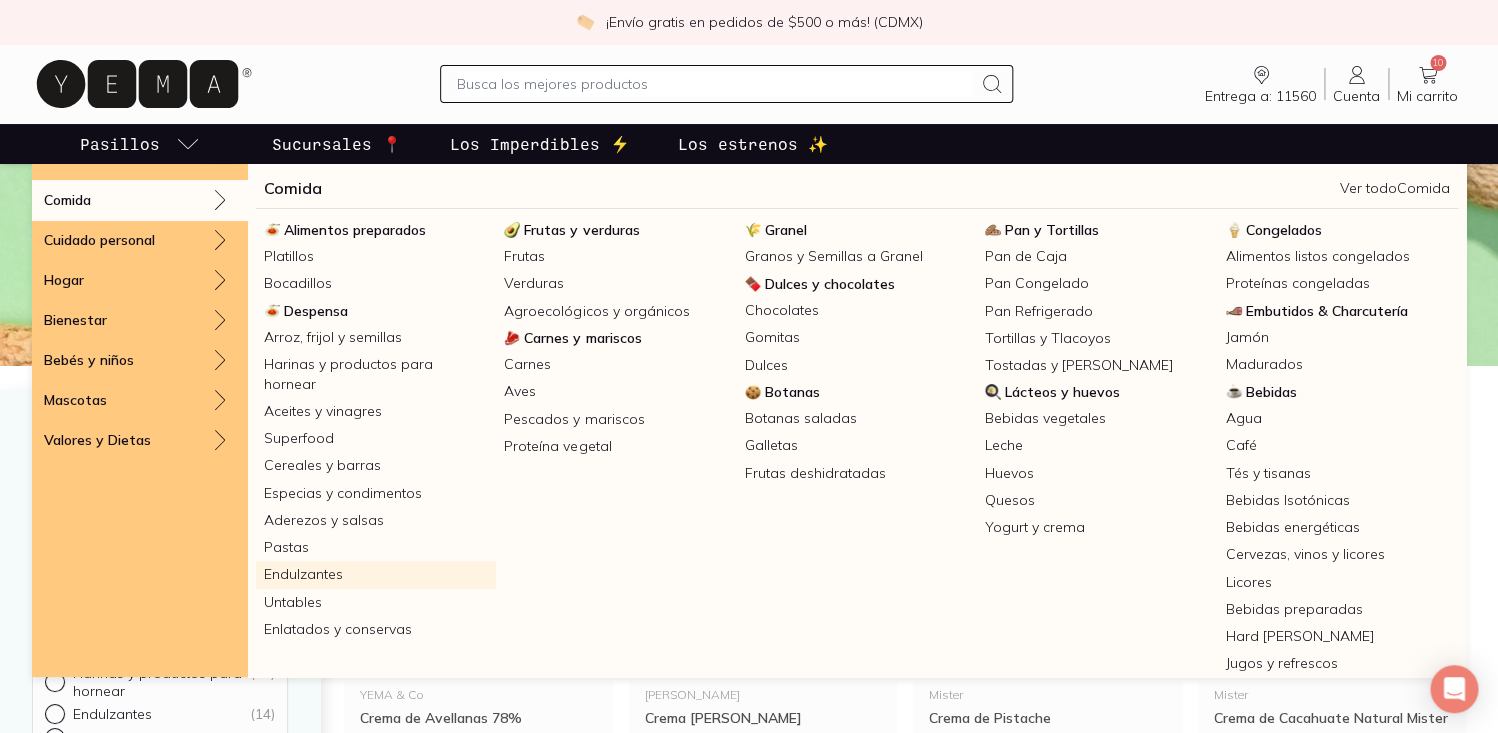 click on "Endulzantes" at bounding box center (376, 574) 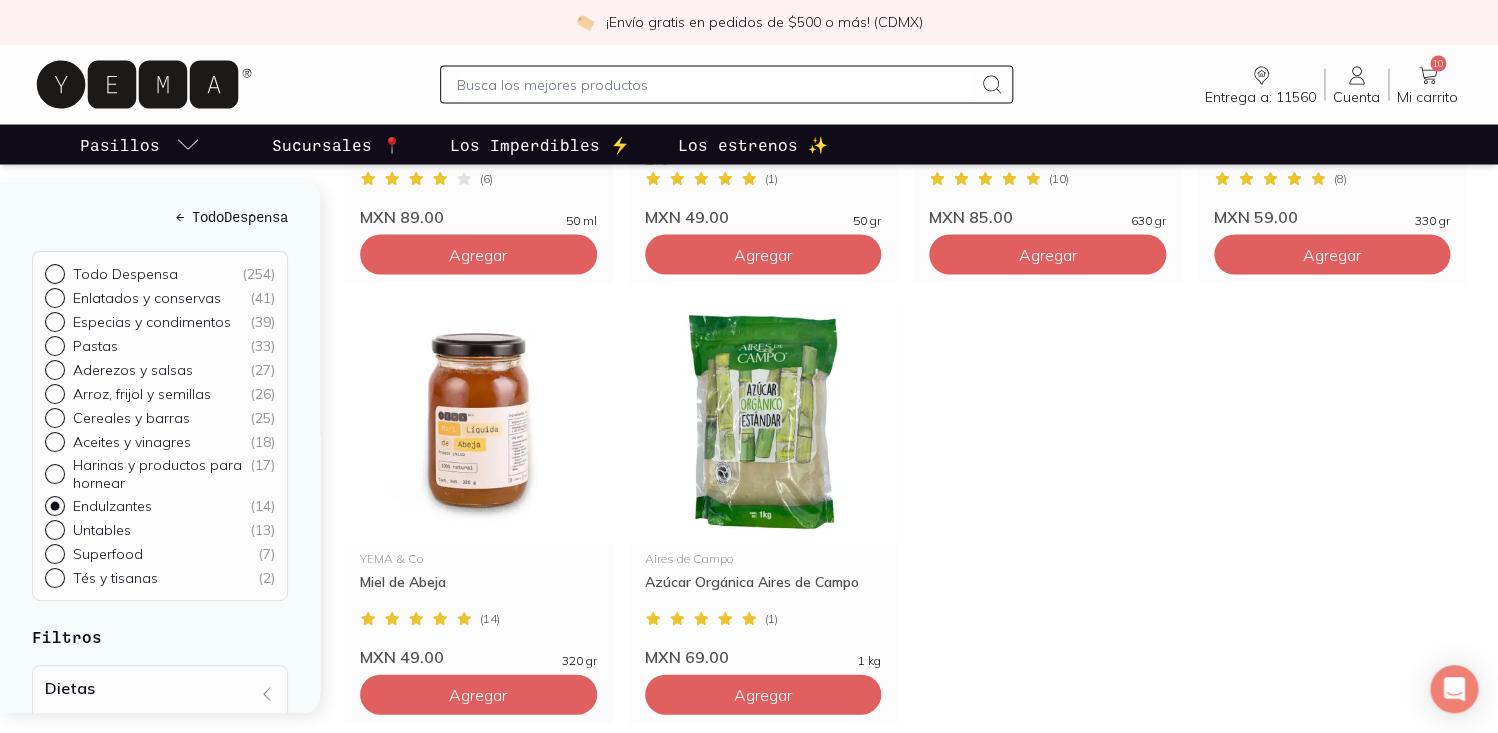 scroll, scrollTop: 1458, scrollLeft: 0, axis: vertical 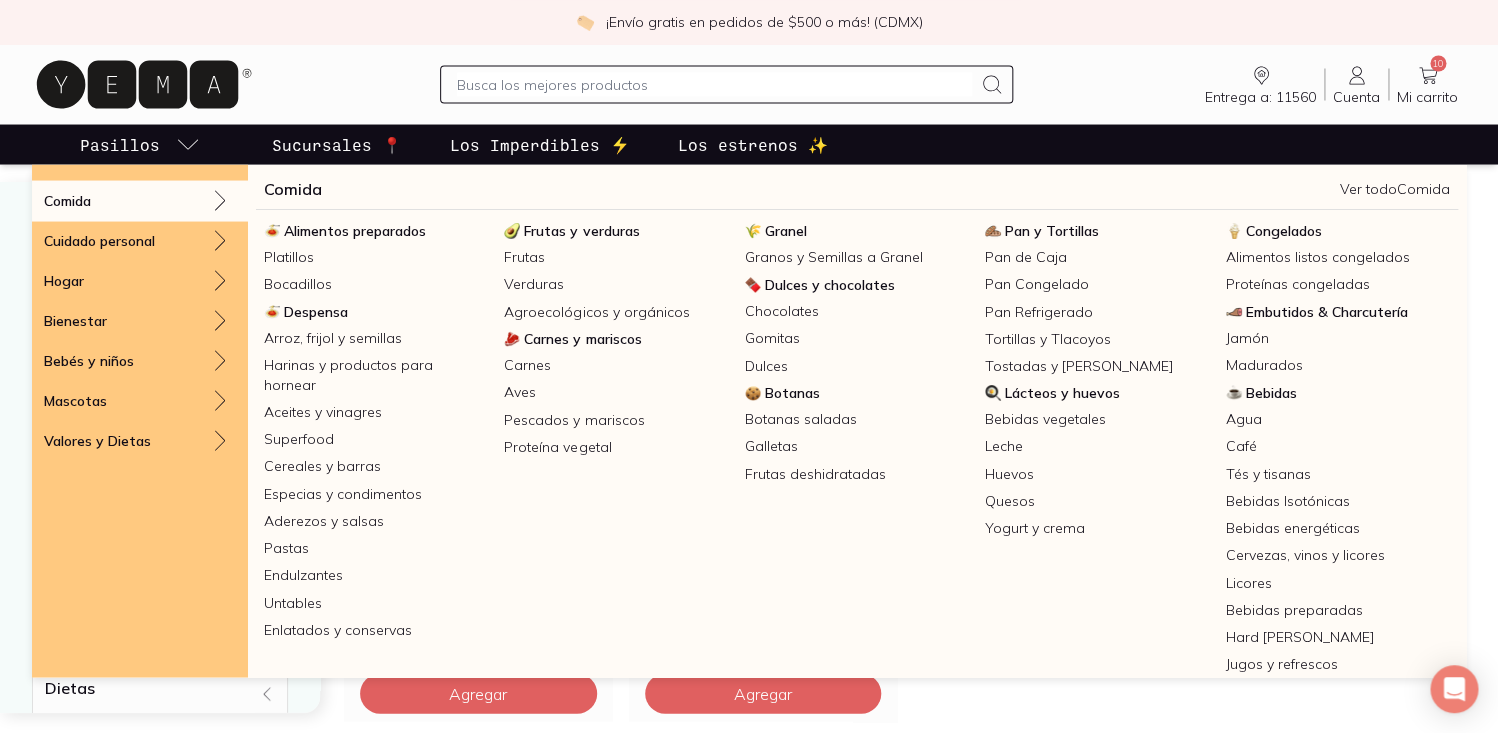 click 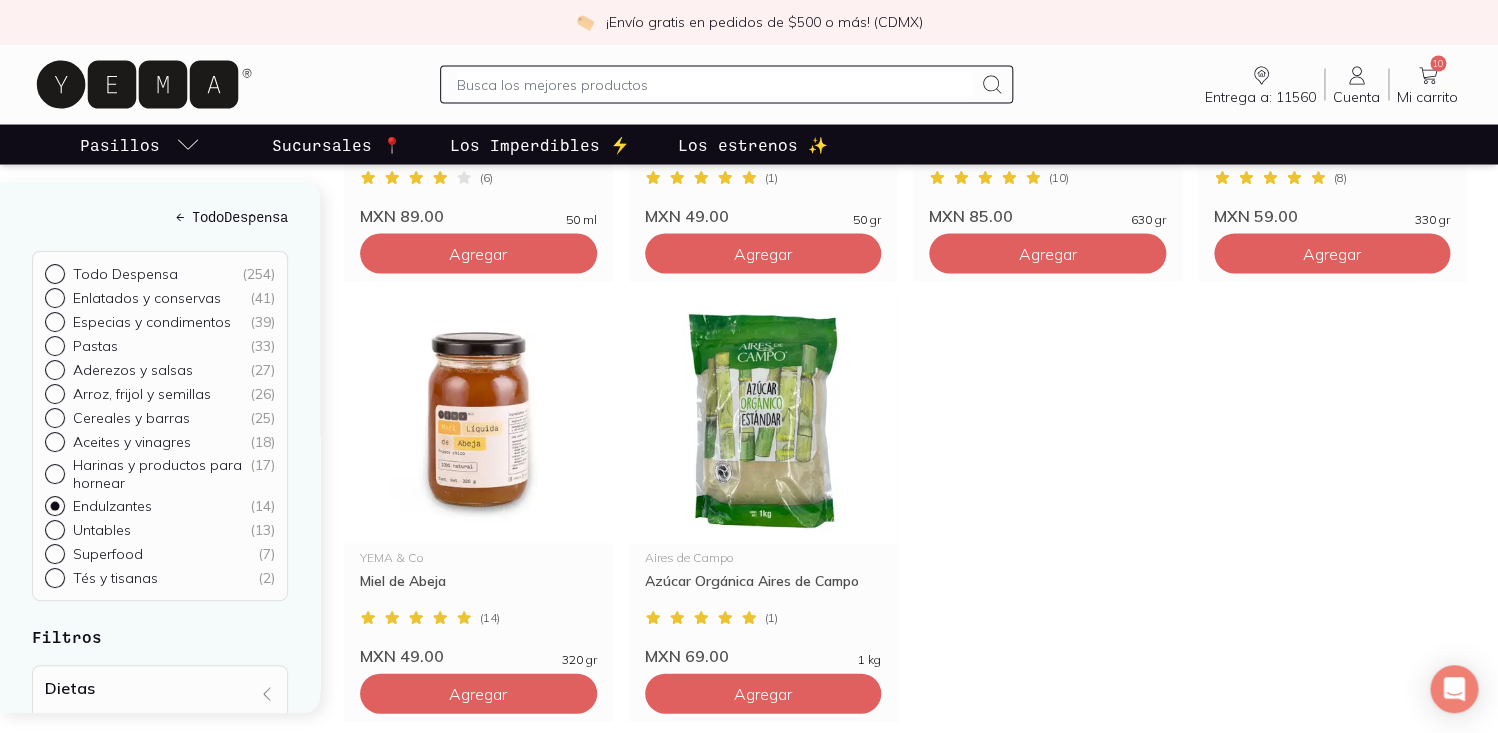 click on "Pasillos" at bounding box center (120, 144) 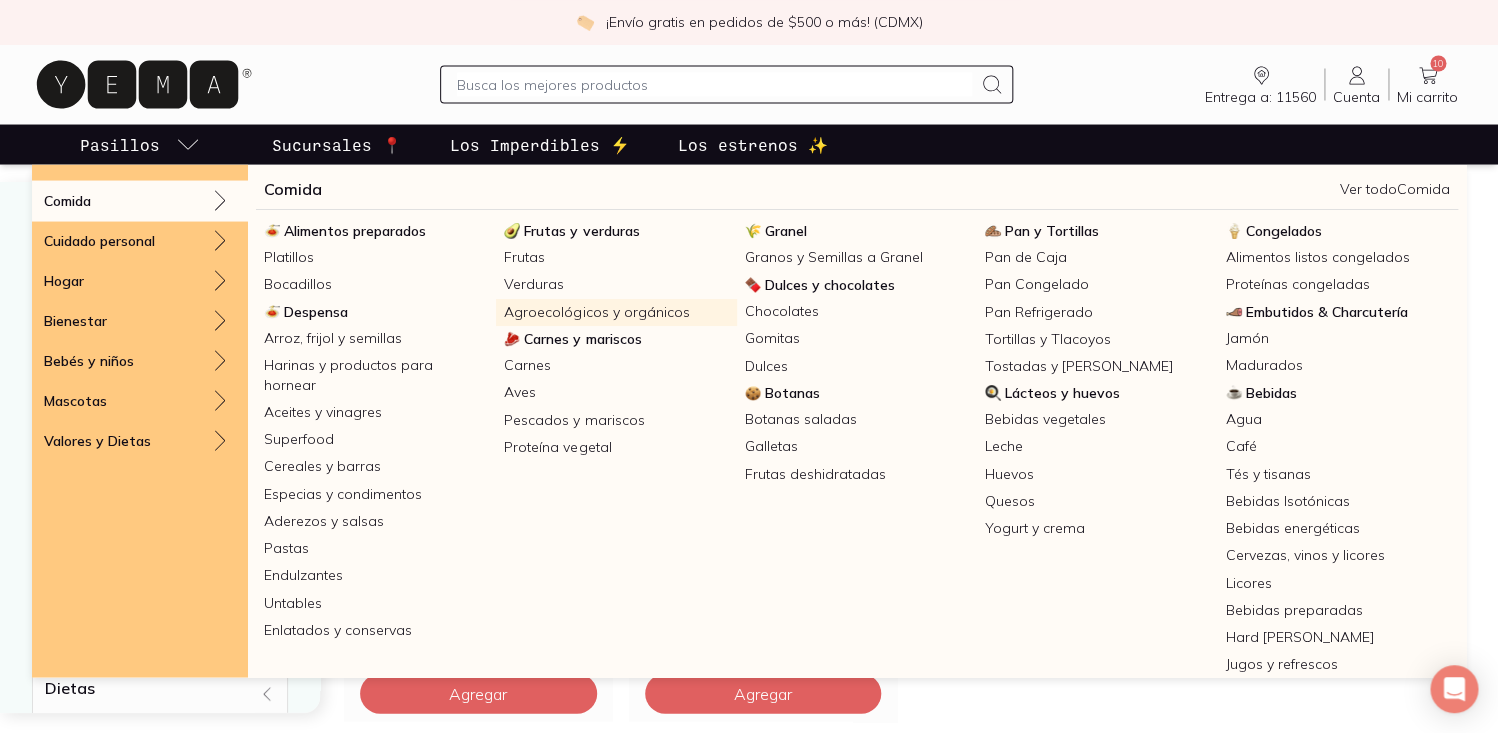 click on "Agroecológicos y orgánicos" at bounding box center (616, 311) 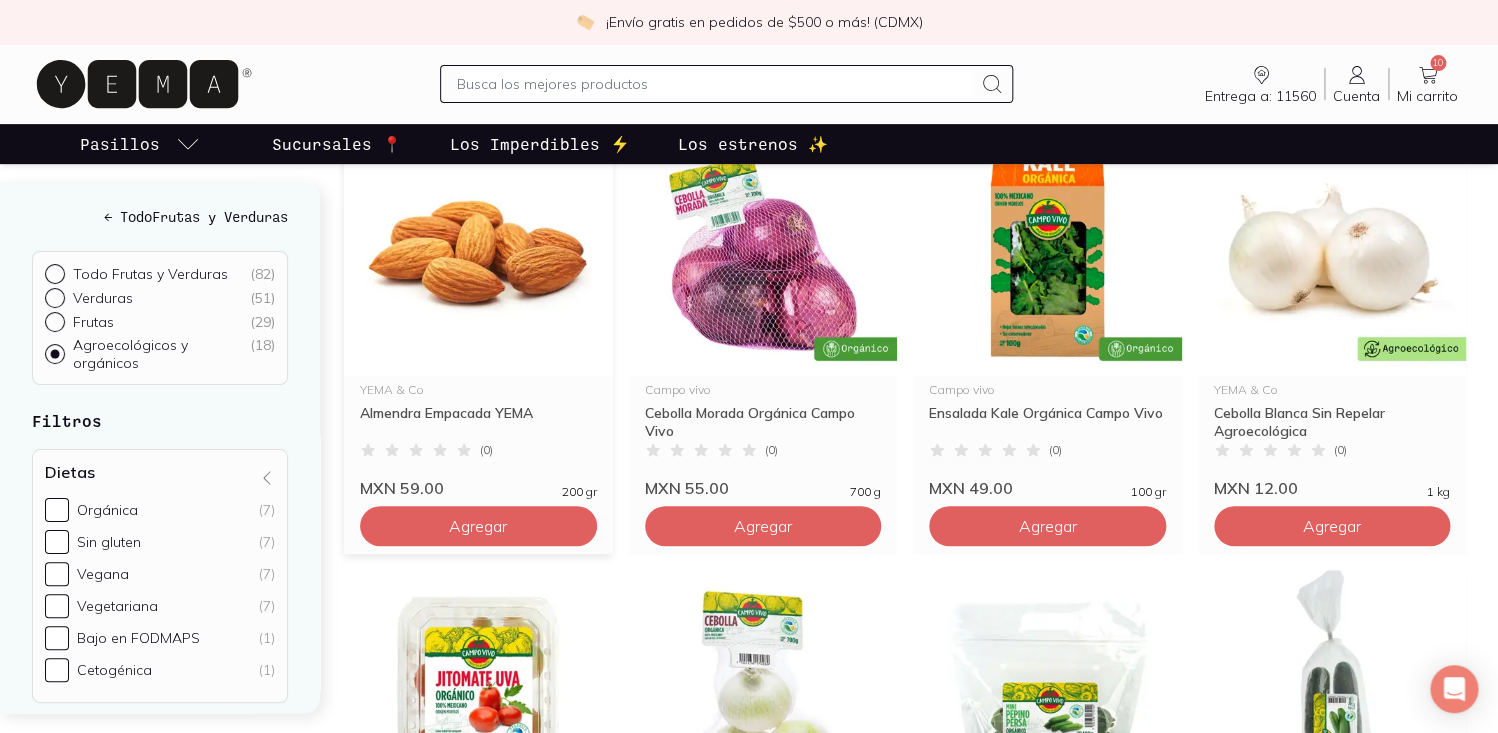 scroll, scrollTop: 0, scrollLeft: 0, axis: both 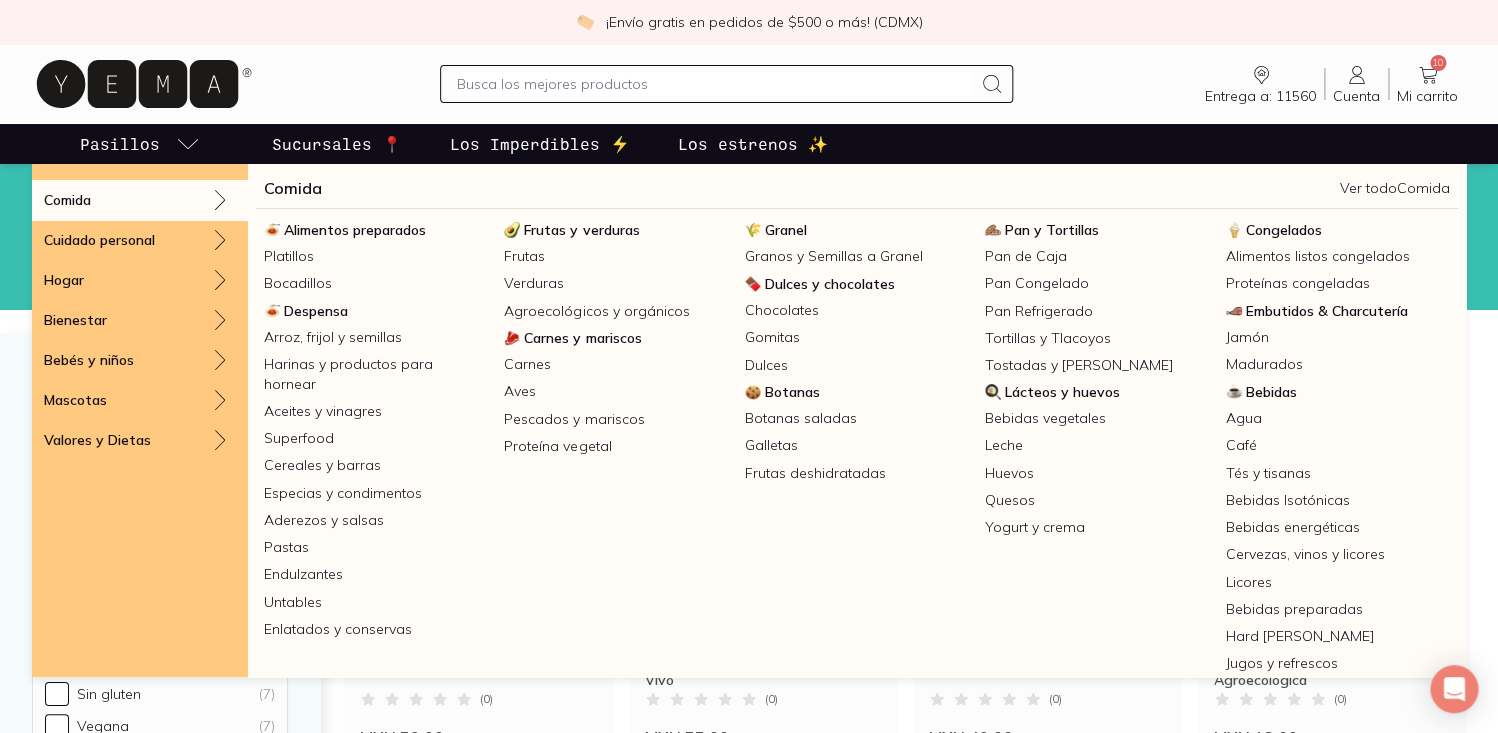 click 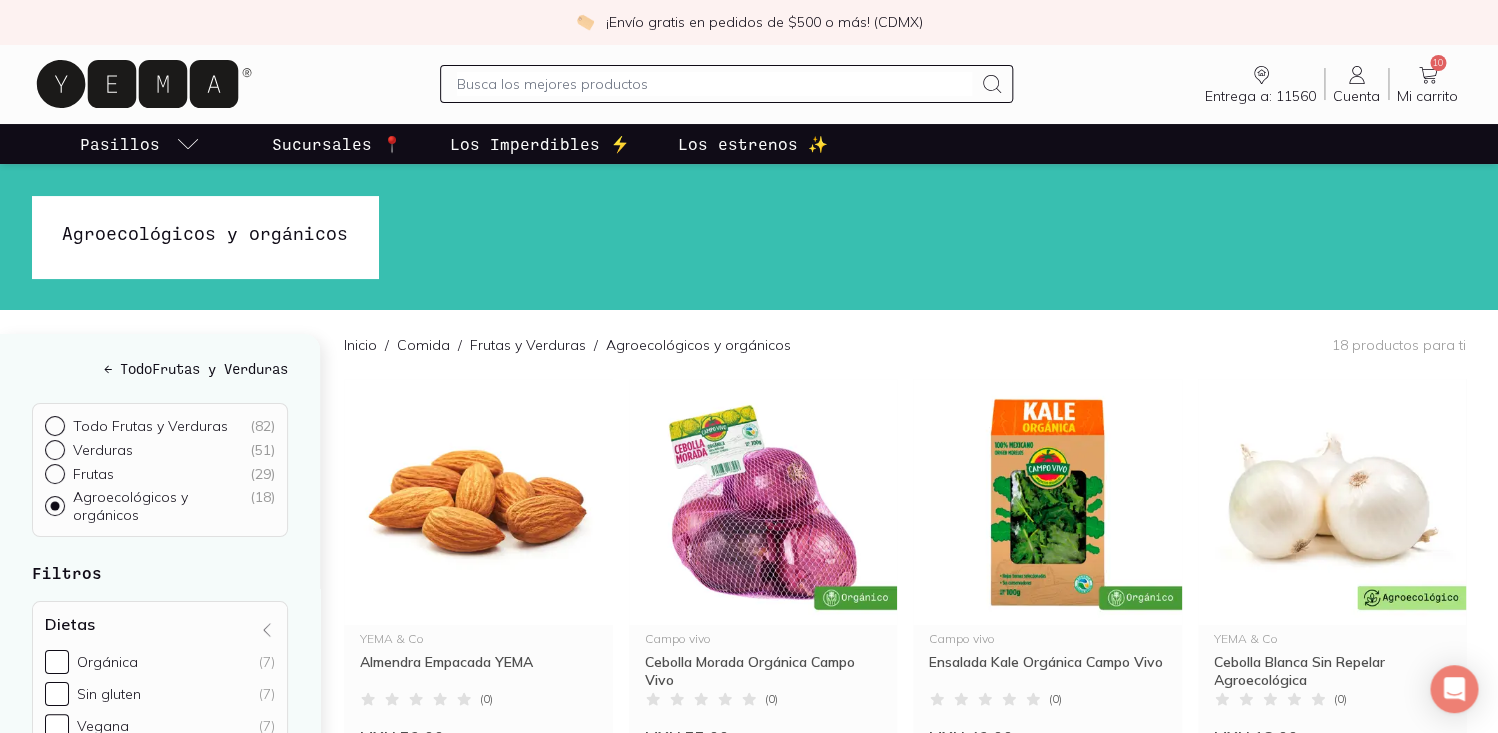 click on "Pasillos" at bounding box center [140, 144] 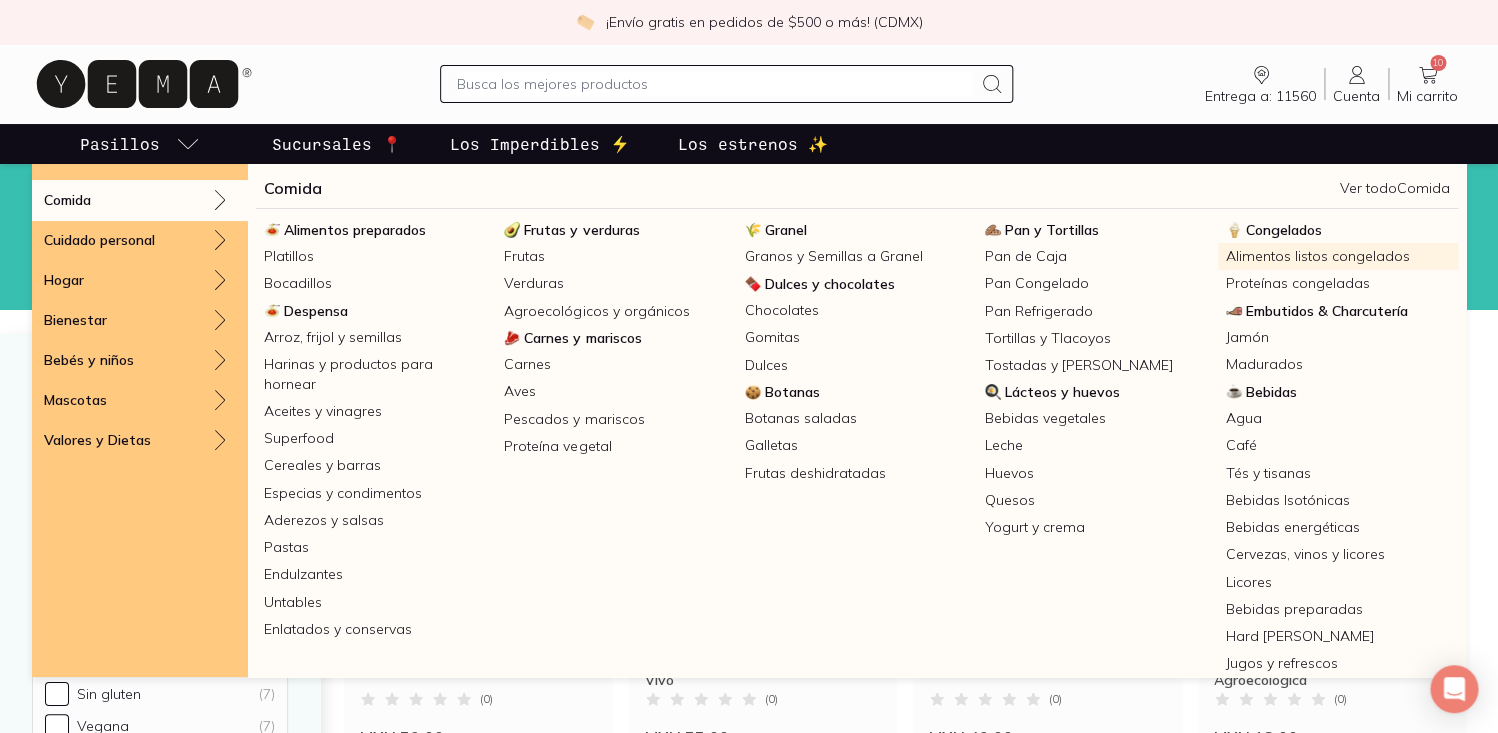scroll, scrollTop: 4, scrollLeft: 0, axis: vertical 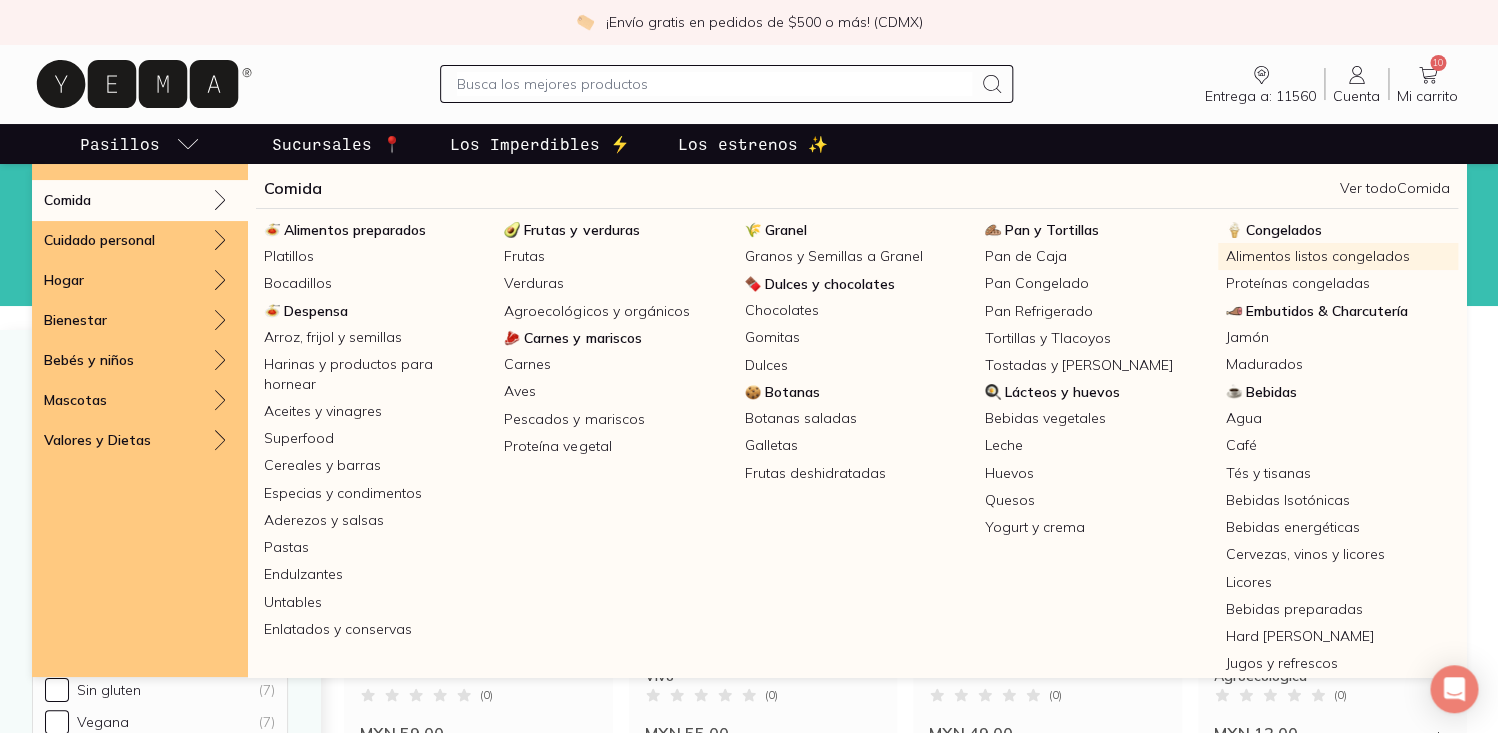 click on "Alimentos listos congelados" at bounding box center (1338, 256) 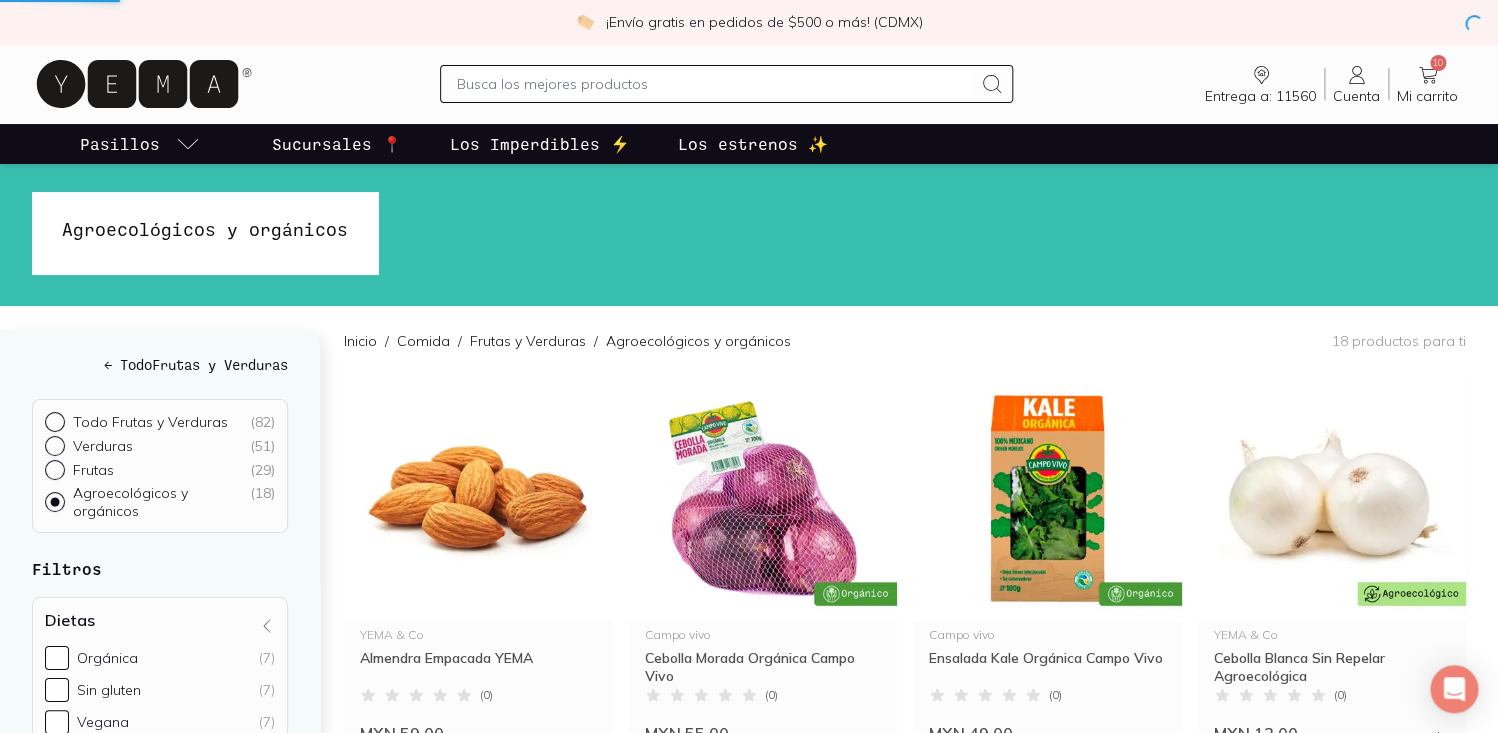 scroll, scrollTop: 0, scrollLeft: 0, axis: both 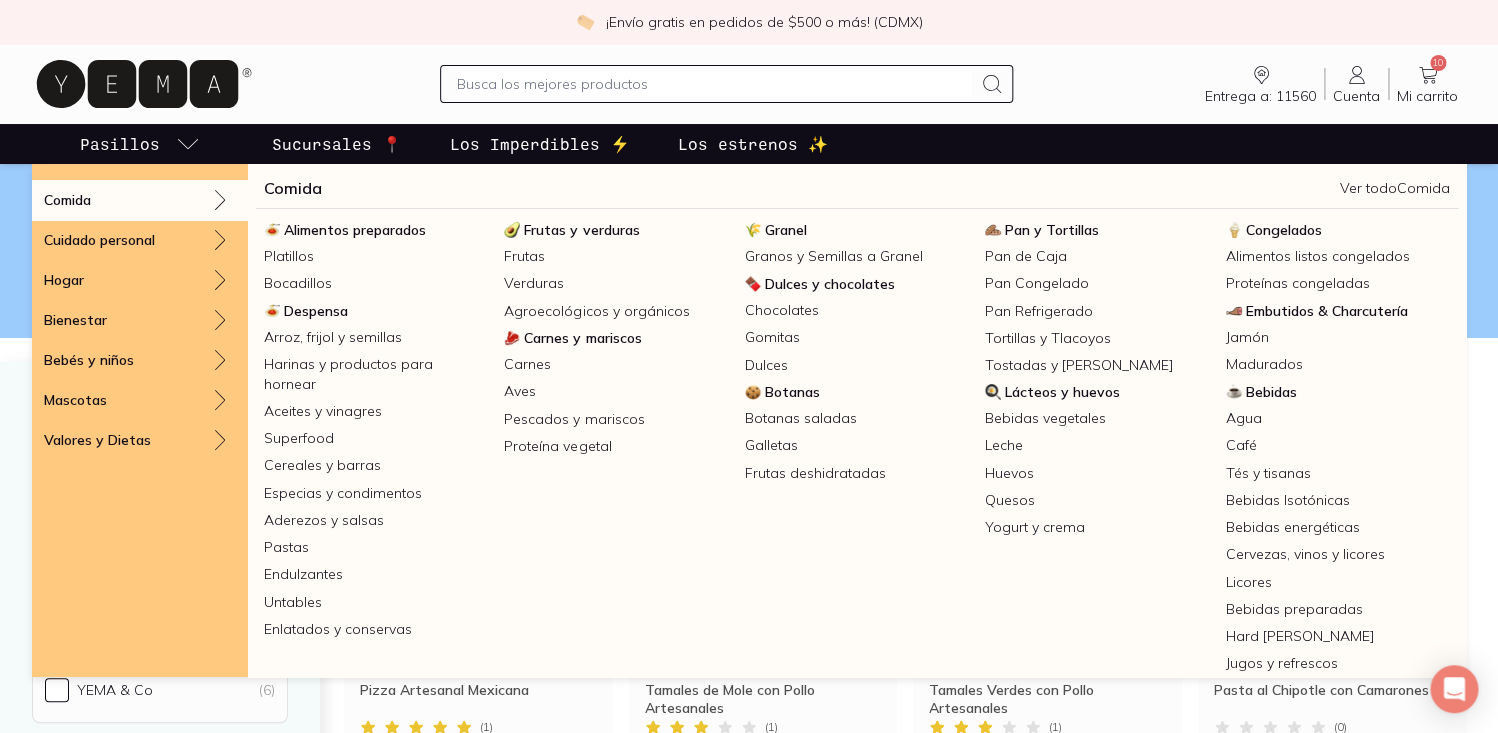 click on "Pasillos" at bounding box center (140, 144) 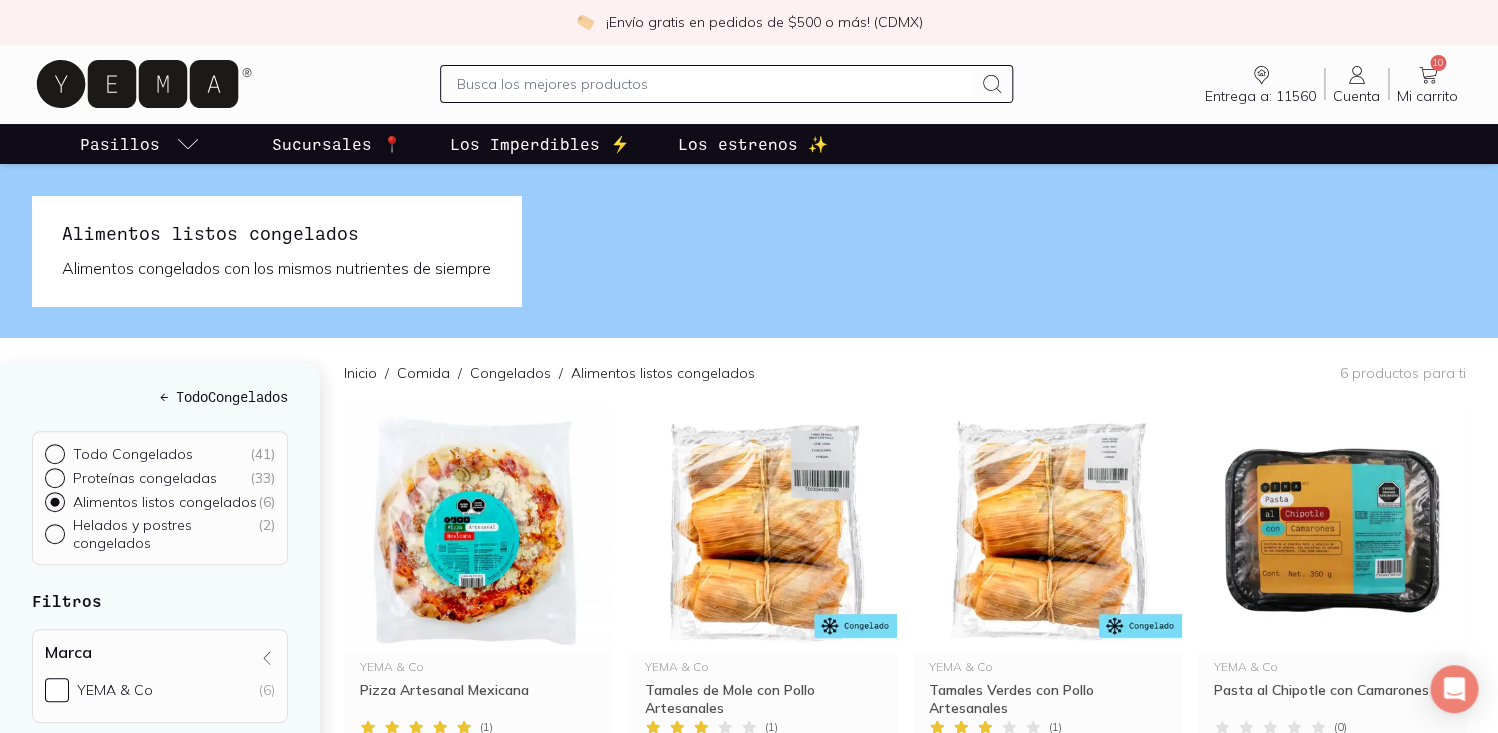 click on "Pasillos" at bounding box center (140, 144) 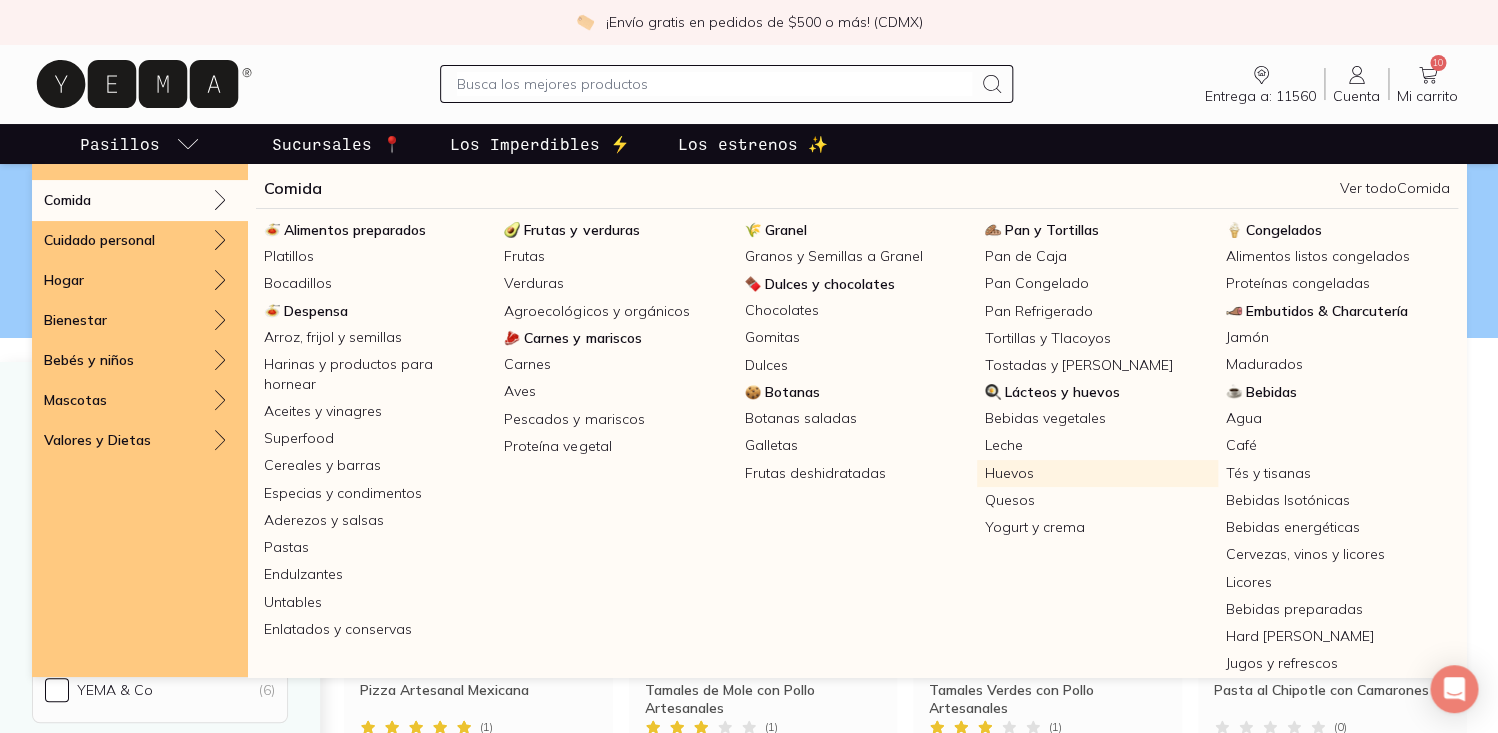 click on "Huevos" at bounding box center [1097, 473] 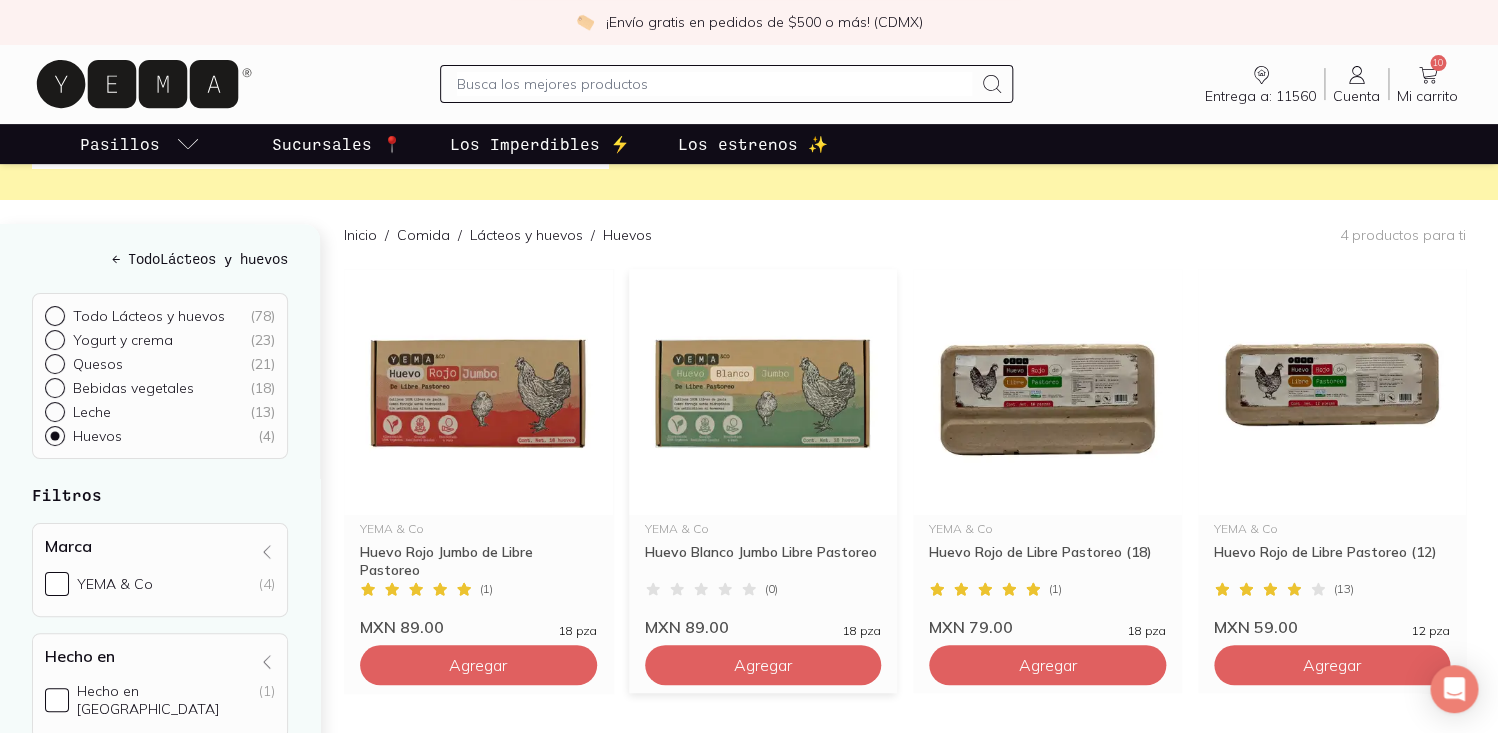 scroll, scrollTop: 0, scrollLeft: 0, axis: both 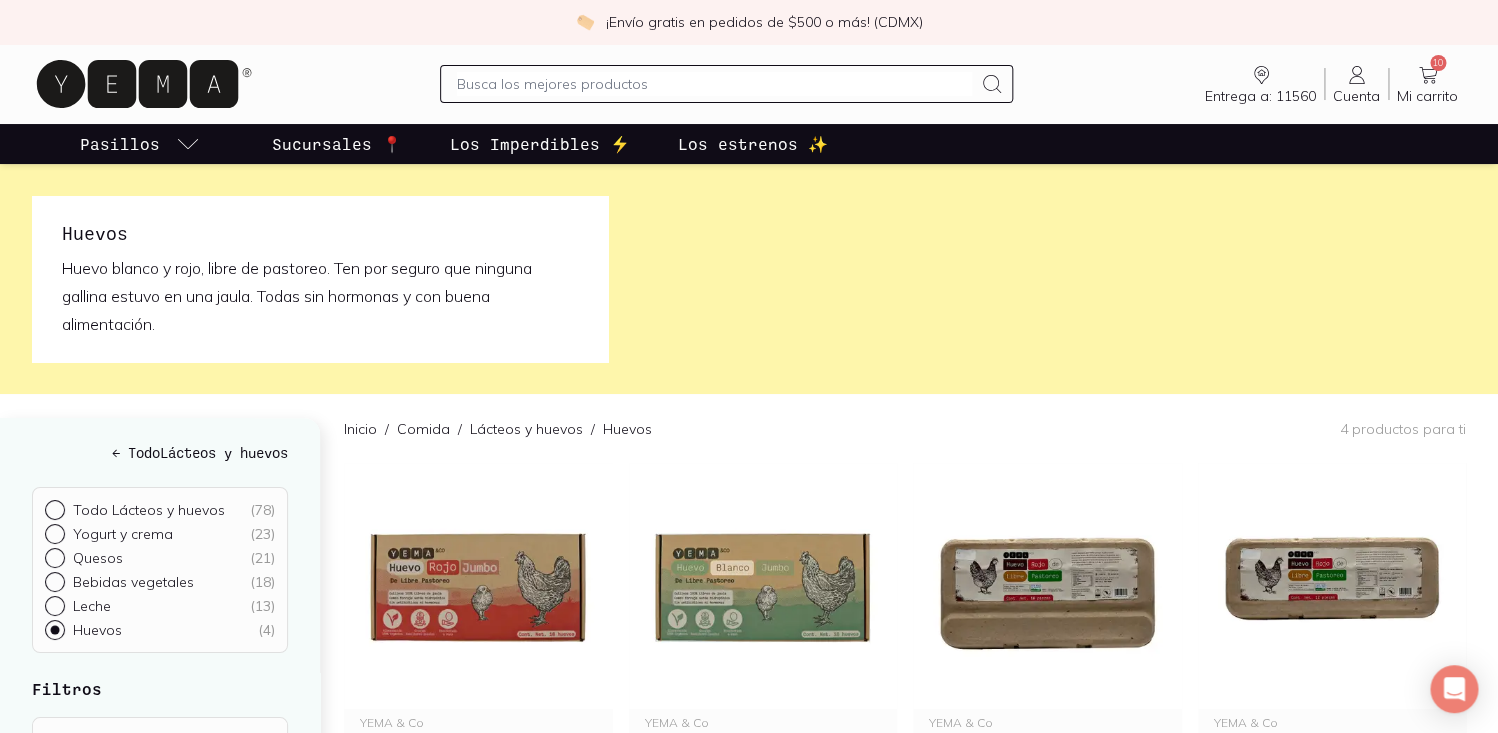 click 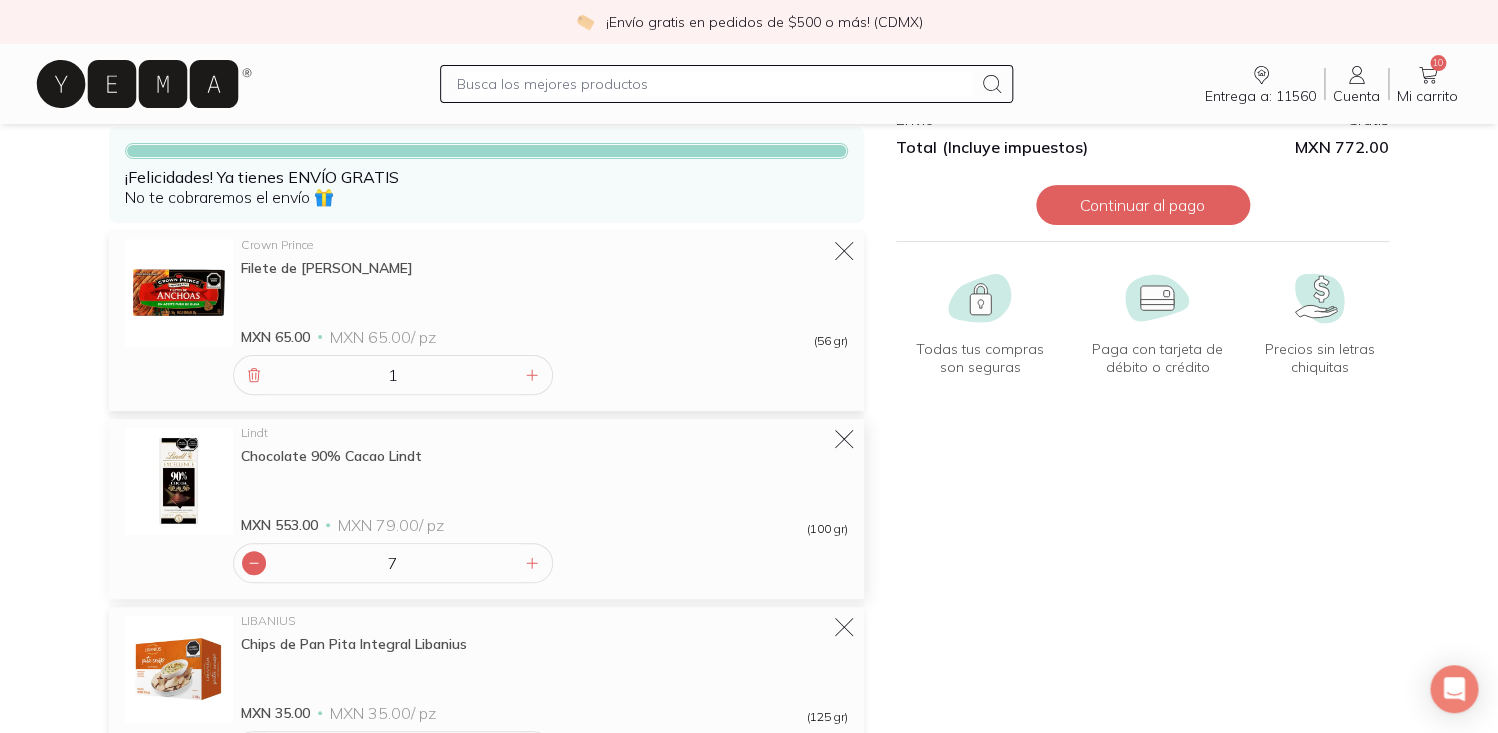 scroll, scrollTop: 125, scrollLeft: 0, axis: vertical 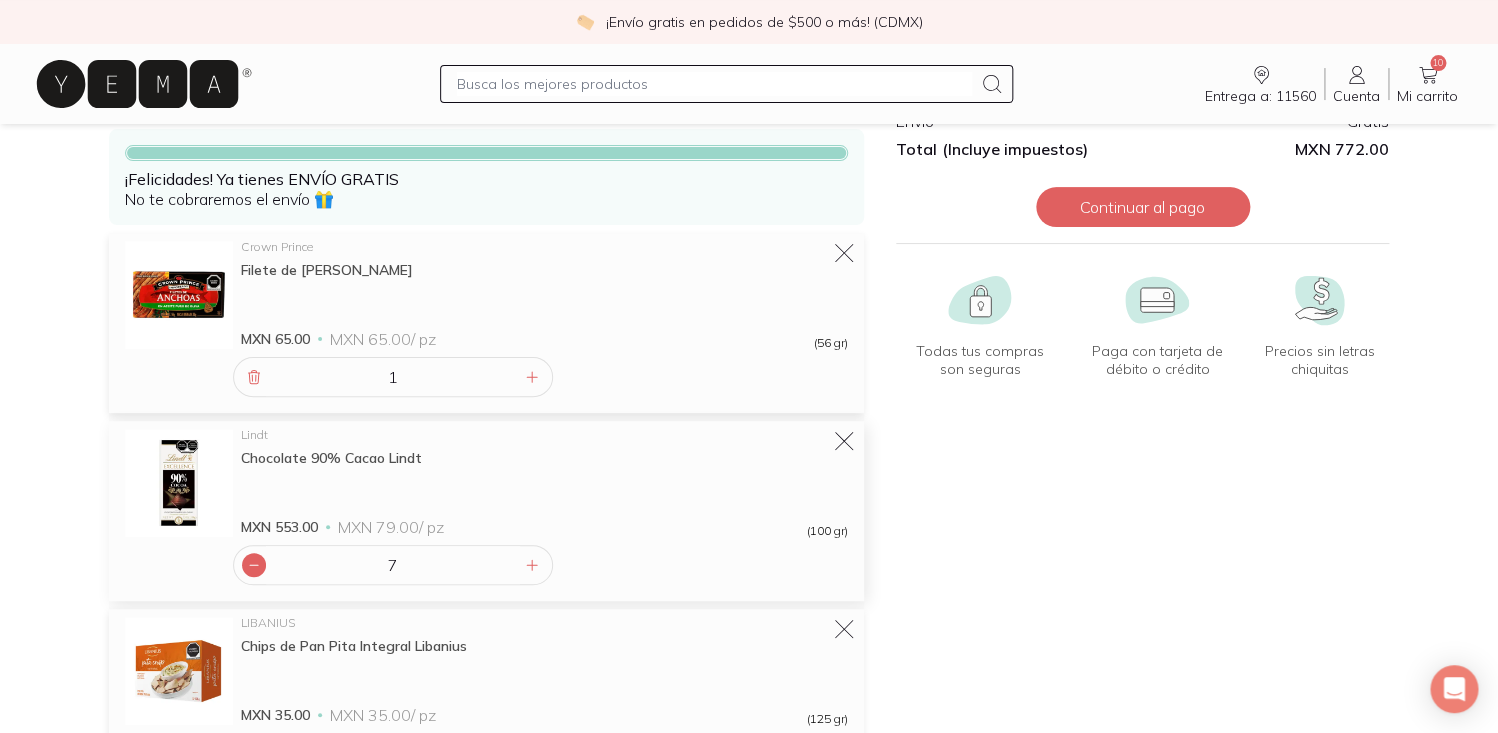 click 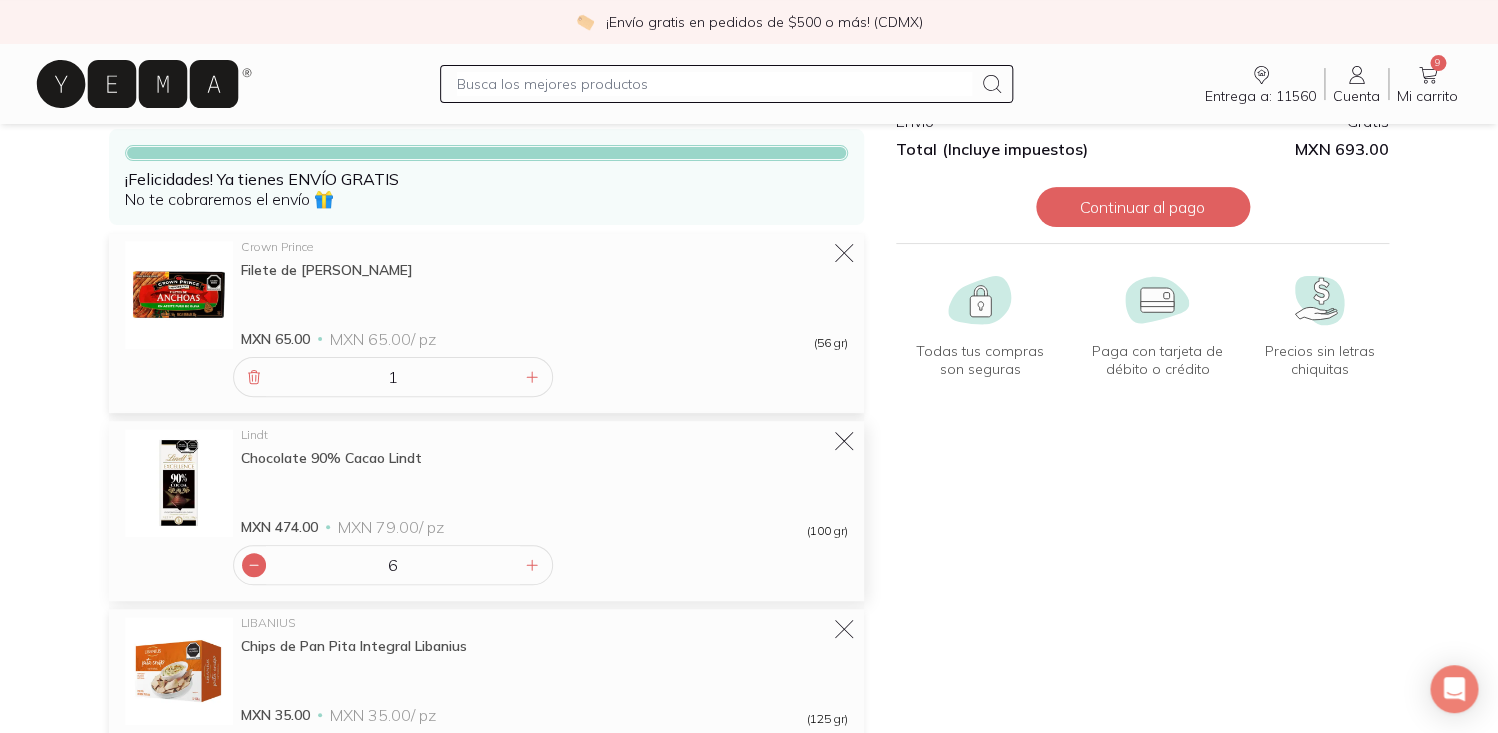 click 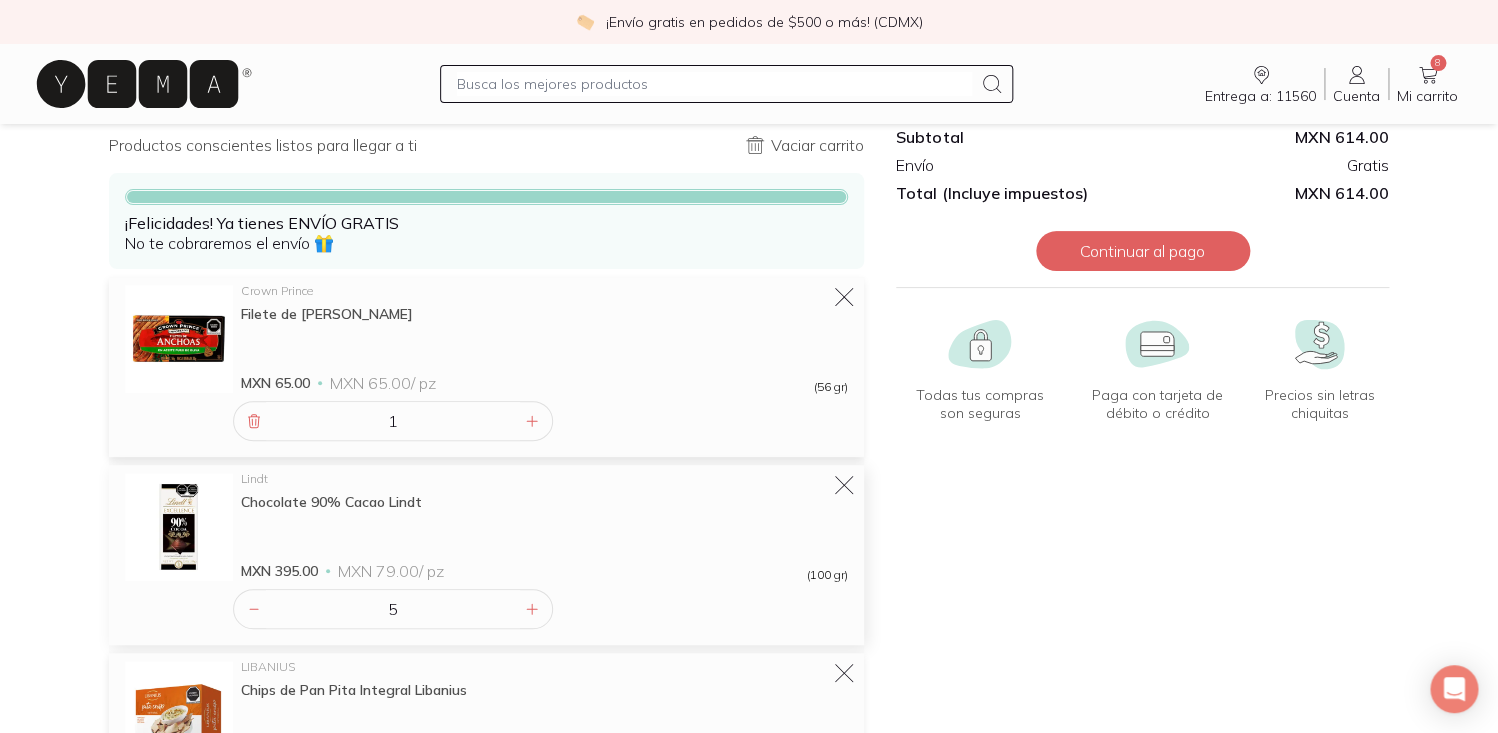 scroll, scrollTop: 79, scrollLeft: 0, axis: vertical 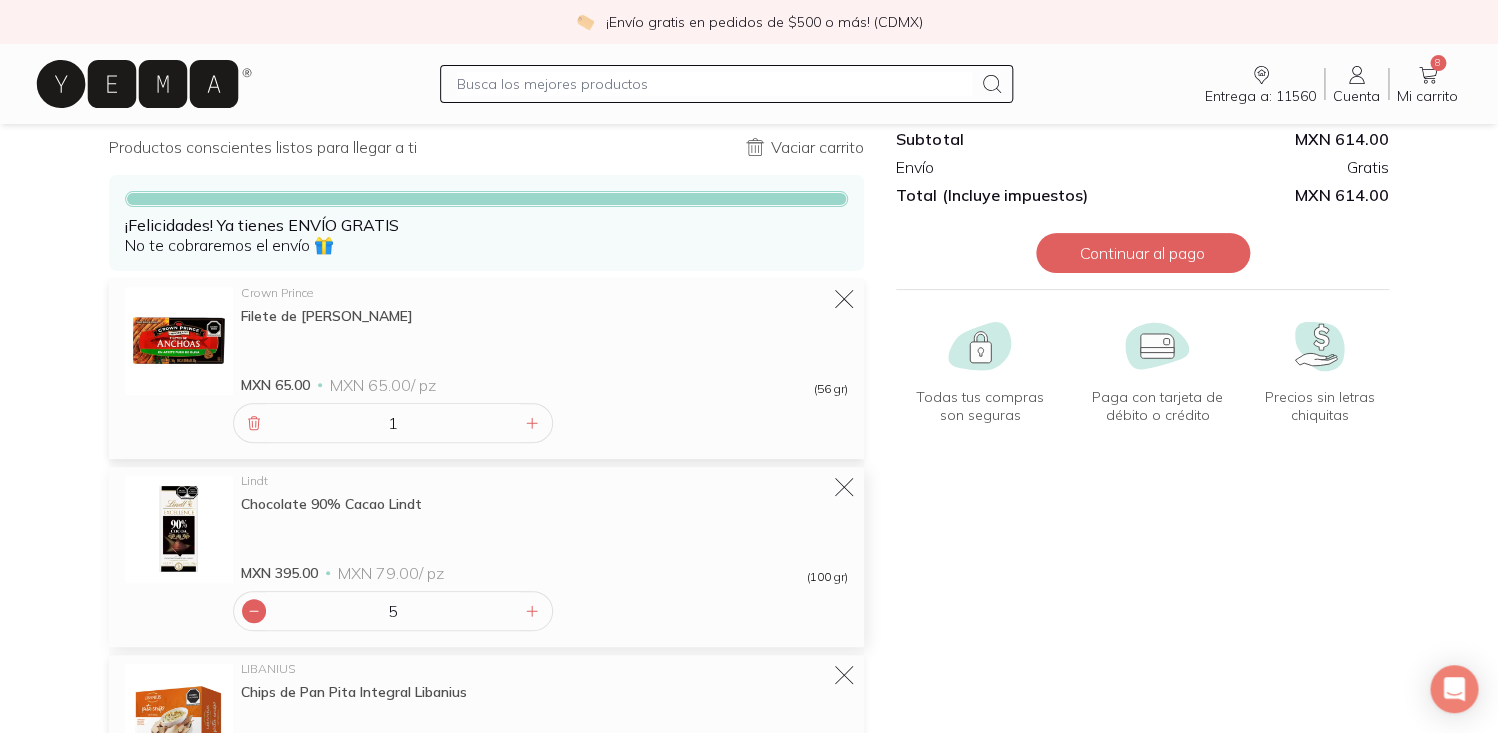 click 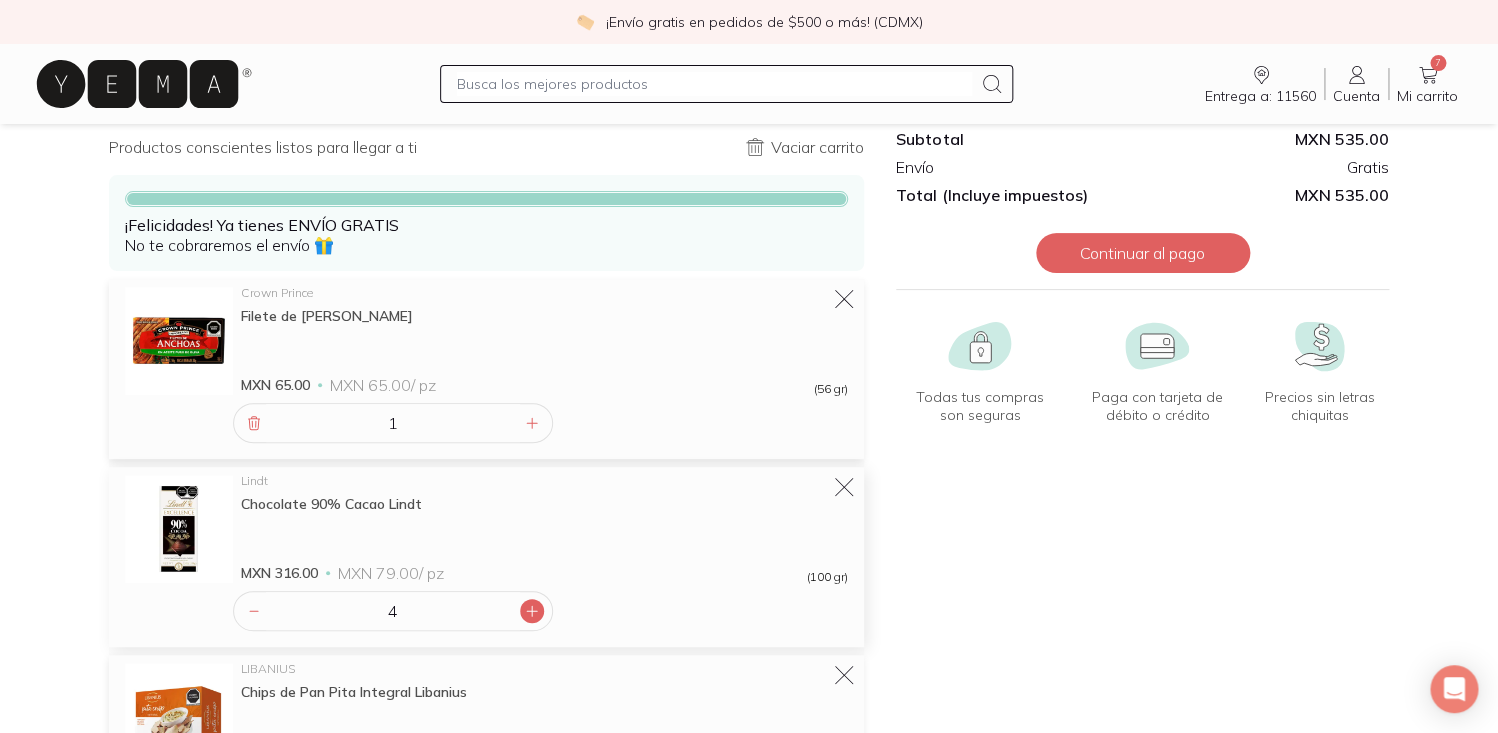 click 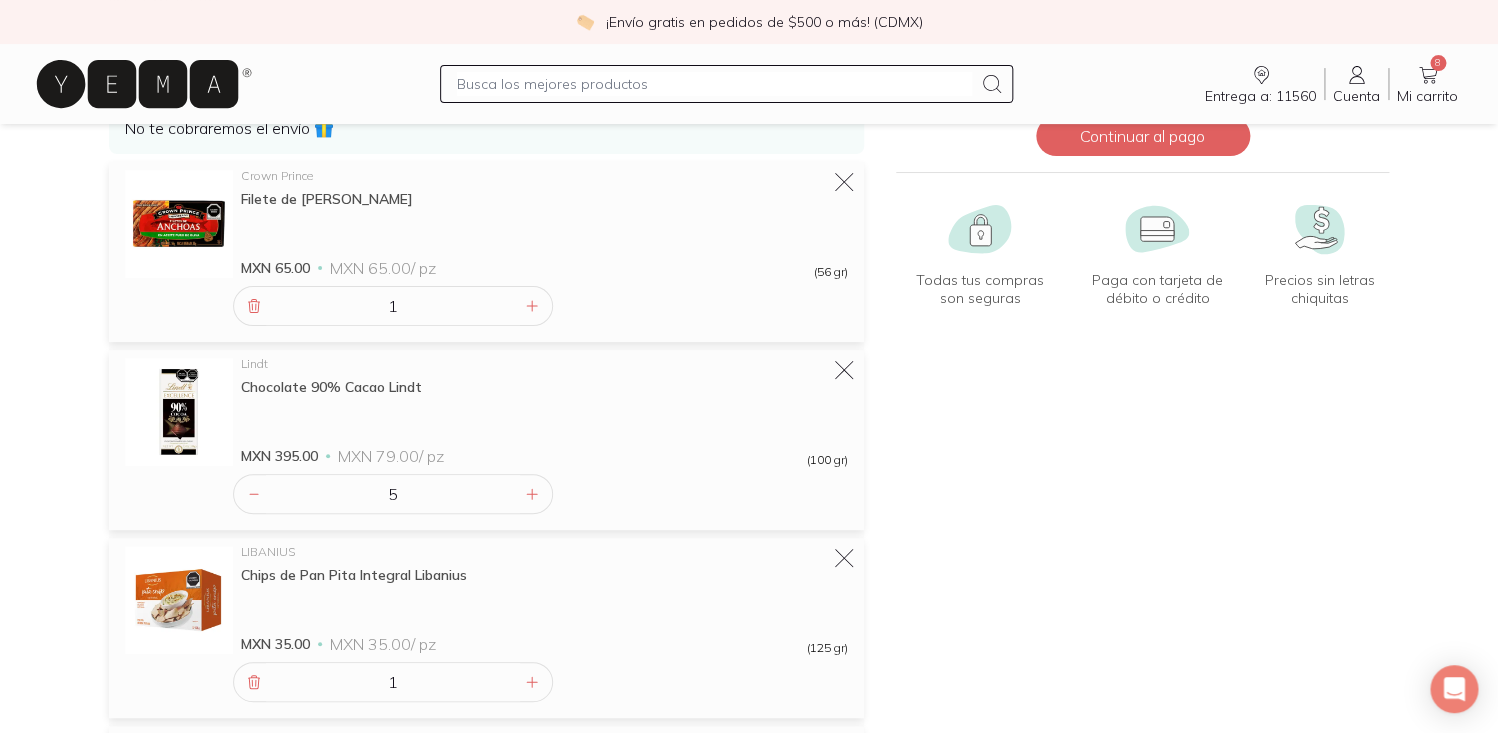 scroll, scrollTop: 0, scrollLeft: 0, axis: both 